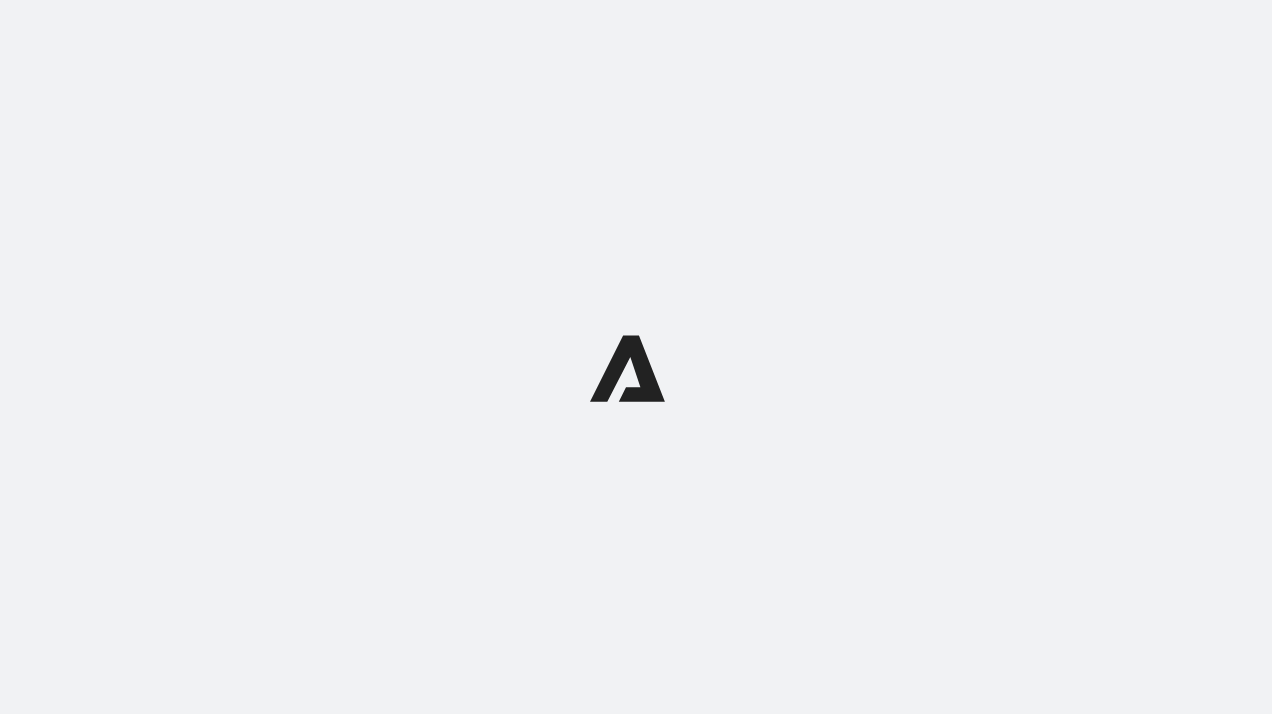 scroll, scrollTop: 0, scrollLeft: 0, axis: both 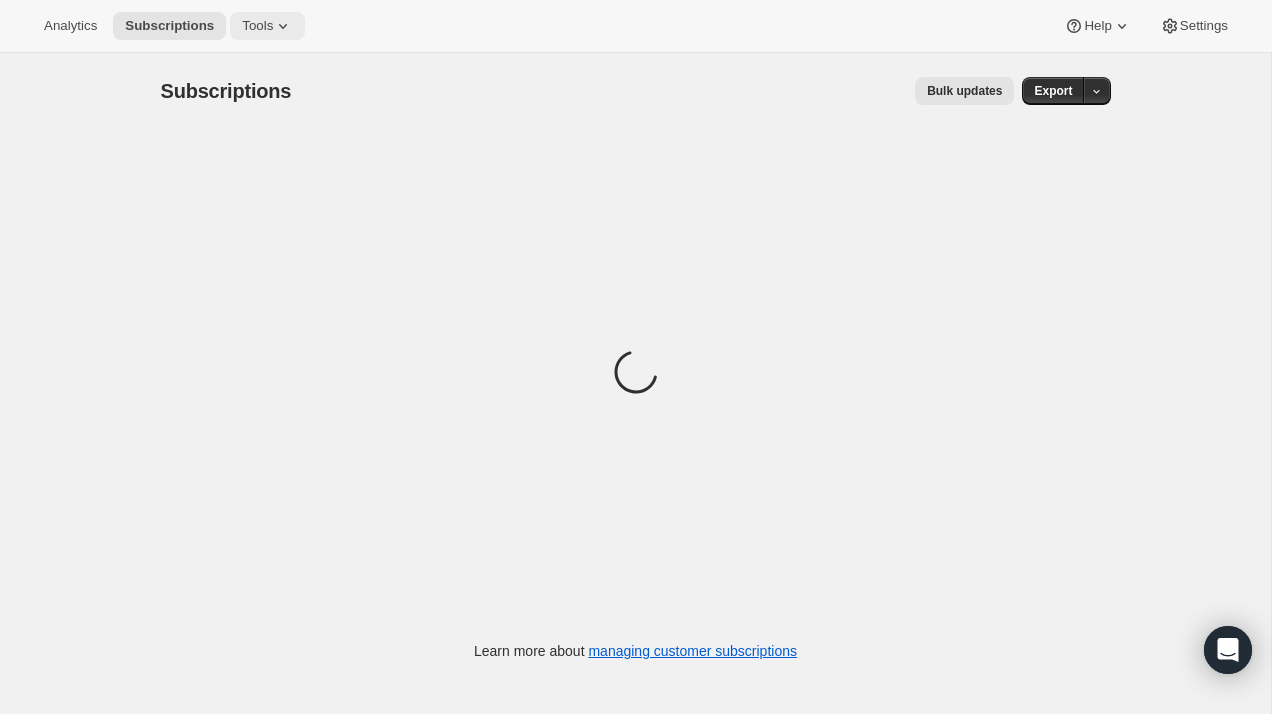 click on "Tools" at bounding box center (257, 26) 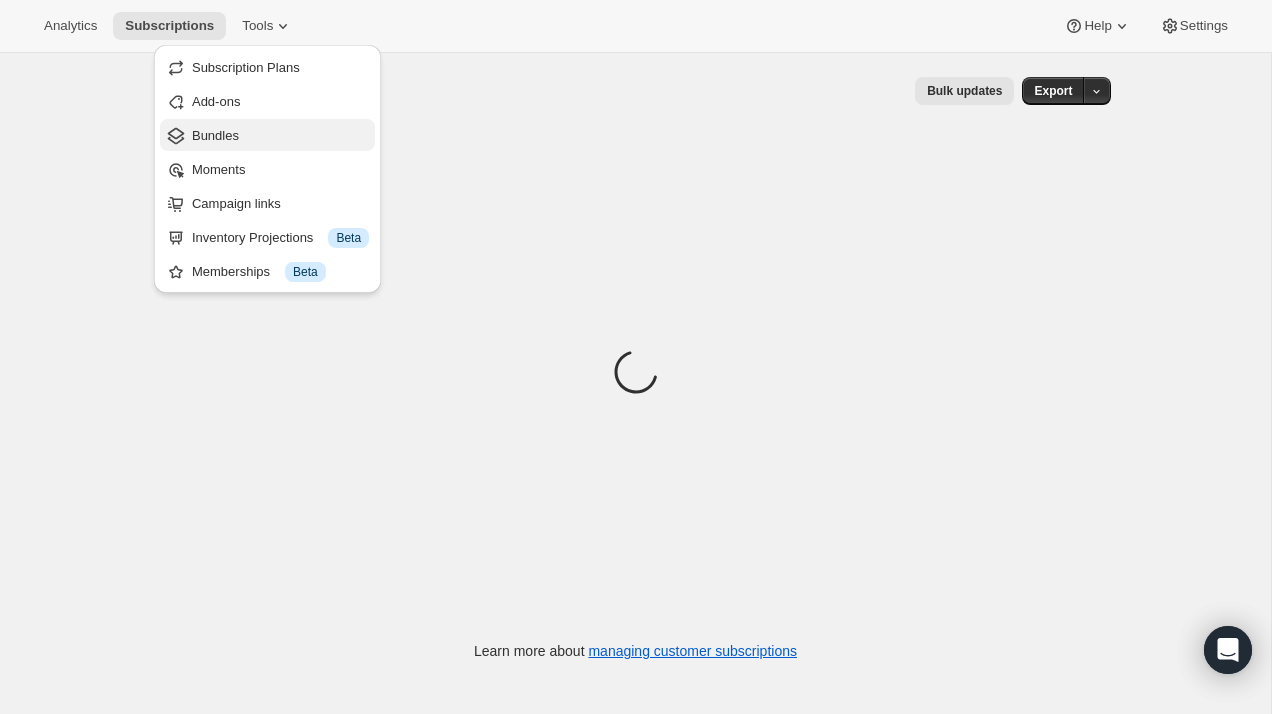 click on "Bundles" at bounding box center [280, 136] 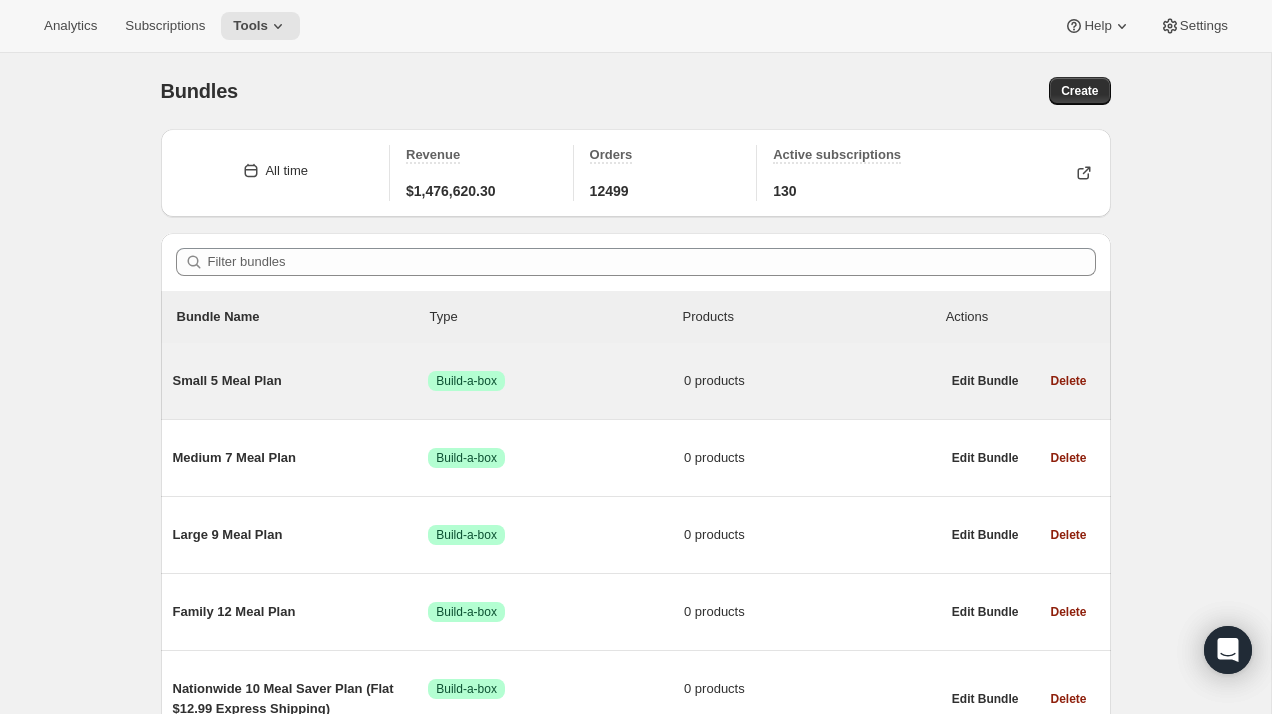 click on "Small 5 Meal Plan" at bounding box center (301, 381) 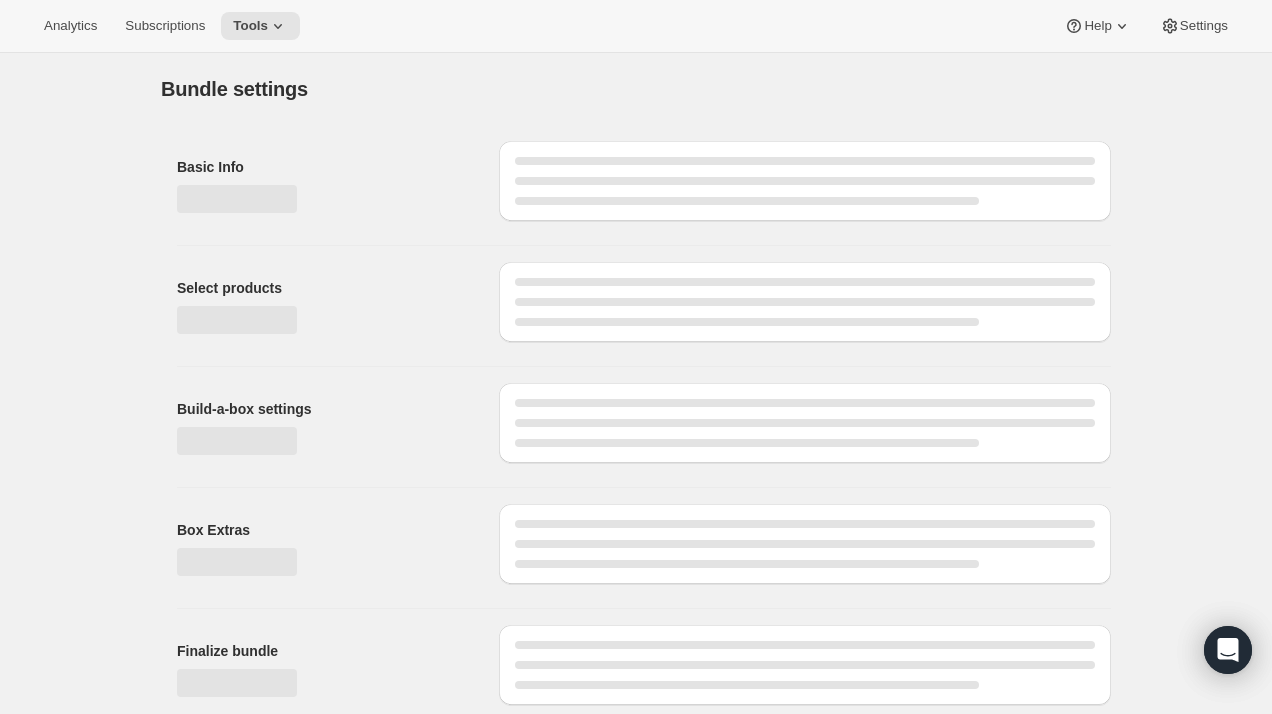 type on "Small 5 Meal Plan" 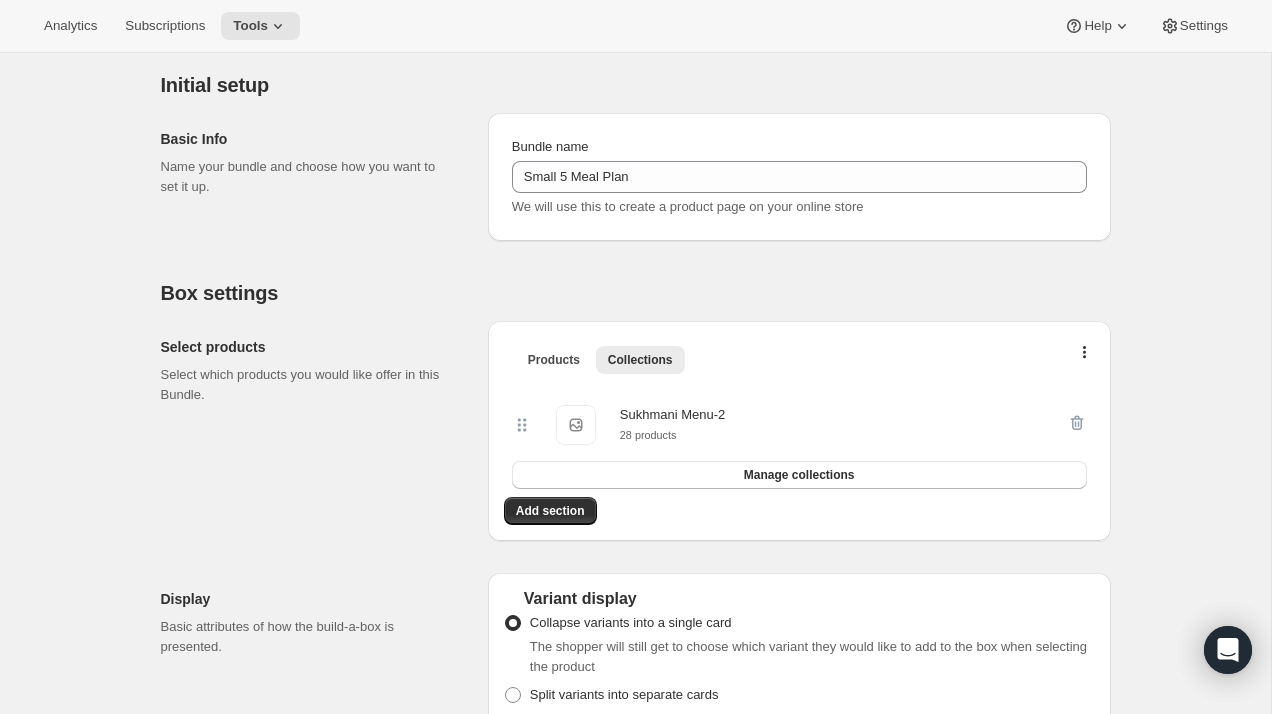 scroll, scrollTop: 178, scrollLeft: 0, axis: vertical 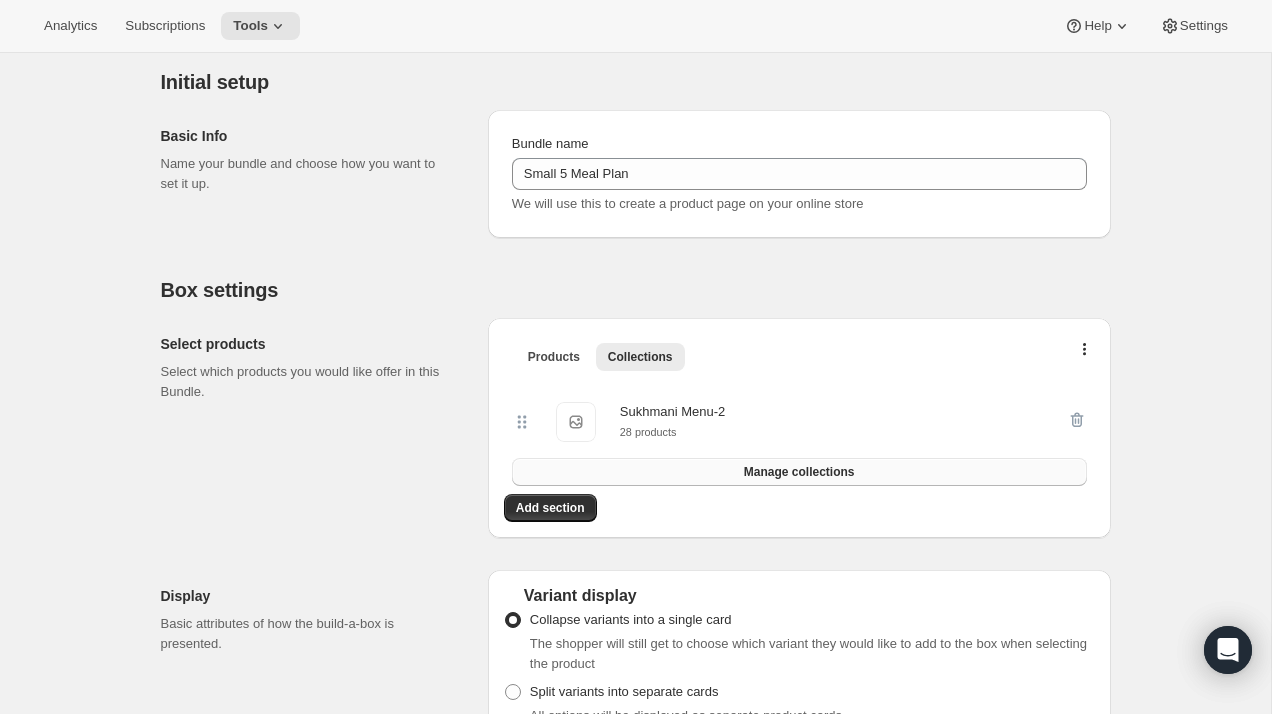 click on "Manage collections" at bounding box center [799, 472] 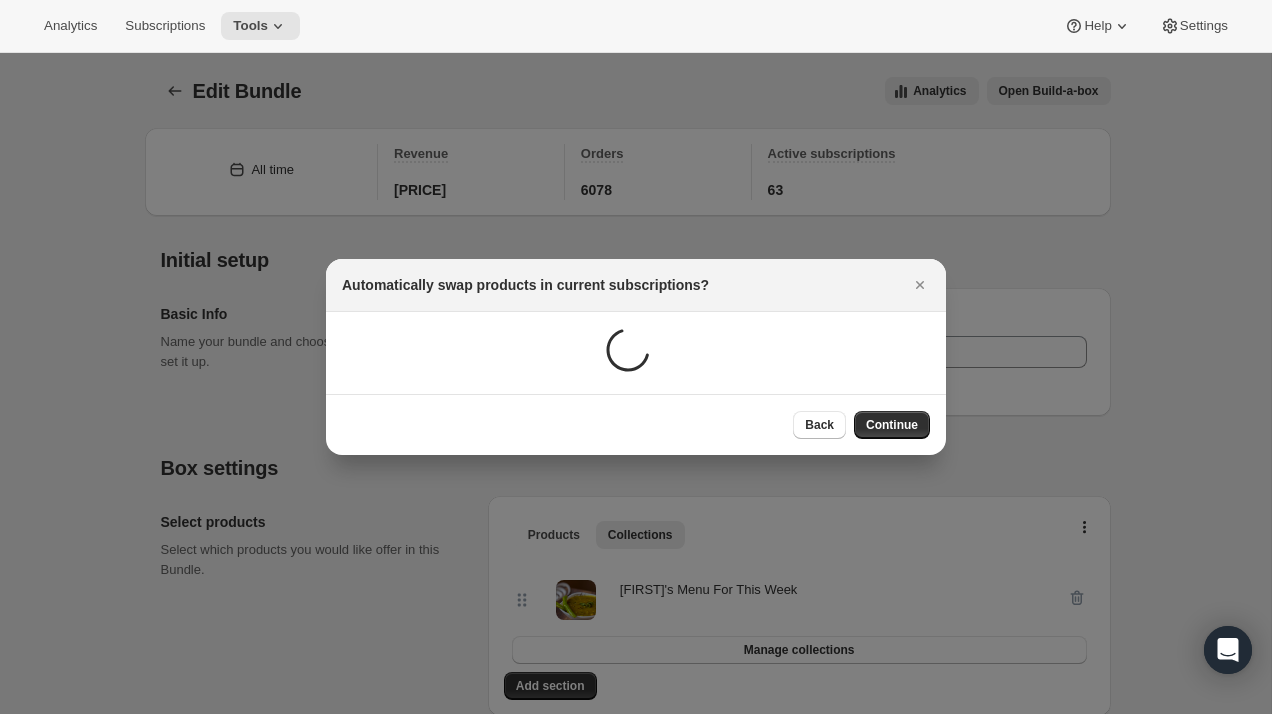 scroll, scrollTop: 0, scrollLeft: 0, axis: both 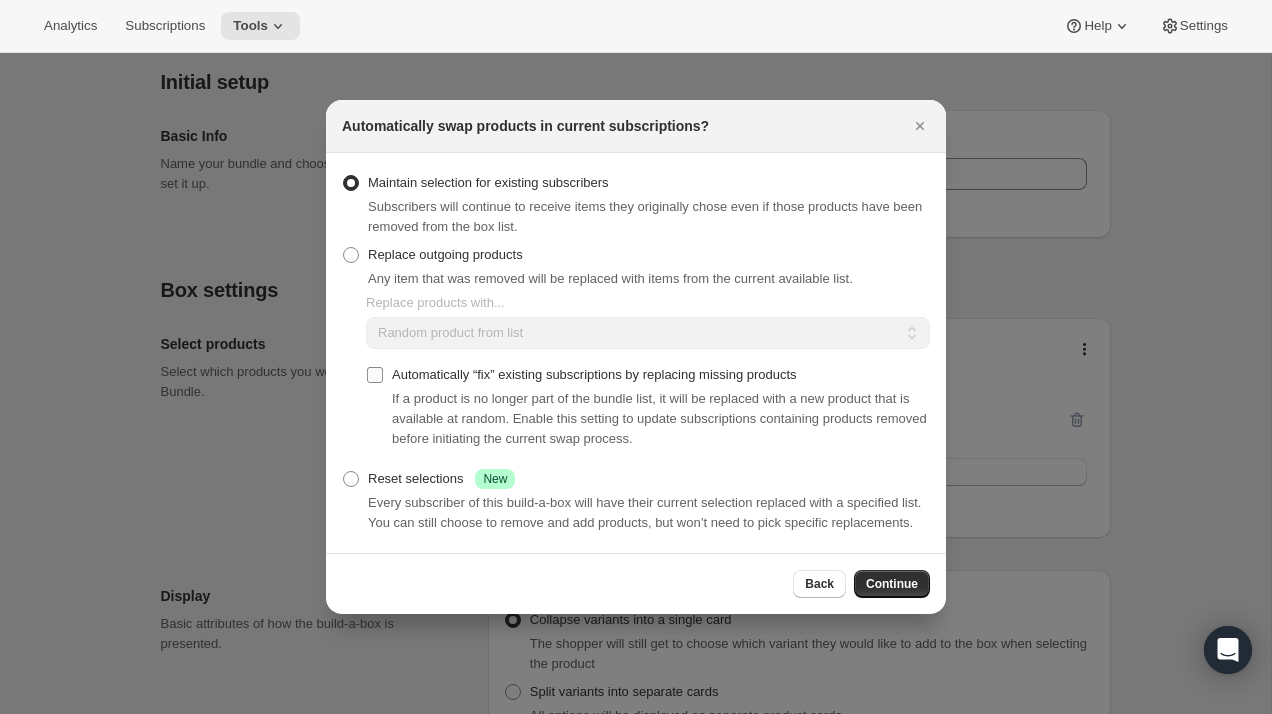 click on "Automatically “fix” existing subscriptions by replacing missing products" at bounding box center [375, 375] 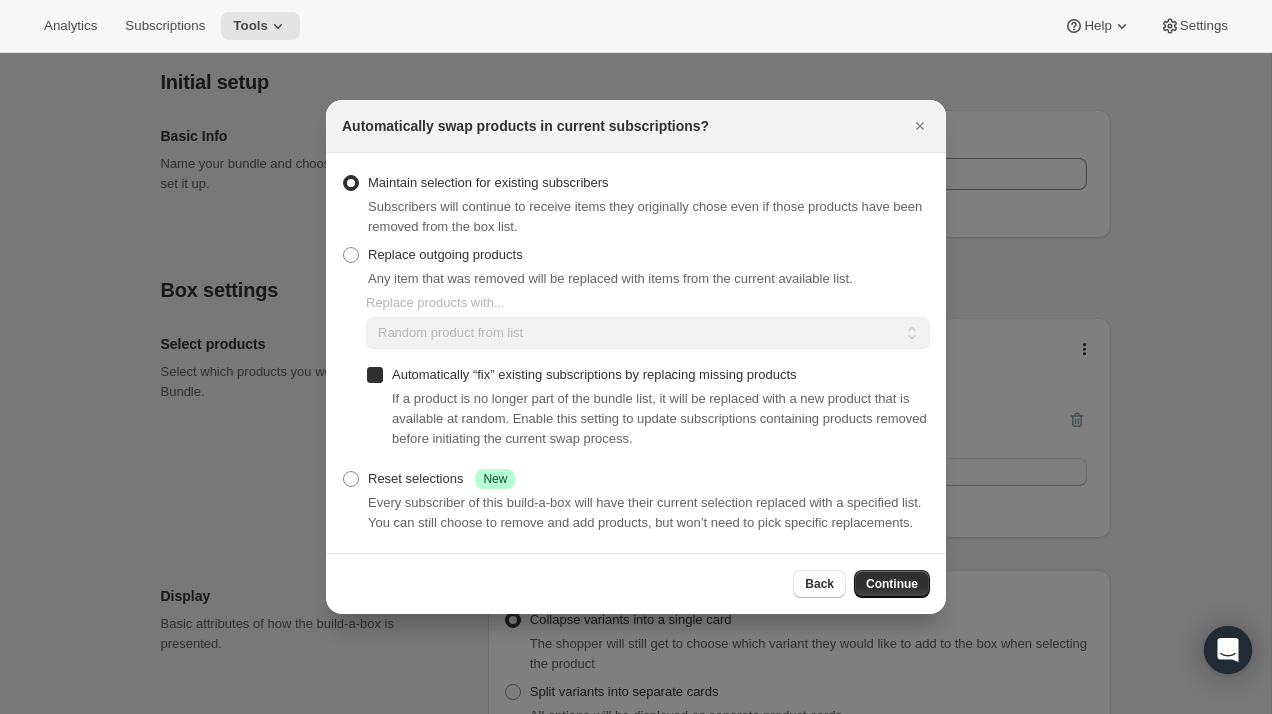 checkbox on "true" 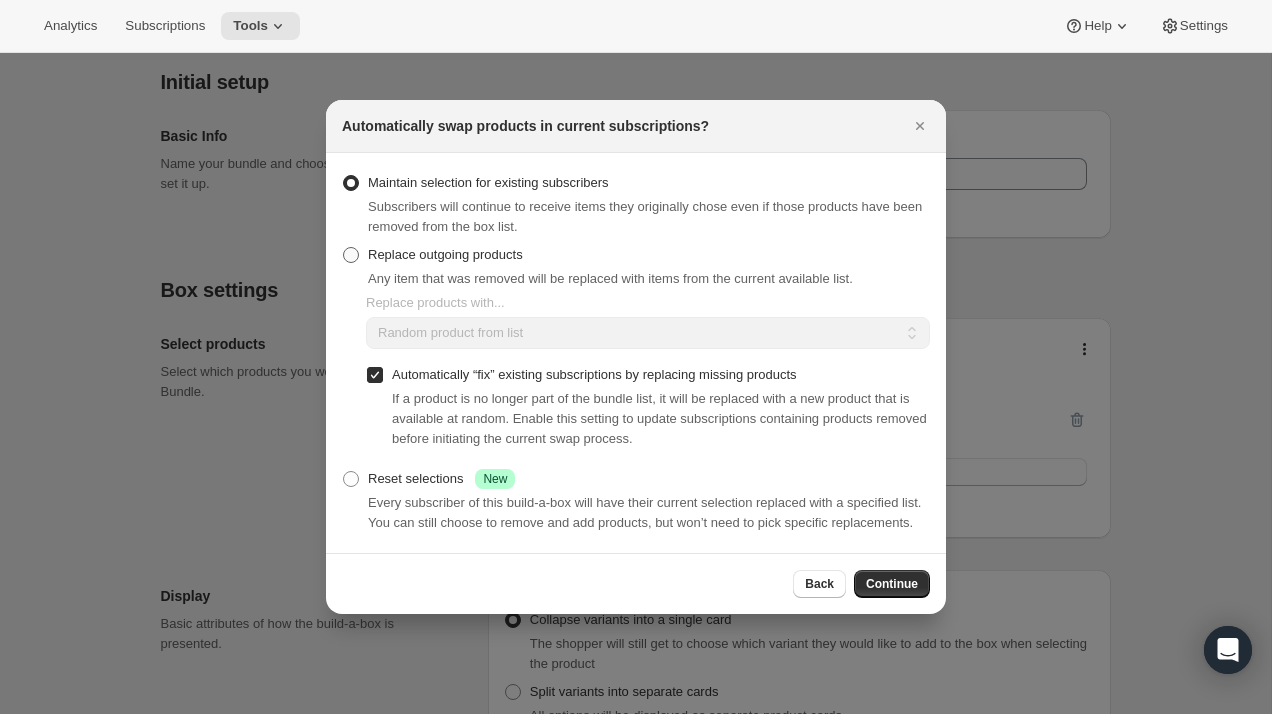 click at bounding box center (351, 255) 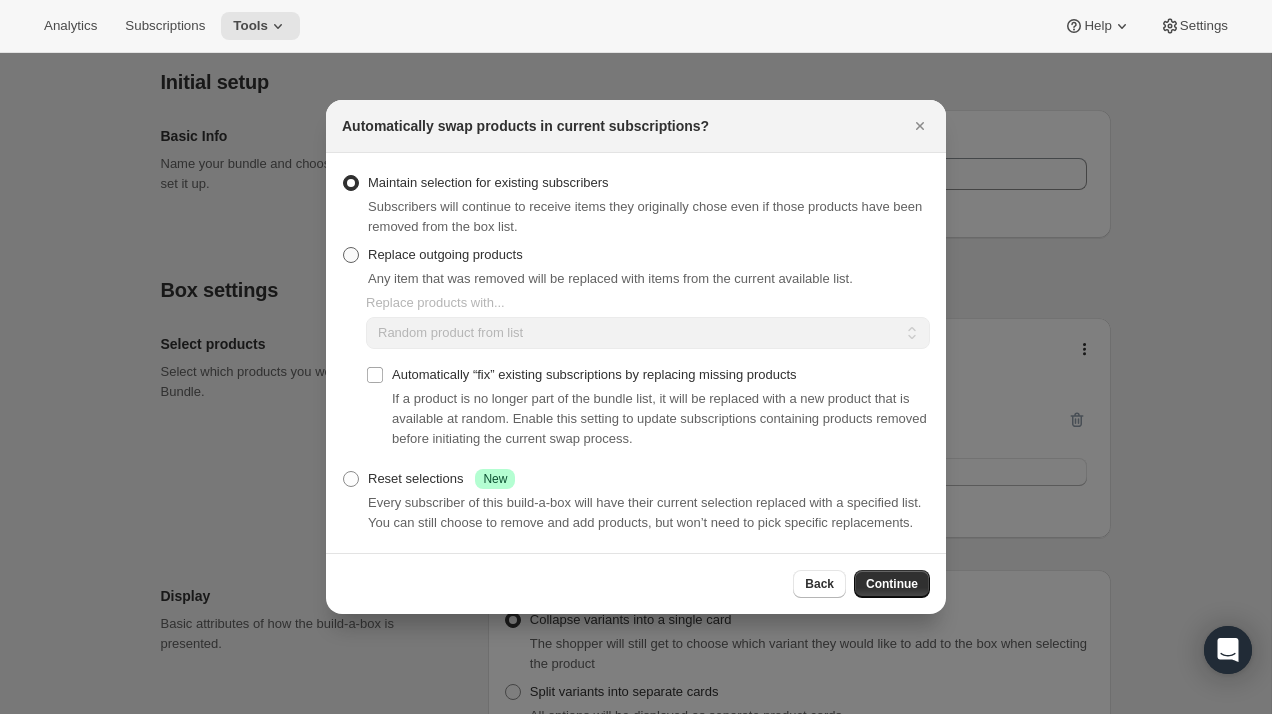 radio on "true" 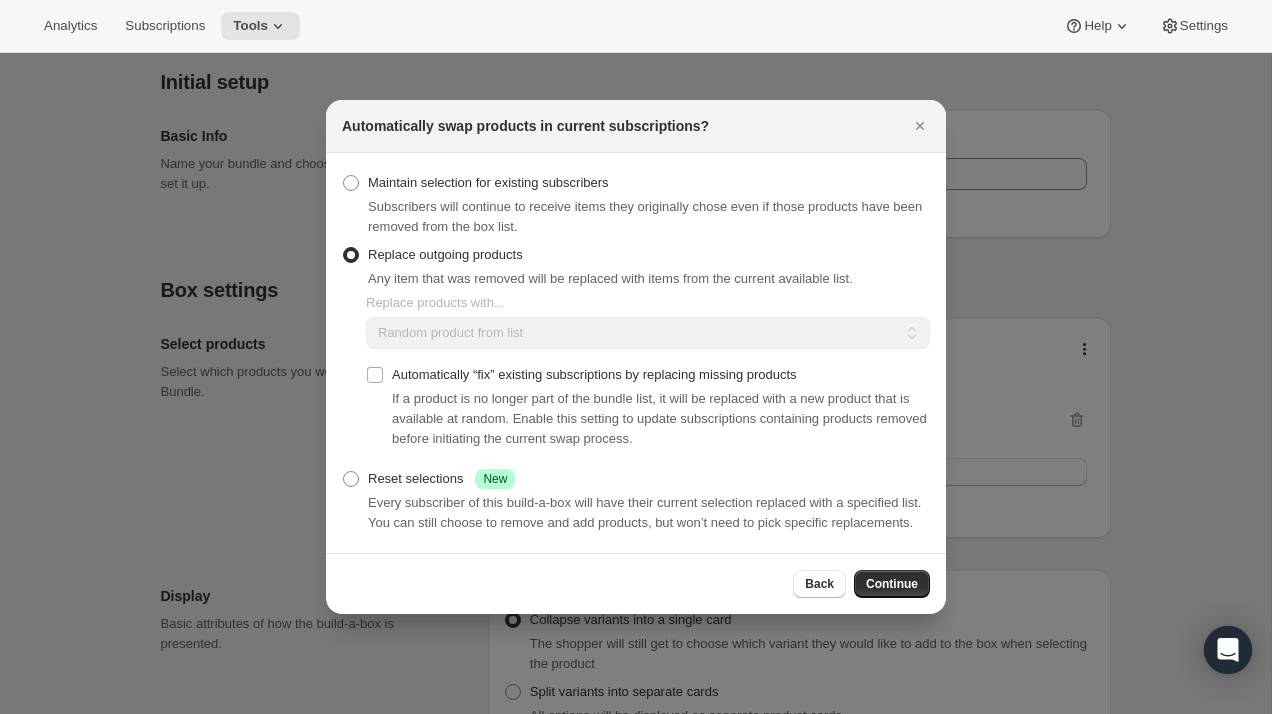 checkbox on "false" 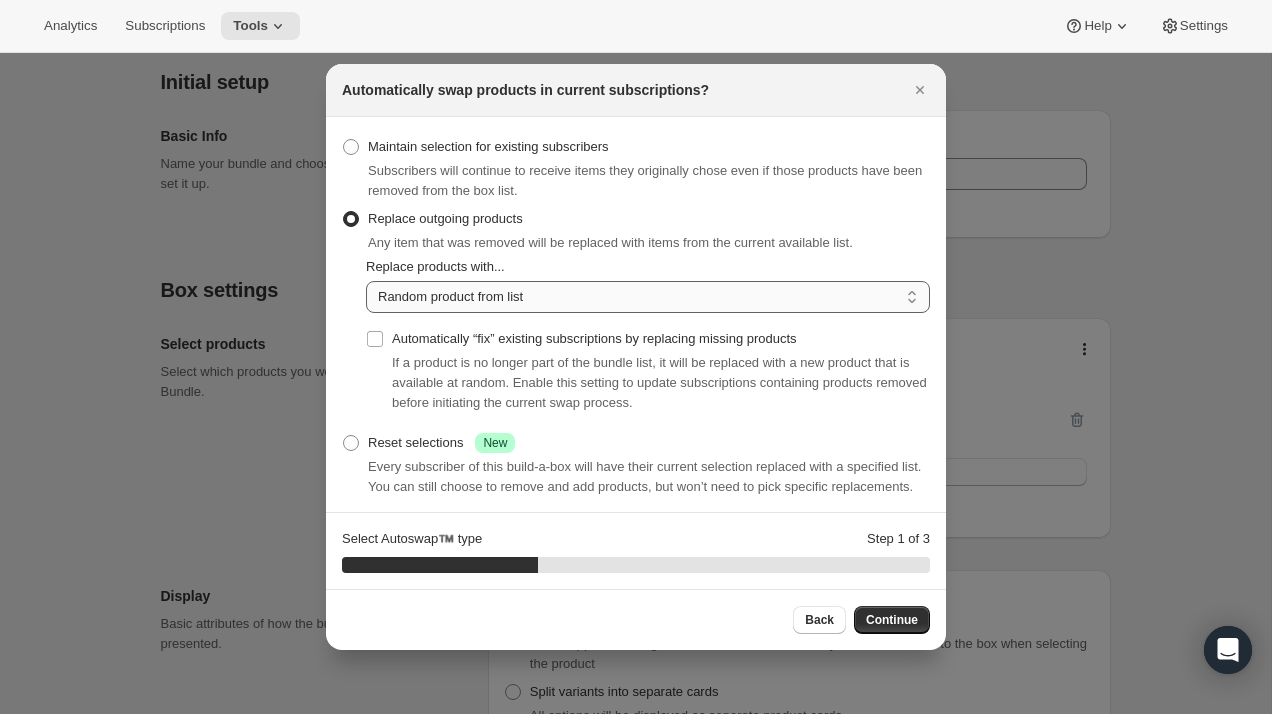 click on "Random product from list Based on position within collection Matching product type Select specific replacements" at bounding box center (648, 297) 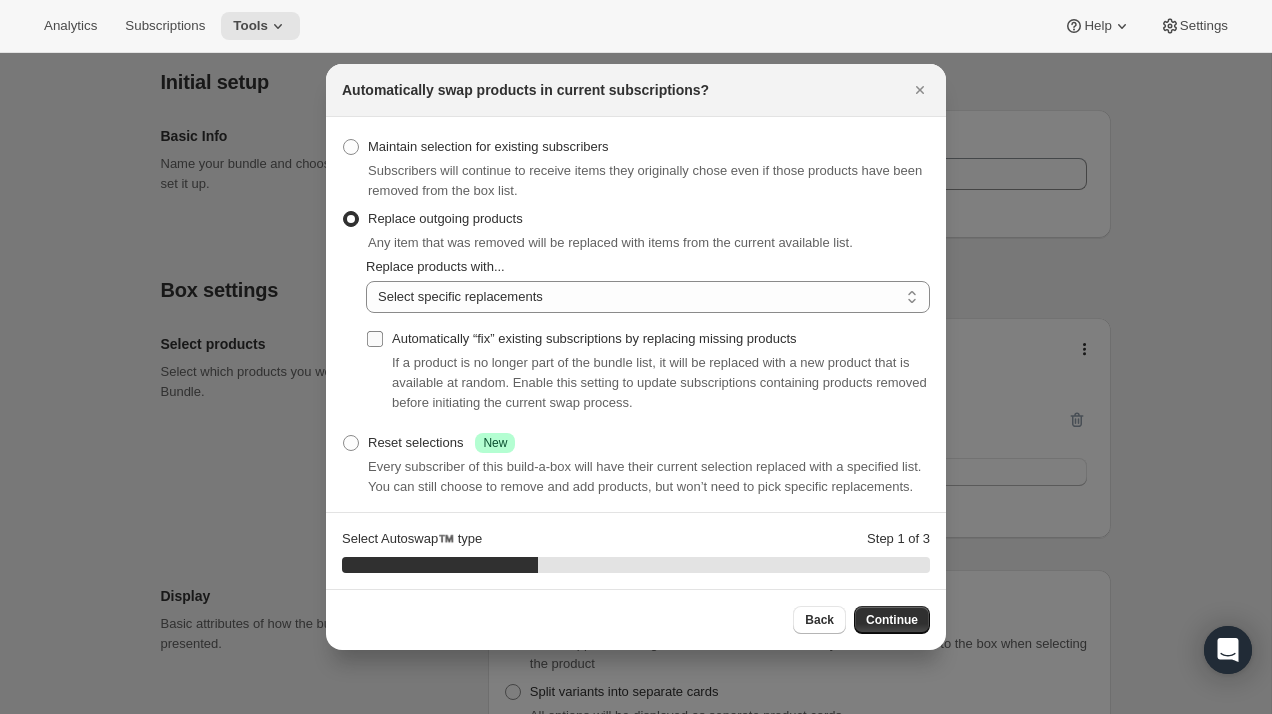 click on "Automatically “fix” existing subscriptions by replacing missing products" at bounding box center (375, 339) 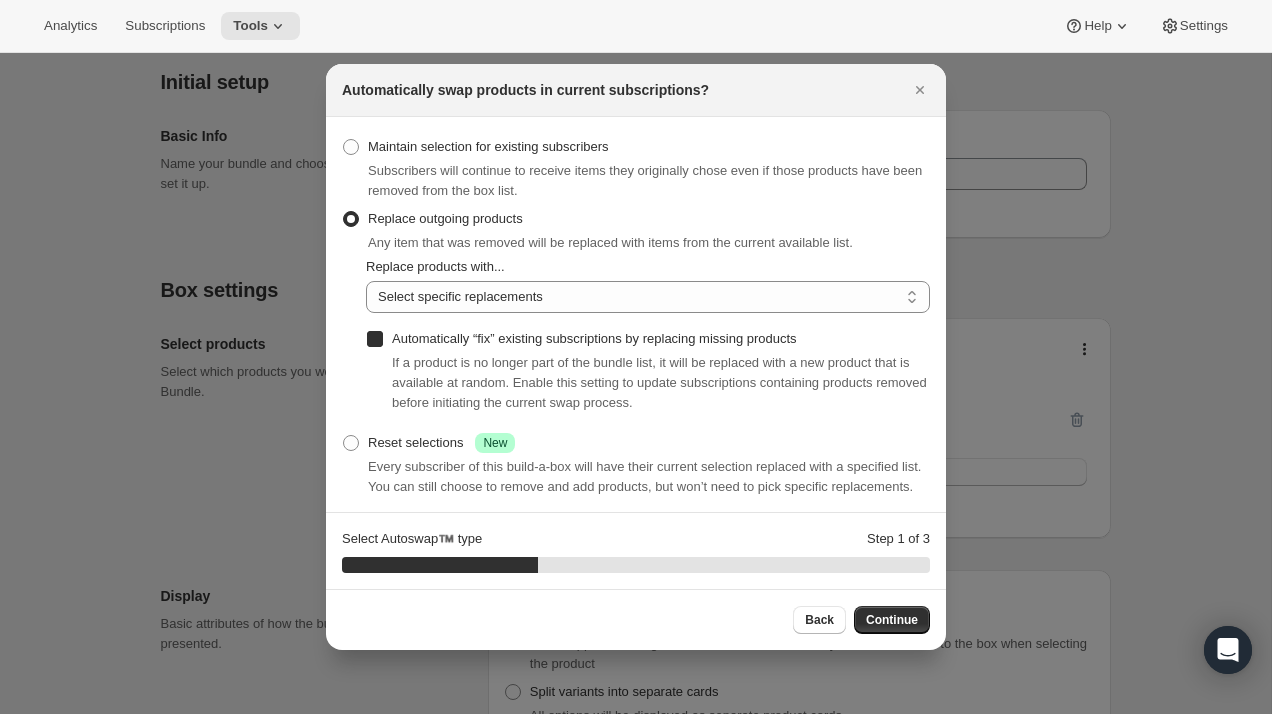 checkbox on "true" 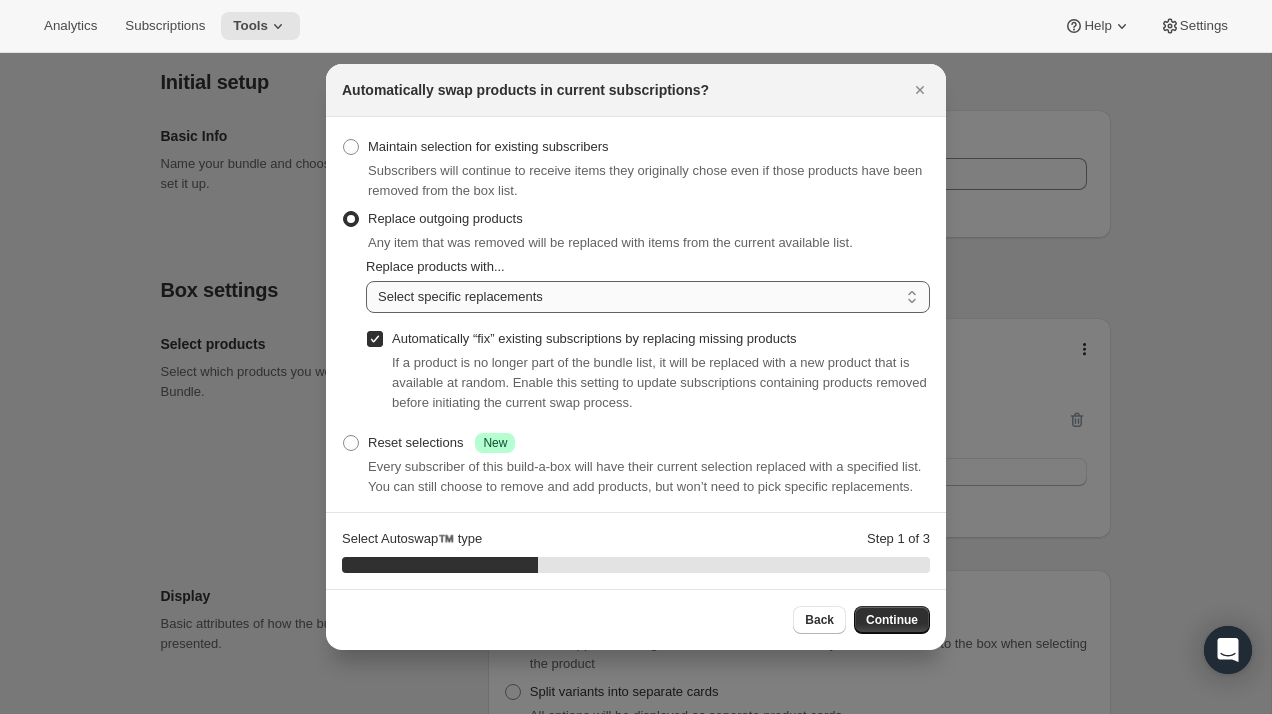 drag, startPoint x: 911, startPoint y: 618, endPoint x: 688, endPoint y: 311, distance: 379.44434 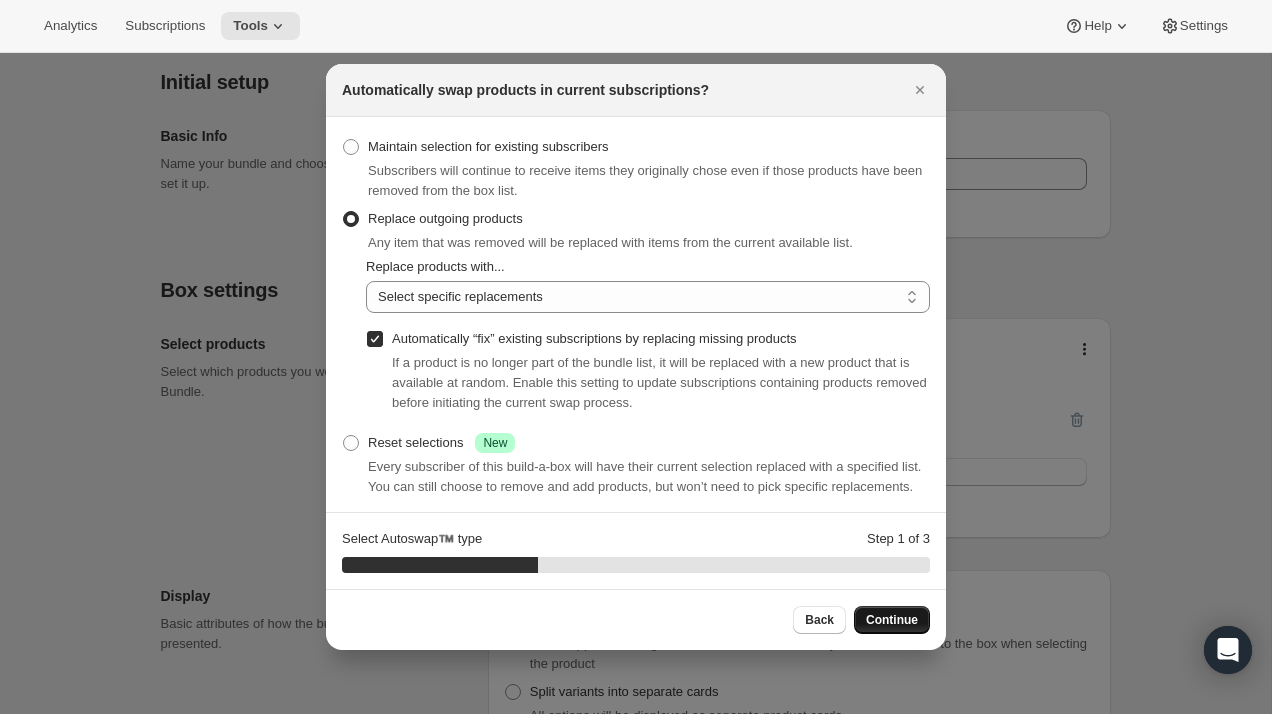 click on "Continue" at bounding box center [892, 620] 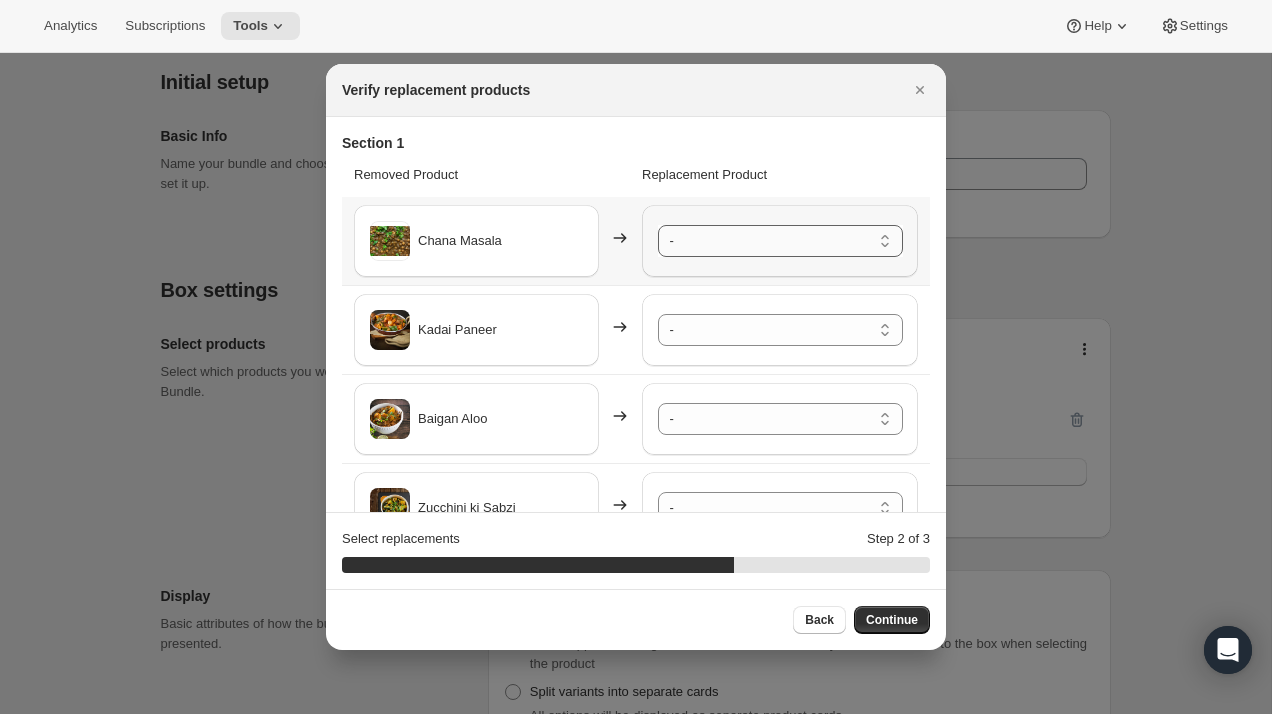 click on "-  Punjabi Kadi Pakora - Default Title Palak Paneer - Default Title Mix Vegetables - Default Title Nutrella Aloo Curry - Default Title Chilli Paneer - Default Title Hari Sabut Moong Dal - Default Title Aloo Tikki ( 5pc.) - Default Title Sukhmani's Chicken Biryani-Limit 2 per order - Default Title Tawa Roti - (Now a Pack of 20 pc.) - Default Title Tawa Roti/Rice Combo - Default Title Basmati Rice (2 Portion) - Default Title Samosa 8pc - Default Title Onion Kulcha (6pcs.) - Default Title New Ajwain Paratha (6 pcs.) - Default Title New Aloo Pyaaz Paratha (6pcs.) - Default Title New Amritsari Kulcha ( 6pcs.) - Default Title New Paneer Paratha (6 pcs.) - Default Title New Stuffed Aloo Gobhi Paratha (6 pcs.) - Default Title New Stuffed Mooli Paratha (6pcs.) - Default Title New Bajra Methi Thepla (6pc.) - Default Title New Stuffed Mix Veg Paratha (New Recipe) (6 pcs.) - Default Title Shahi Besan Ladoo - Default Title Gujia (5pcs.) New - Default Title Milk Cake - Default Title Rasmalai (5 Pc.) - Default Title" at bounding box center [780, 241] 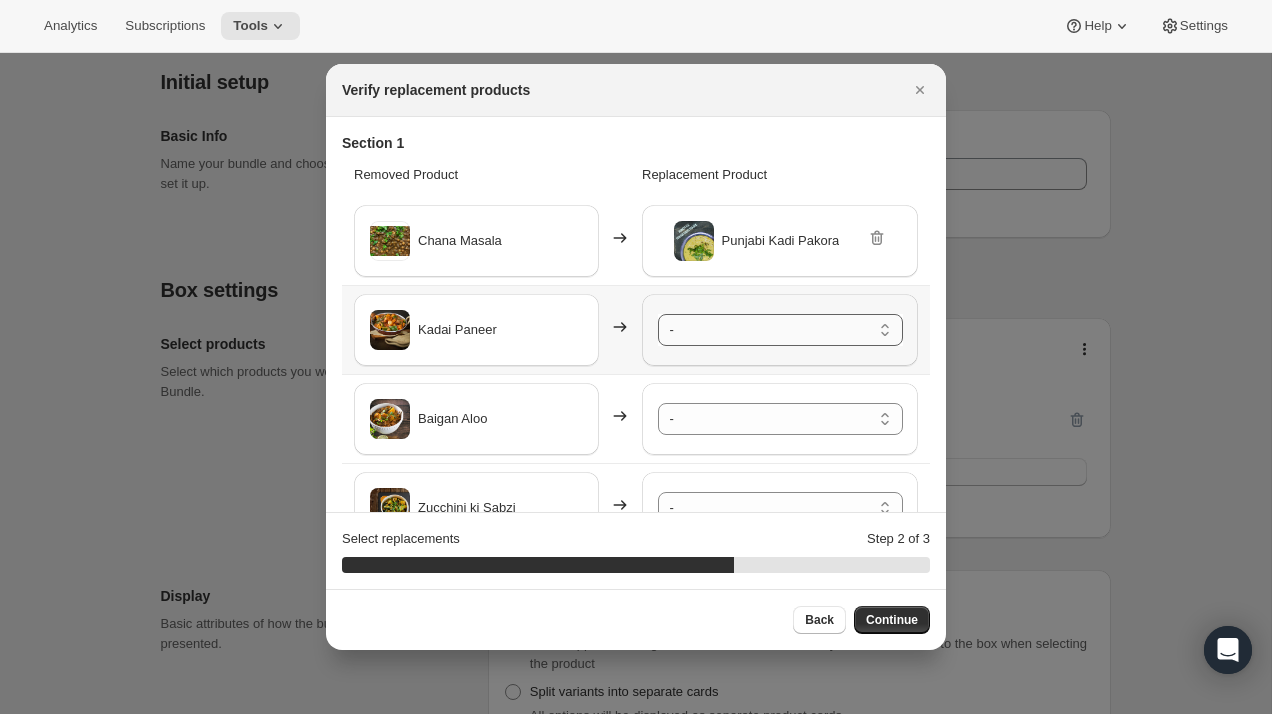 click on "-  Punjabi Kadi Pakora - Default Title Palak Paneer - Default Title Mix Vegetables - Default Title Nutrella Aloo Curry - Default Title Chilli Paneer - Default Title Hari Sabut Moong Dal - Default Title Aloo Tikki ( 5pc.) - Default Title Sukhmani's Chicken Biryani-Limit 2 per order - Default Title Tawa Roti - (Now a Pack of 20 pc.) - Default Title Tawa Roti/Rice Combo - Default Title Basmati Rice (2 Portion) - Default Title Samosa 8pc - Default Title Onion Kulcha (6pcs.) - Default Title New Ajwain Paratha (6 pcs.) - Default Title New Aloo Pyaaz Paratha (6pcs.) - Default Title New Amritsari Kulcha ( 6pcs.) - Default Title New Paneer Paratha (6 pcs.) - Default Title New Stuffed Aloo Gobhi Paratha (6 pcs.) - Default Title New Stuffed Mooli Paratha (6pcs.) - Default Title New Bajra Methi Thepla (6pc.) - Default Title New Stuffed Mix Veg Paratha (New Recipe) (6 pcs.) - Default Title Shahi Besan Ladoo - Default Title Gujia (5pcs.) New - Default Title Milk Cake - Default Title Rasmalai (5 Pc.) - Default Title" at bounding box center (780, 330) 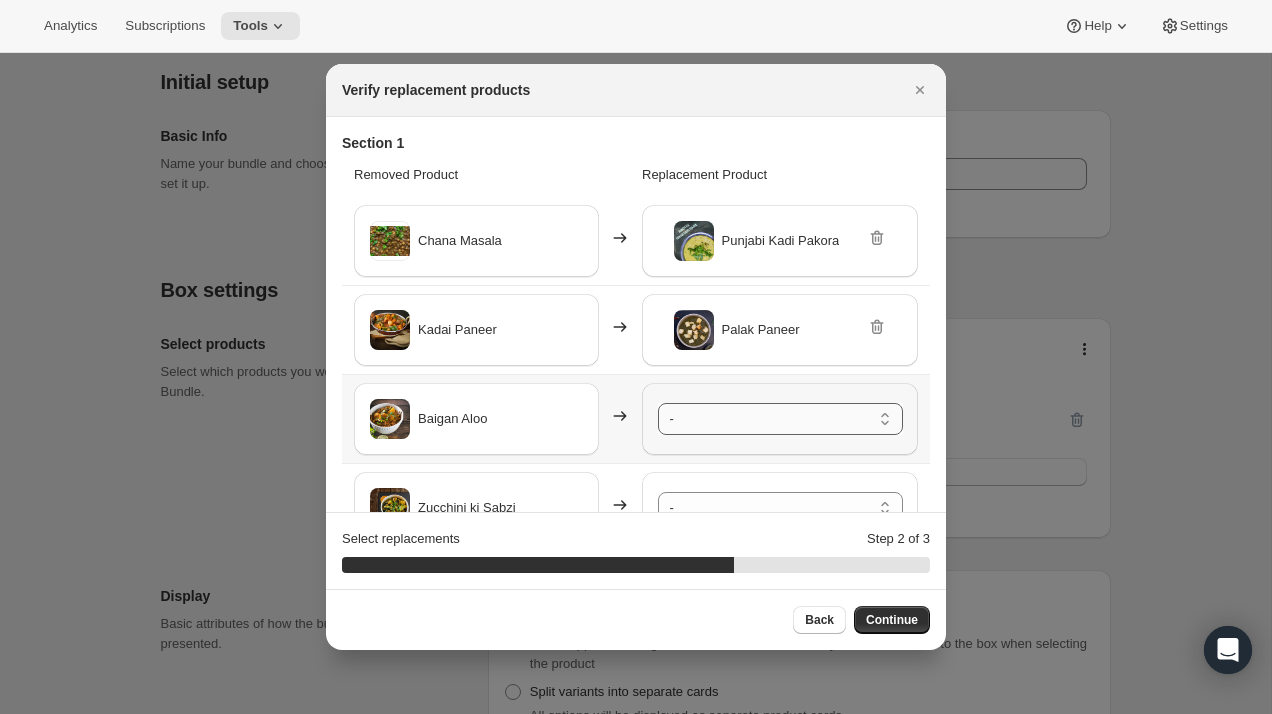 click on "-  Punjabi Kadi Pakora - Default Title Palak Paneer - Default Title Mix Vegetables - Default Title Nutrella Aloo Curry - Default Title Chilli Paneer - Default Title Hari Sabut Moong Dal - Default Title Aloo Tikki ( 5pc.) - Default Title Sukhmani's Chicken Biryani-Limit 2 per order - Default Title Tawa Roti - (Now a Pack of 20 pc.) - Default Title Tawa Roti/Rice Combo - Default Title Basmati Rice (2 Portion) - Default Title Samosa 8pc - Default Title Onion Kulcha (6pcs.) - Default Title New Ajwain Paratha (6 pcs.) - Default Title New Aloo Pyaaz Paratha (6pcs.) - Default Title New Amritsari Kulcha ( 6pcs.) - Default Title New Paneer Paratha (6 pcs.) - Default Title New Stuffed Aloo Gobhi Paratha (6 pcs.) - Default Title New Stuffed Mooli Paratha (6pcs.) - Default Title New Bajra Methi Thepla (6pc.) - Default Title New Stuffed Mix Veg Paratha (New Recipe) (6 pcs.) - Default Title Shahi Besan Ladoo - Default Title Gujia (5pcs.) New - Default Title Milk Cake - Default Title Rasmalai (5 Pc.) - Default Title" at bounding box center (780, 419) 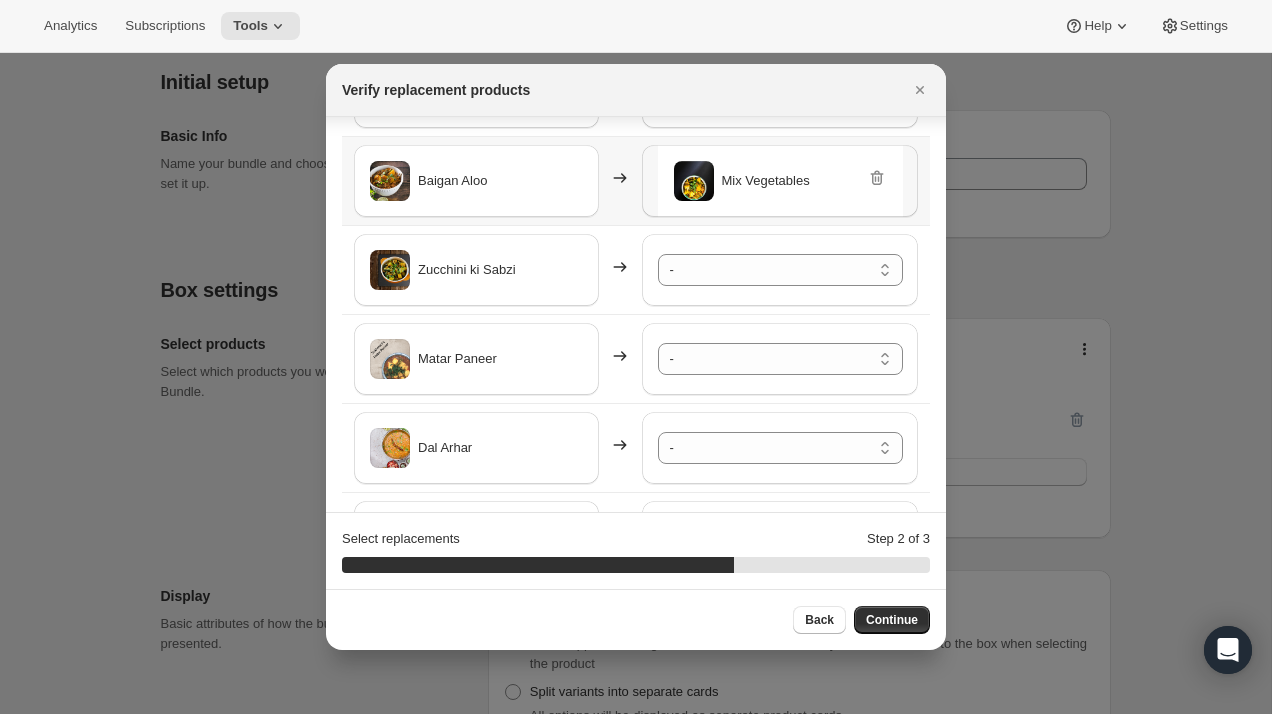 click on "Dal Arhar" at bounding box center (492, 448) 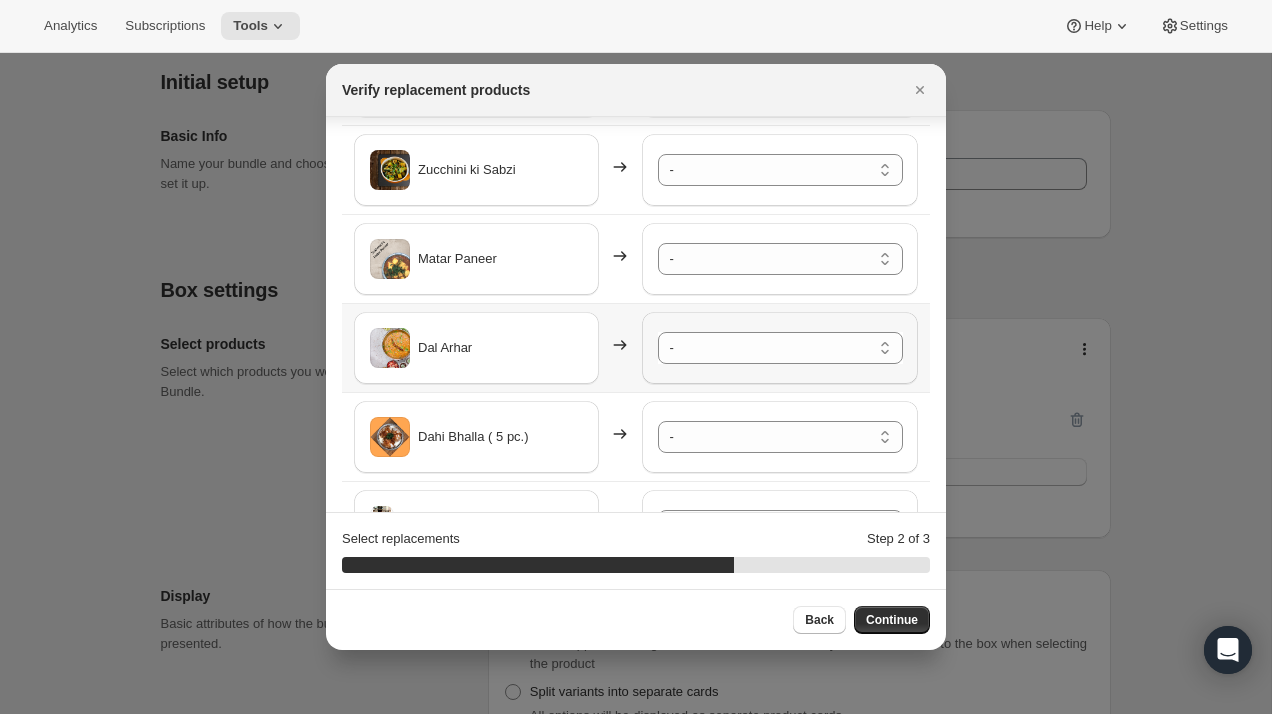 scroll, scrollTop: 362, scrollLeft: 0, axis: vertical 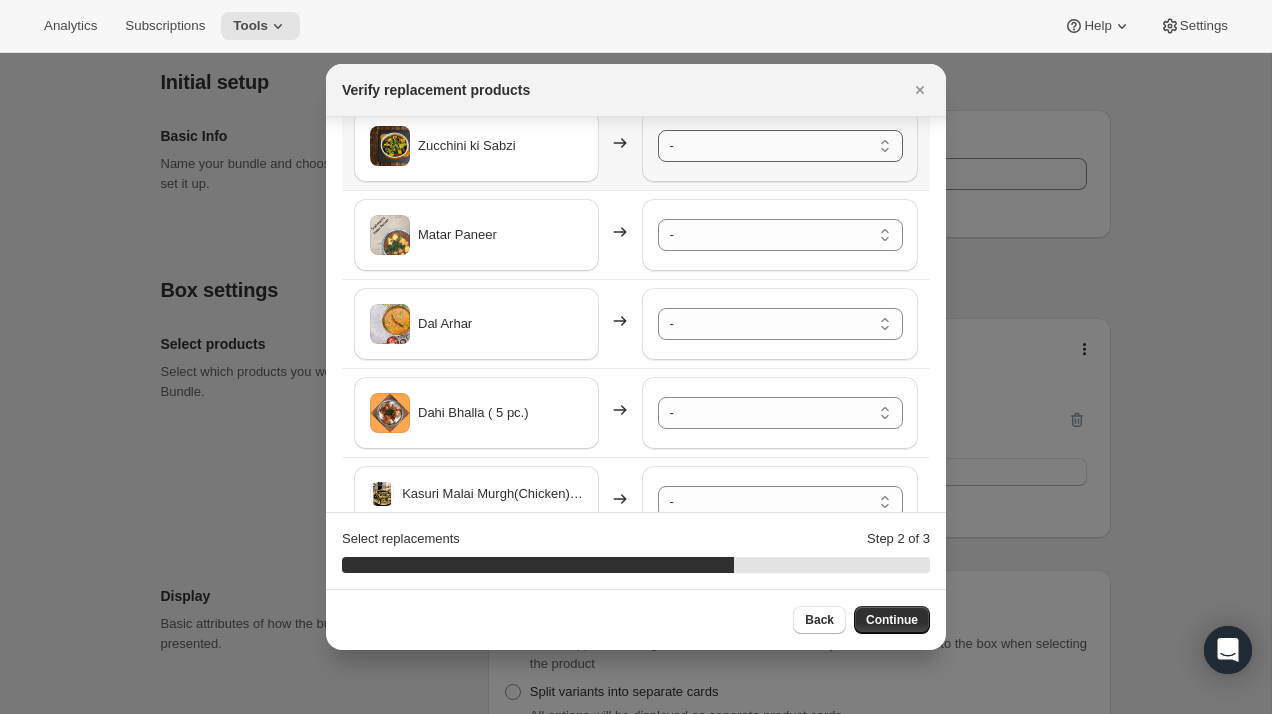 click on "-  Punjabi Kadi Pakora - Default Title Palak Paneer - Default Title Mix Vegetables - Default Title Nutrella Aloo Curry - Default Title Chilli Paneer - Default Title Hari Sabut Moong Dal - Default Title Aloo Tikki ( 5pc.) - Default Title Sukhmani's Chicken Biryani-Limit 2 per order - Default Title Tawa Roti - (Now a Pack of 20 pc.) - Default Title Tawa Roti/Rice Combo - Default Title Basmati Rice (2 Portion) - Default Title Samosa 8pc - Default Title Onion Kulcha (6pcs.) - Default Title New Ajwain Paratha (6 pcs.) - Default Title New Aloo Pyaaz Paratha (6pcs.) - Default Title New Amritsari Kulcha ( 6pcs.) - Default Title New Paneer Paratha (6 pcs.) - Default Title New Stuffed Aloo Gobhi Paratha (6 pcs.) - Default Title New Stuffed Mooli Paratha (6pcs.) - Default Title New Bajra Methi Thepla (6pc.) - Default Title New Stuffed Mix Veg Paratha (New Recipe) (6 pcs.) - Default Title Shahi Besan Ladoo - Default Title Gujia (5pcs.) New - Default Title Milk Cake - Default Title Rasmalai (5 Pc.) - Default Title" at bounding box center (780, 146) 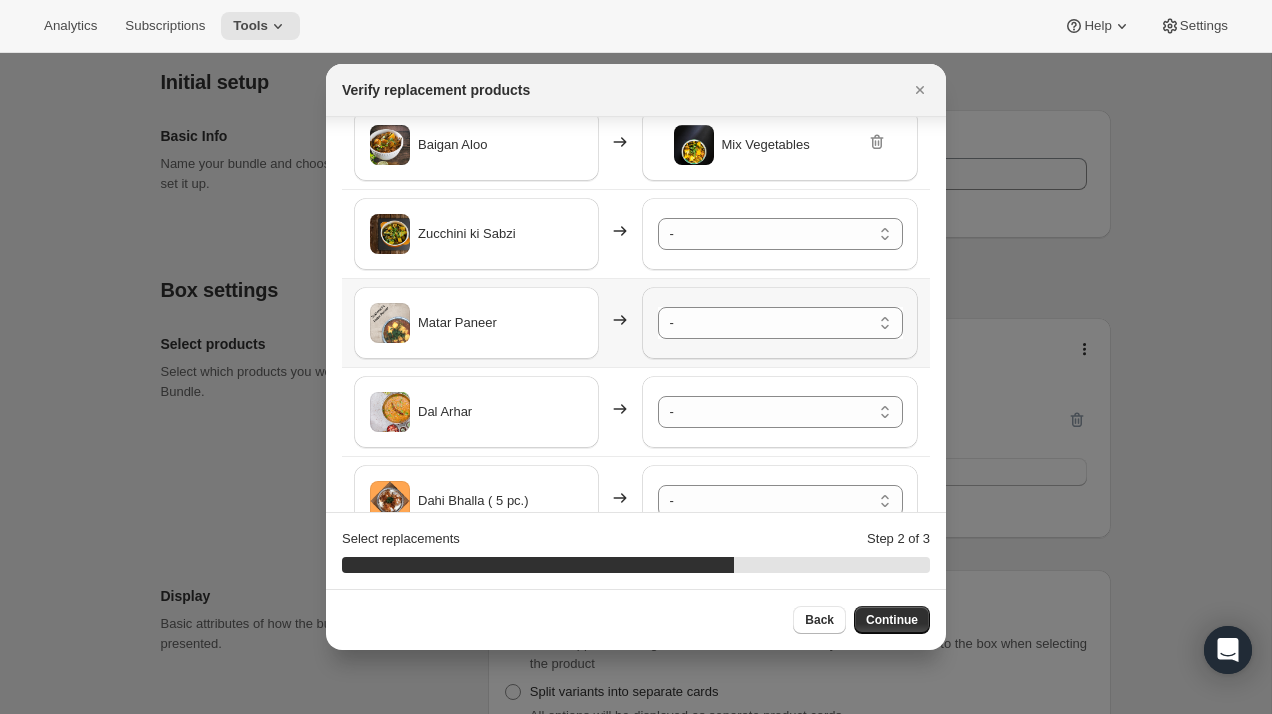 scroll, scrollTop: 268, scrollLeft: 0, axis: vertical 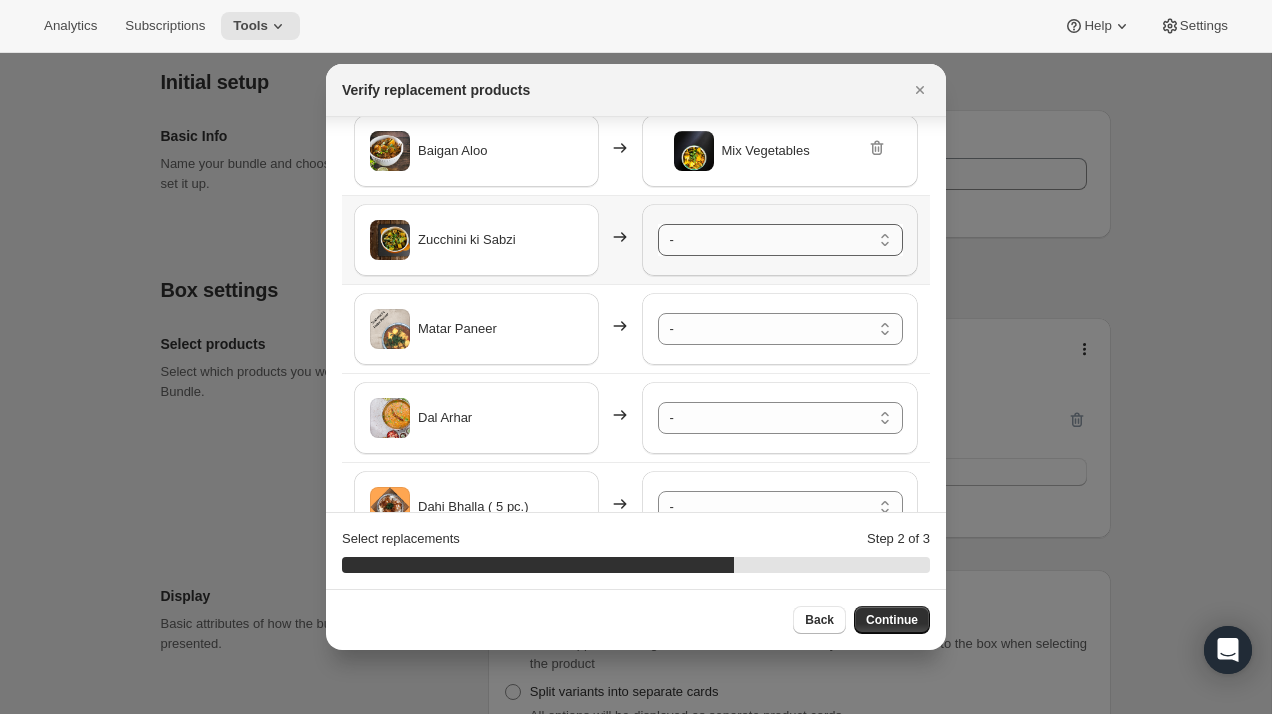 click on "-  Punjabi Kadi Pakora - Default Title Palak Paneer - Default Title Mix Vegetables - Default Title Nutrella Aloo Curry - Default Title Chilli Paneer - Default Title Hari Sabut Moong Dal - Default Title Aloo Tikki ( 5pc.) - Default Title Sukhmani's Chicken Biryani-Limit 2 per order - Default Title Tawa Roti - (Now a Pack of 20 pc.) - Default Title Tawa Roti/Rice Combo - Default Title Basmati Rice (2 Portion) - Default Title Samosa 8pc - Default Title Onion Kulcha (6pcs.) - Default Title New Ajwain Paratha (6 pcs.) - Default Title New Aloo Pyaaz Paratha (6pcs.) - Default Title New Amritsari Kulcha ( 6pcs.) - Default Title New Paneer Paratha (6 pcs.) - Default Title New Stuffed Aloo Gobhi Paratha (6 pcs.) - Default Title New Stuffed Mooli Paratha (6pcs.) - Default Title New Bajra Methi Thepla (6pc.) - Default Title New Stuffed Mix Veg Paratha (New Recipe) (6 pcs.) - Default Title Shahi Besan Ladoo - Default Title Gujia (5pcs.) New - Default Title Milk Cake - Default Title Rasmalai (5 Pc.) - Default Title" at bounding box center (780, 240) 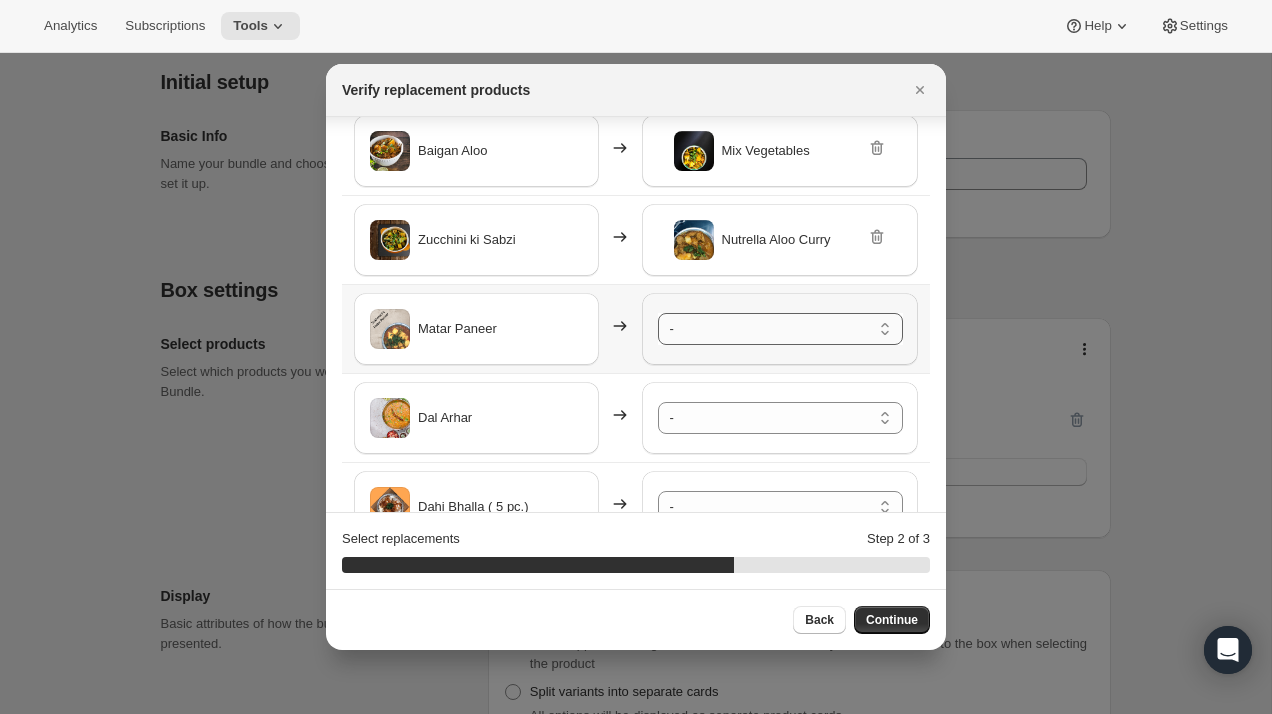 click on "-  Punjabi Kadi Pakora - Default Title Palak Paneer - Default Title Mix Vegetables - Default Title Nutrella Aloo Curry - Default Title Chilli Paneer - Default Title Hari Sabut Moong Dal - Default Title Aloo Tikki ( 5pc.) - Default Title Sukhmani's Chicken Biryani-Limit 2 per order - Default Title Tawa Roti - (Now a Pack of 20 pc.) - Default Title Tawa Roti/Rice Combo - Default Title Basmati Rice (2 Portion) - Default Title Samosa 8pc - Default Title Onion Kulcha (6pcs.) - Default Title New Ajwain Paratha (6 pcs.) - Default Title New Aloo Pyaaz Paratha (6pcs.) - Default Title New Amritsari Kulcha ( 6pcs.) - Default Title New Paneer Paratha (6 pcs.) - Default Title New Stuffed Aloo Gobhi Paratha (6 pcs.) - Default Title New Stuffed Mooli Paratha (6pcs.) - Default Title New Bajra Methi Thepla (6pc.) - Default Title New Stuffed Mix Veg Paratha (New Recipe) (6 pcs.) - Default Title Shahi Besan Ladoo - Default Title Gujia (5pcs.) New - Default Title Milk Cake - Default Title Rasmalai (5 Pc.) - Default Title" at bounding box center [780, 329] 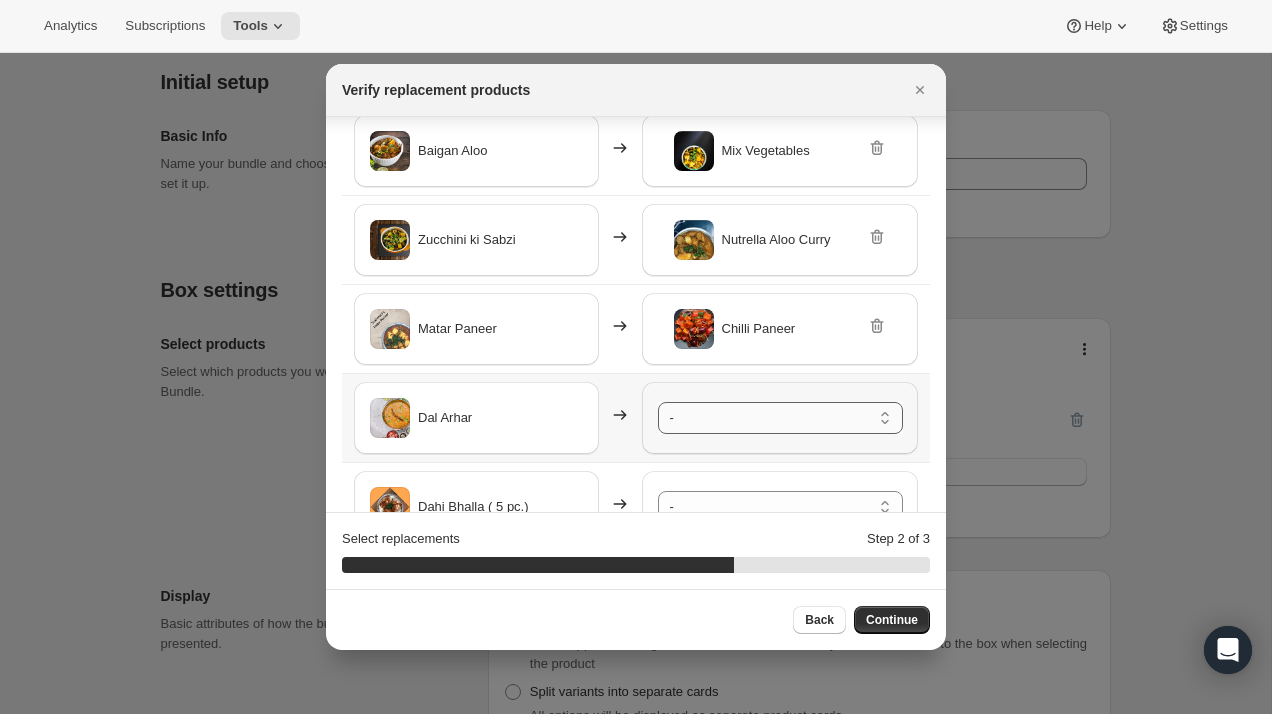 click on "-  Punjabi Kadi Pakora - Default Title Palak Paneer - Default Title Mix Vegetables - Default Title Nutrella Aloo Curry - Default Title Chilli Paneer - Default Title Hari Sabut Moong Dal - Default Title Aloo Tikki ( 5pc.) - Default Title Sukhmani's Chicken Biryani-Limit 2 per order - Default Title Tawa Roti - (Now a Pack of 20 pc.) - Default Title Tawa Roti/Rice Combo - Default Title Basmati Rice (2 Portion) - Default Title Samosa 8pc - Default Title Onion Kulcha (6pcs.) - Default Title New Ajwain Paratha (6 pcs.) - Default Title New Aloo Pyaaz Paratha (6pcs.) - Default Title New Amritsari Kulcha ( 6pcs.) - Default Title New Paneer Paratha (6 pcs.) - Default Title New Stuffed Aloo Gobhi Paratha (6 pcs.) - Default Title New Stuffed Mooli Paratha (6pcs.) - Default Title New Bajra Methi Thepla (6pc.) - Default Title New Stuffed Mix Veg Paratha (New Recipe) (6 pcs.) - Default Title Shahi Besan Ladoo - Default Title Gujia (5pcs.) New - Default Title Milk Cake - Default Title Rasmalai (5 Pc.) - Default Title" at bounding box center (780, 418) 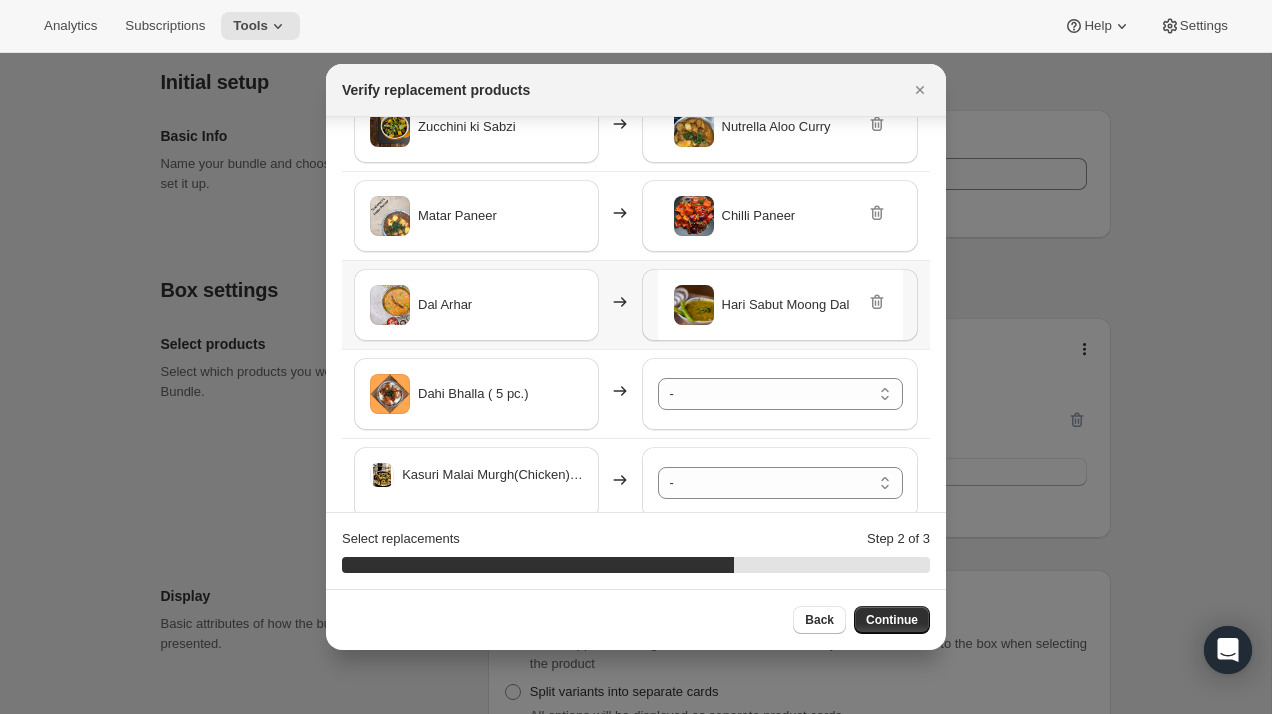 scroll, scrollTop: 413, scrollLeft: 0, axis: vertical 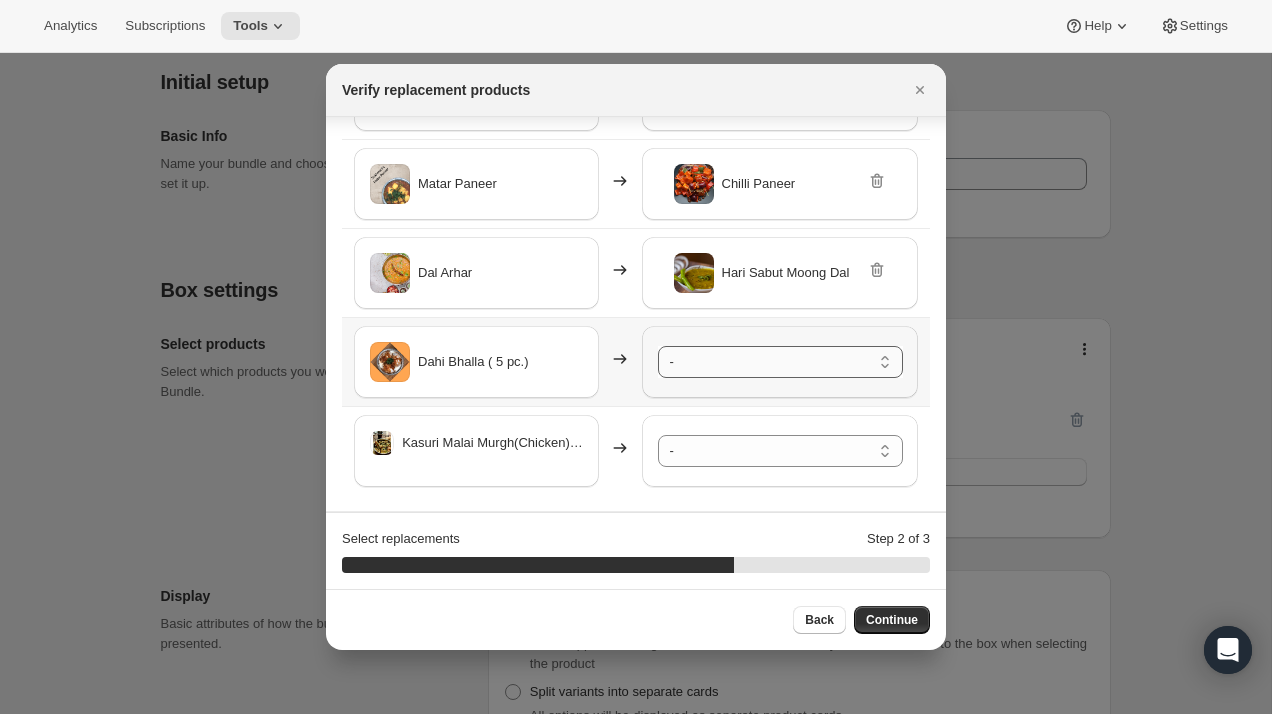 click on "-  Punjabi Kadi Pakora - Default Title Palak Paneer - Default Title Mix Vegetables - Default Title Nutrella Aloo Curry - Default Title Chilli Paneer - Default Title Hari Sabut Moong Dal - Default Title Aloo Tikki ( 5pc.) - Default Title Sukhmani's Chicken Biryani-Limit 2 per order - Default Title Tawa Roti - (Now a Pack of 20 pc.) - Default Title Tawa Roti/Rice Combo - Default Title Basmati Rice (2 Portion) - Default Title Samosa 8pc - Default Title Onion Kulcha (6pcs.) - Default Title New Ajwain Paratha (6 pcs.) - Default Title New Aloo Pyaaz Paratha (6pcs.) - Default Title New Amritsari Kulcha ( 6pcs.) - Default Title New Paneer Paratha (6 pcs.) - Default Title New Stuffed Aloo Gobhi Paratha (6 pcs.) - Default Title New Stuffed Mooli Paratha (6pcs.) - Default Title New Bajra Methi Thepla (6pc.) - Default Title New Stuffed Mix Veg Paratha (New Recipe) (6 pcs.) - Default Title Shahi Besan Ladoo - Default Title Gujia (5pcs.) New - Default Title Milk Cake - Default Title Rasmalai (5 Pc.) - Default Title" at bounding box center (780, 362) 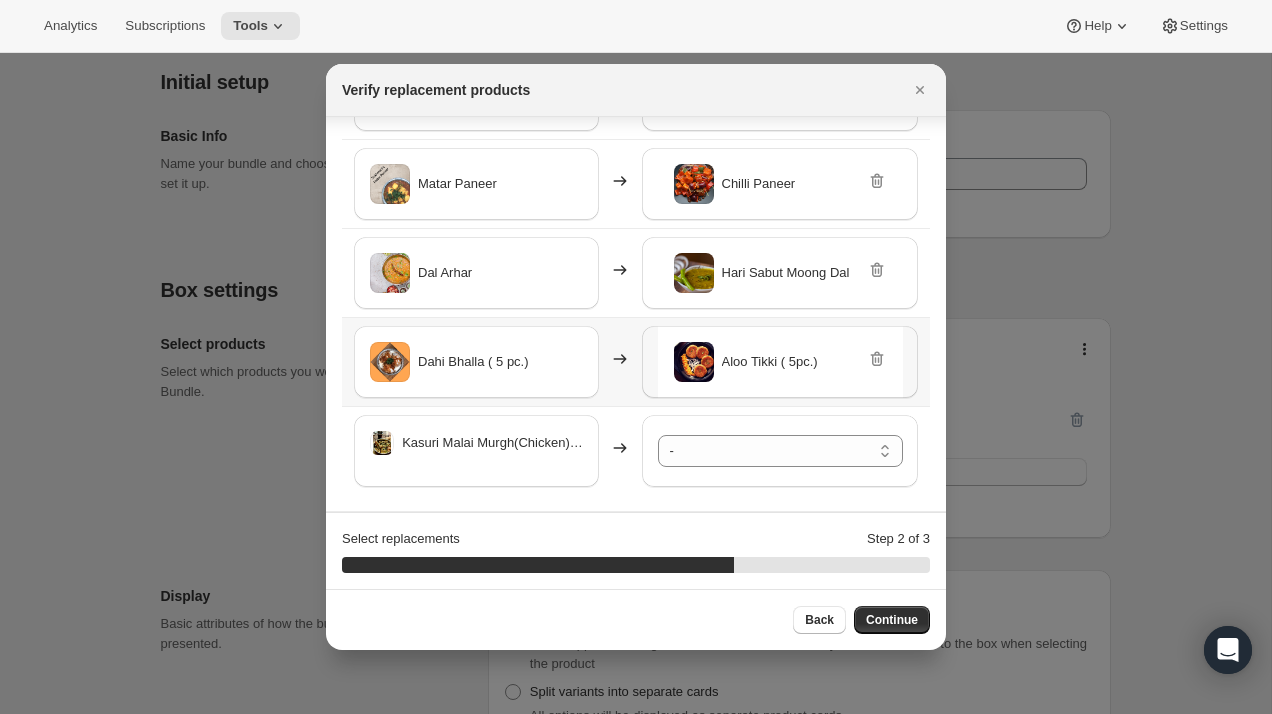 click on "-  Punjabi Kadi Pakora - Default Title Palak Paneer - Default Title Mix Vegetables - Default Title Nutrella Aloo Curry - Default Title Chilli Paneer - Default Title Hari Sabut Moong Dal - Default Title Aloo Tikki ( 5pc.) - Default Title Sukhmani's Chicken Biryani-Limit 2 per order - Default Title Tawa Roti - (Now a Pack of 20 pc.) - Default Title Tawa Roti/Rice Combo - Default Title Basmati Rice (2 Portion) - Default Title Samosa 8pc - Default Title Onion Kulcha (6pcs.) - Default Title New Ajwain Paratha (6 pcs.) - Default Title New Aloo Pyaaz Paratha (6pcs.) - Default Title New Amritsari Kulcha ( 6pcs.) - Default Title New Paneer Paratha (6 pcs.) - Default Title New Stuffed Aloo Gobhi Paratha (6 pcs.) - Default Title New Stuffed Mooli Paratha (6pcs.) - Default Title New Bajra Methi Thepla (6pc.) - Default Title New Stuffed Mix Veg Paratha (New Recipe) (6 pcs.) - Default Title Shahi Besan Ladoo - Default Title Gujia (5pcs.) New - Default Title Milk Cake - Default Title Rasmalai (5 Pc.) - Default Title" at bounding box center (780, 451) 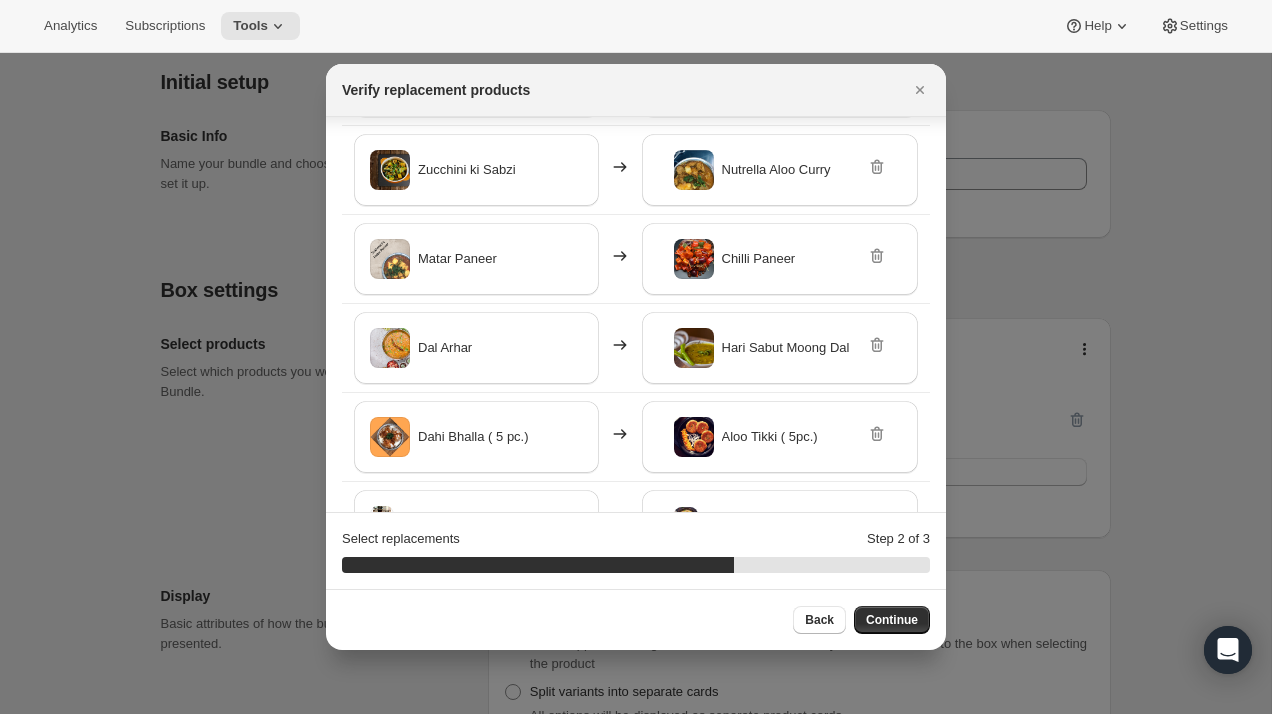 scroll, scrollTop: 413, scrollLeft: 0, axis: vertical 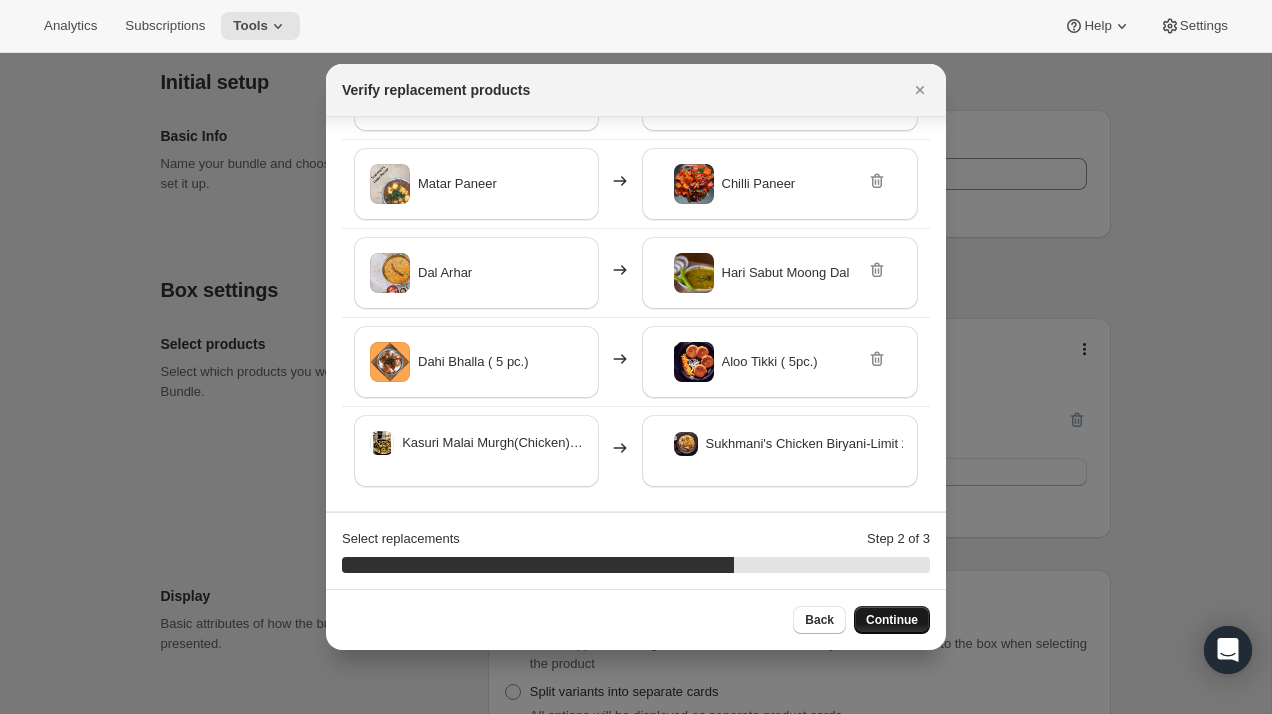 click on "Continue" at bounding box center (892, 620) 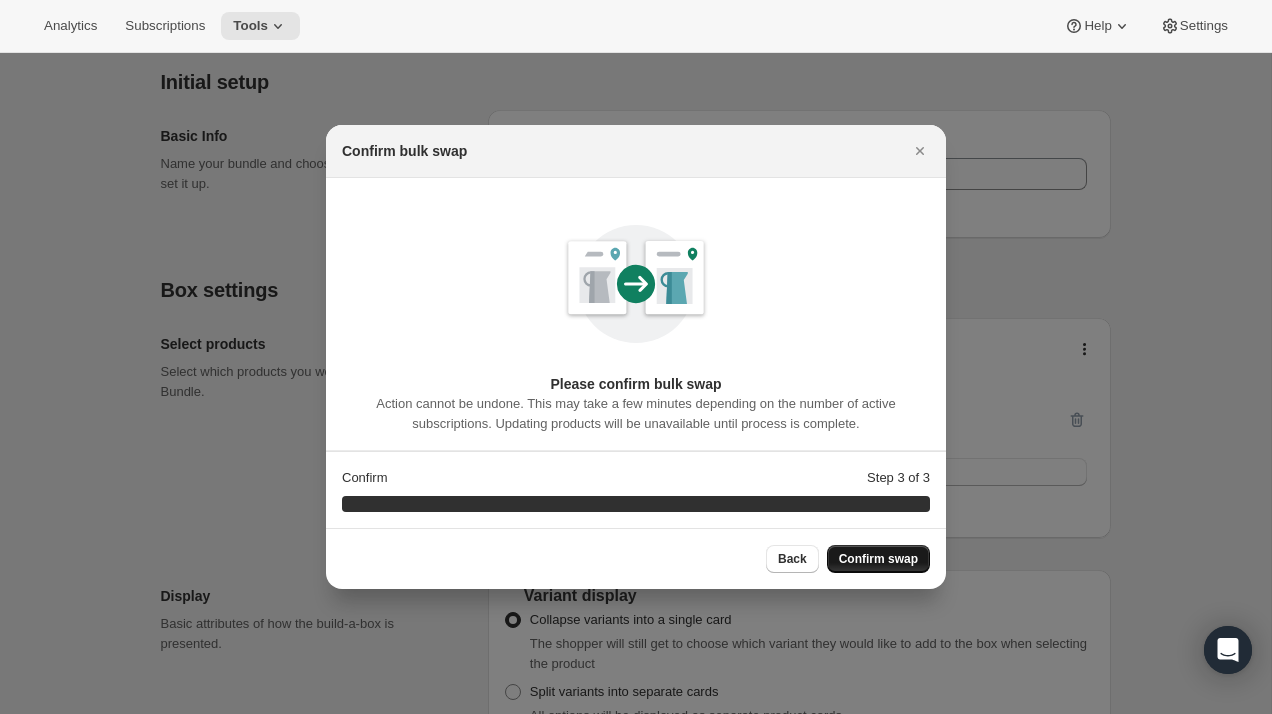 click on "Confirm swap" at bounding box center (878, 559) 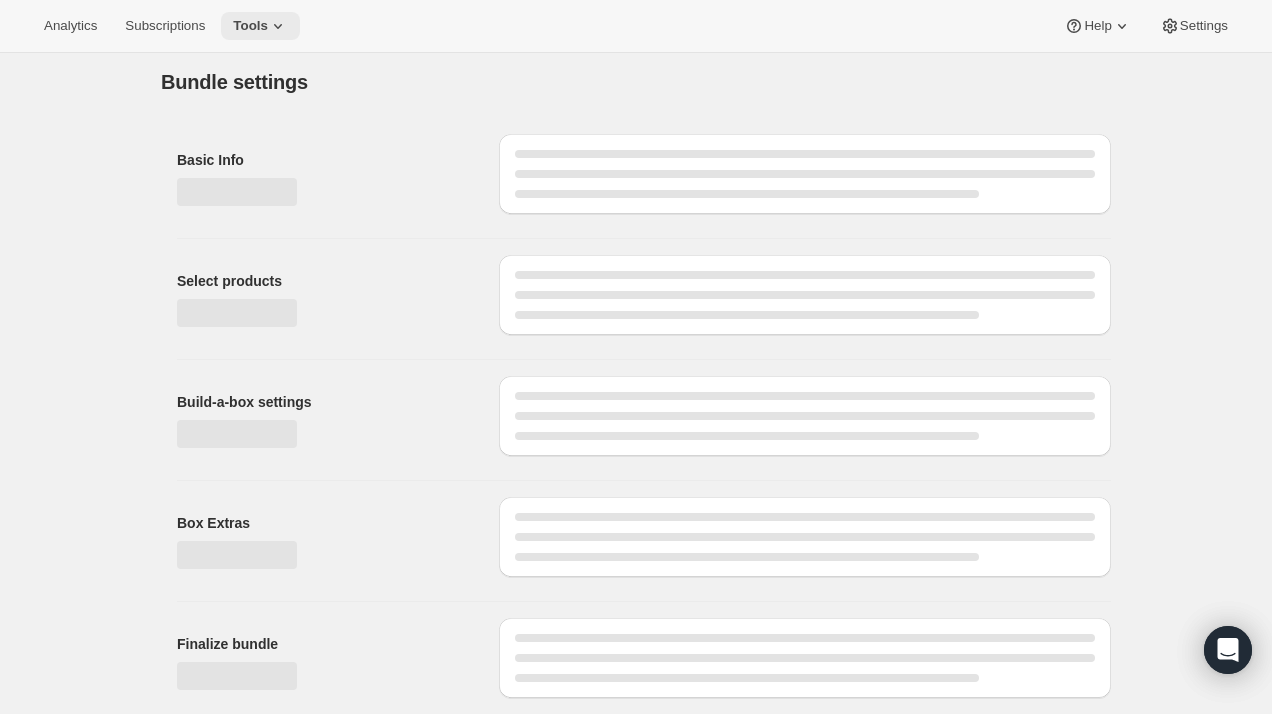 scroll, scrollTop: 178, scrollLeft: 0, axis: vertical 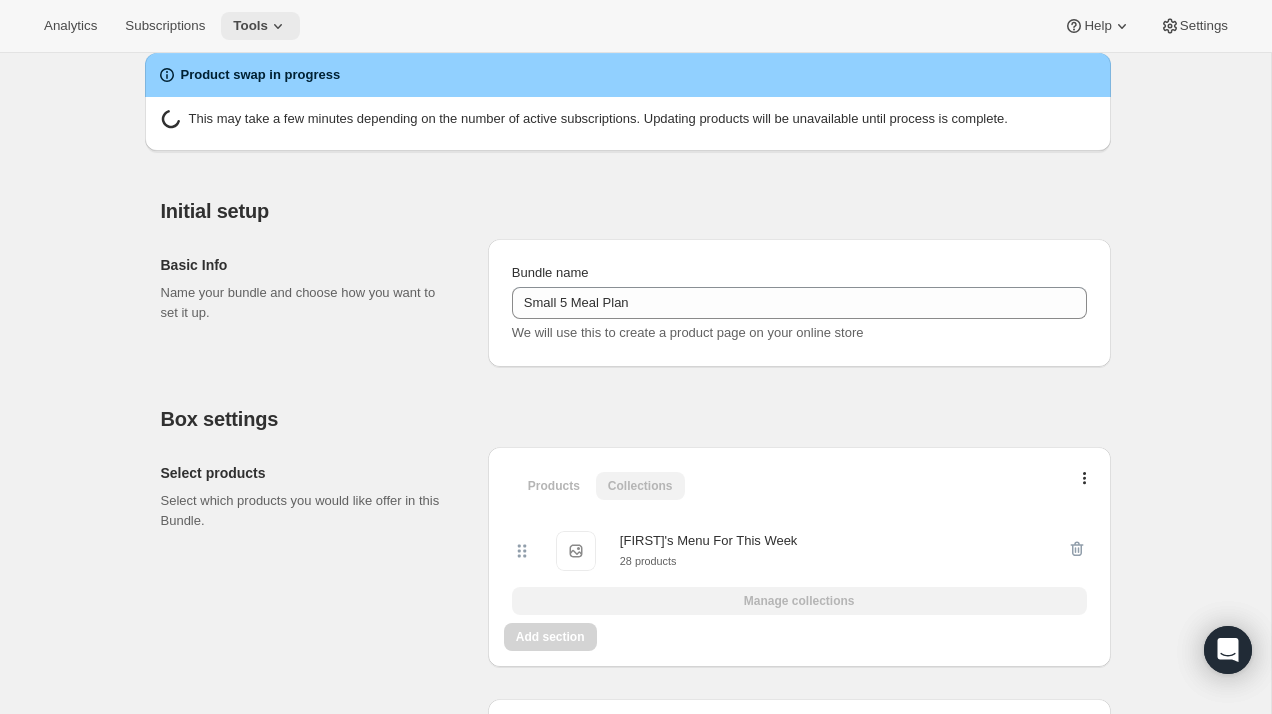 click 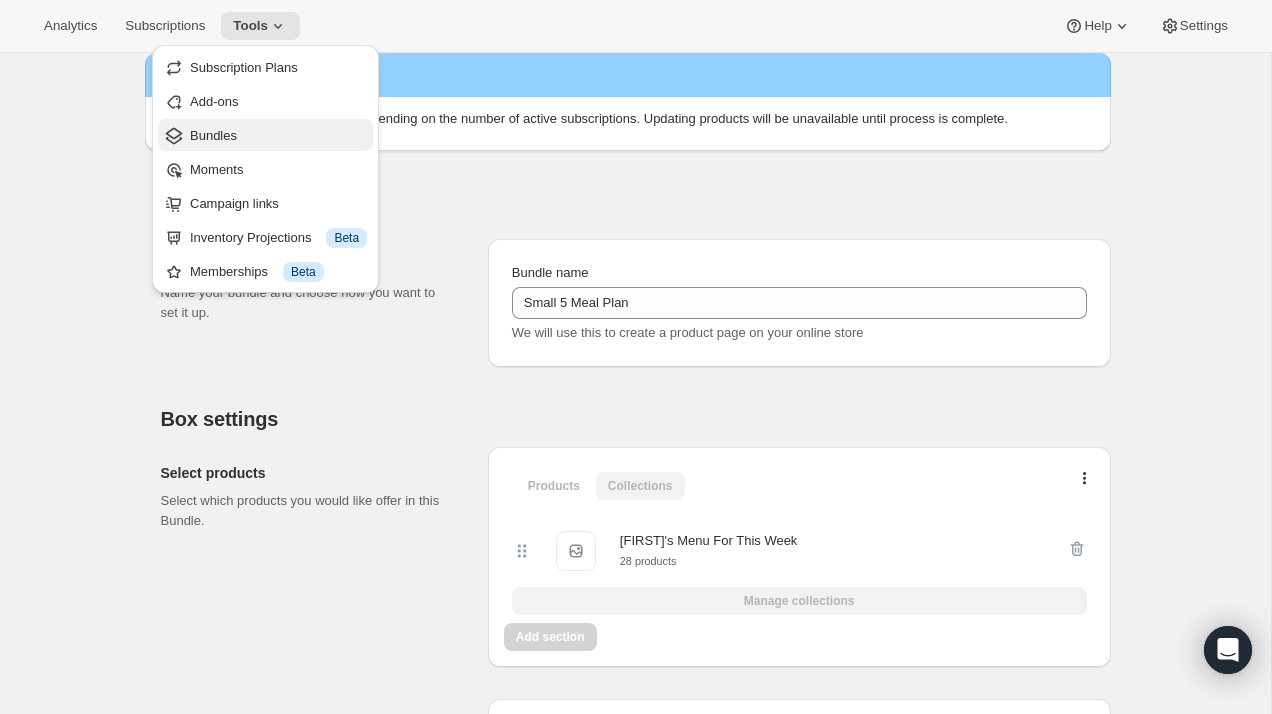 click on "Bundles" at bounding box center [278, 136] 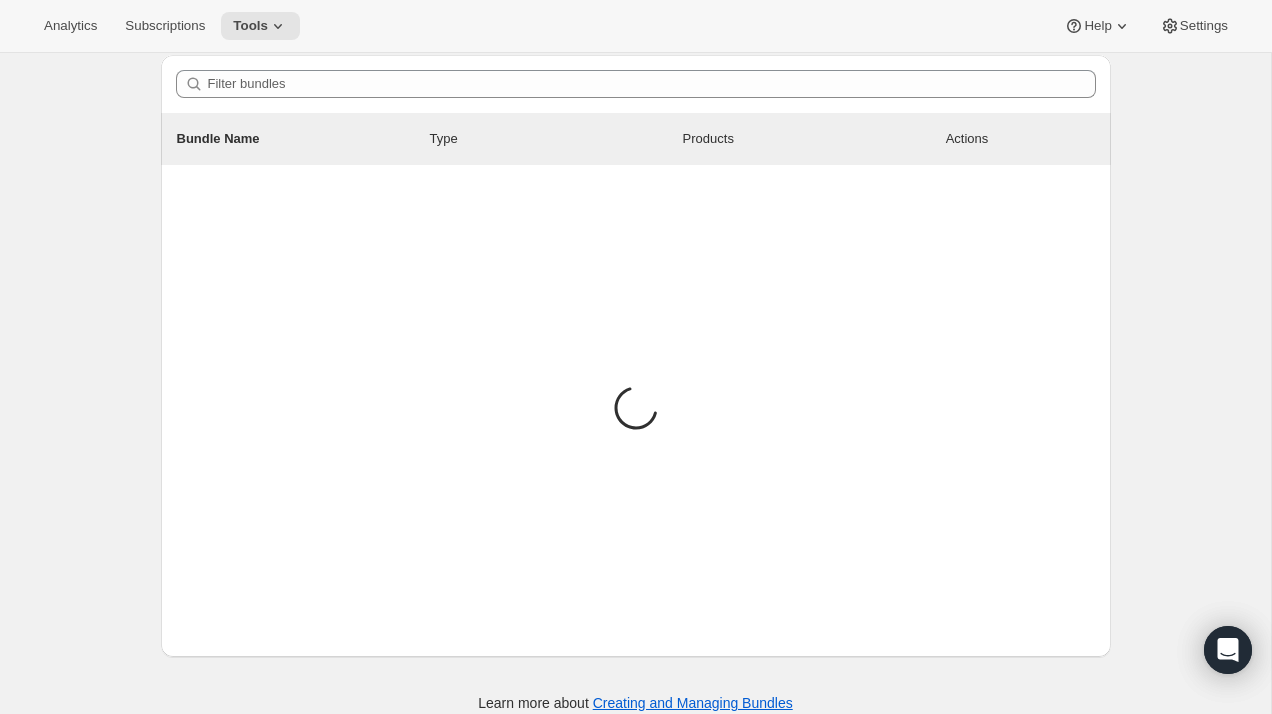 scroll, scrollTop: 0, scrollLeft: 0, axis: both 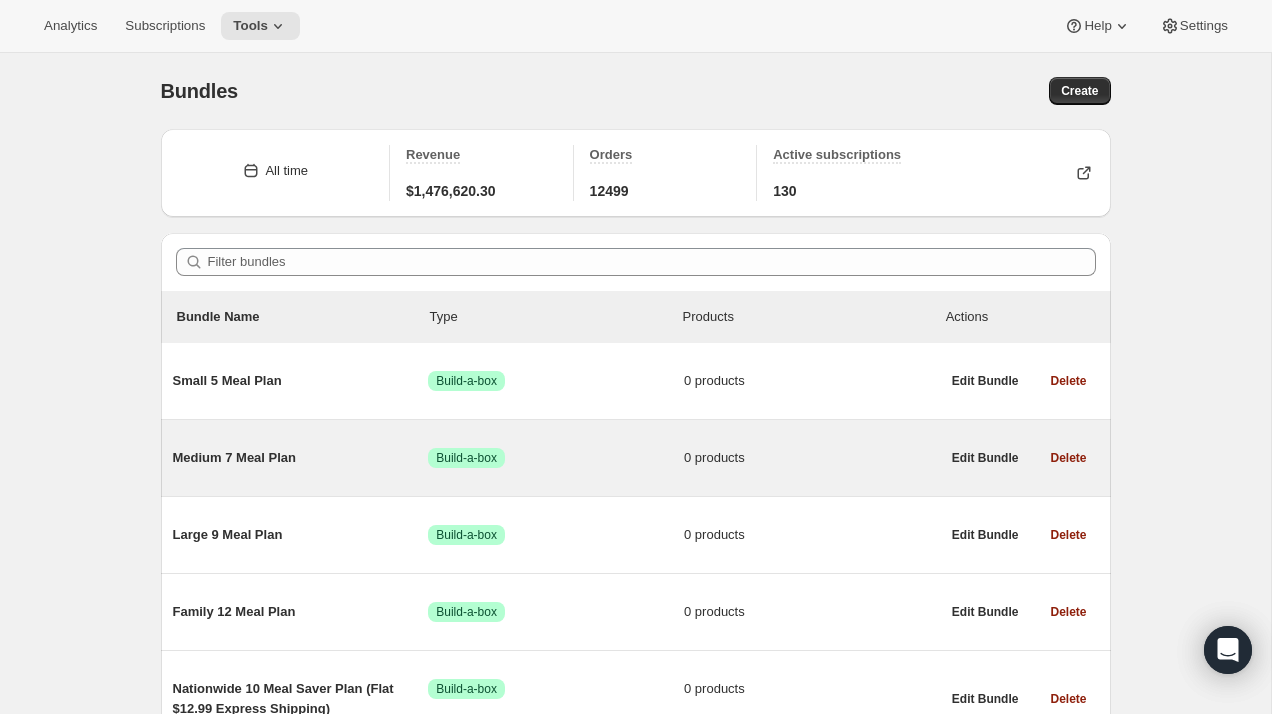 click on "Medium 7 Meal Plan" at bounding box center [301, 458] 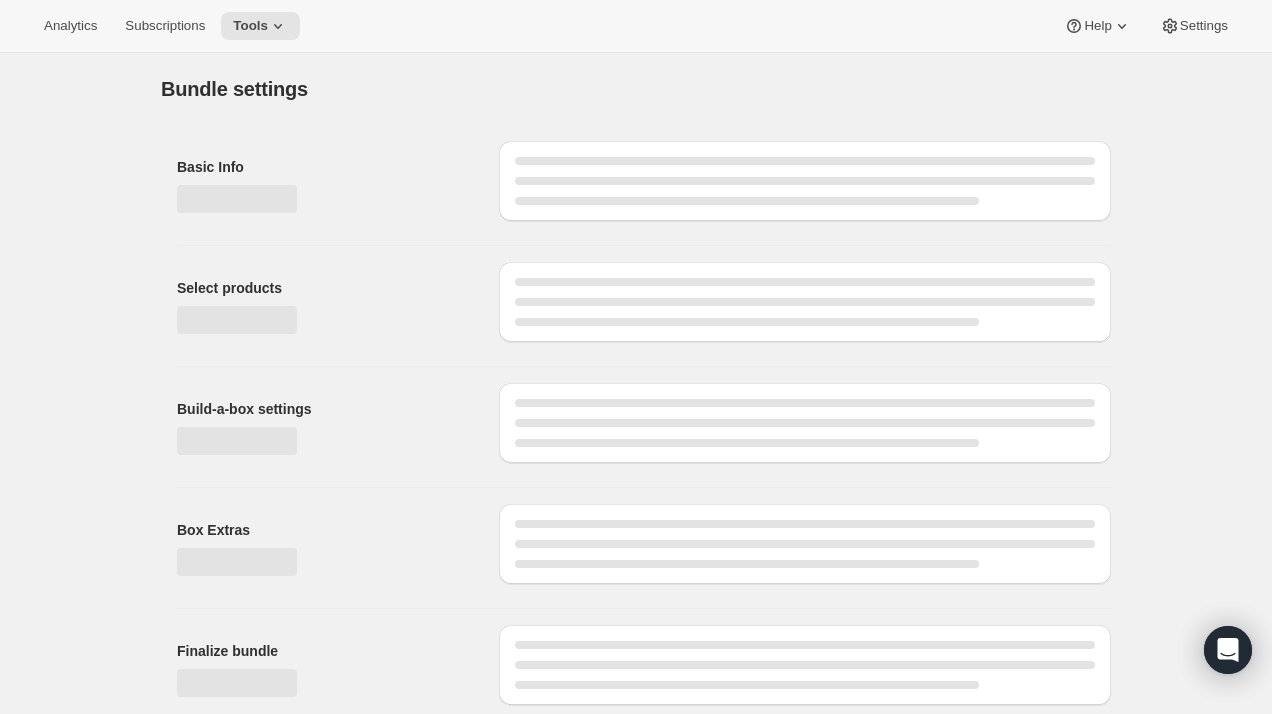 type on "Medium 7 Meal Plan" 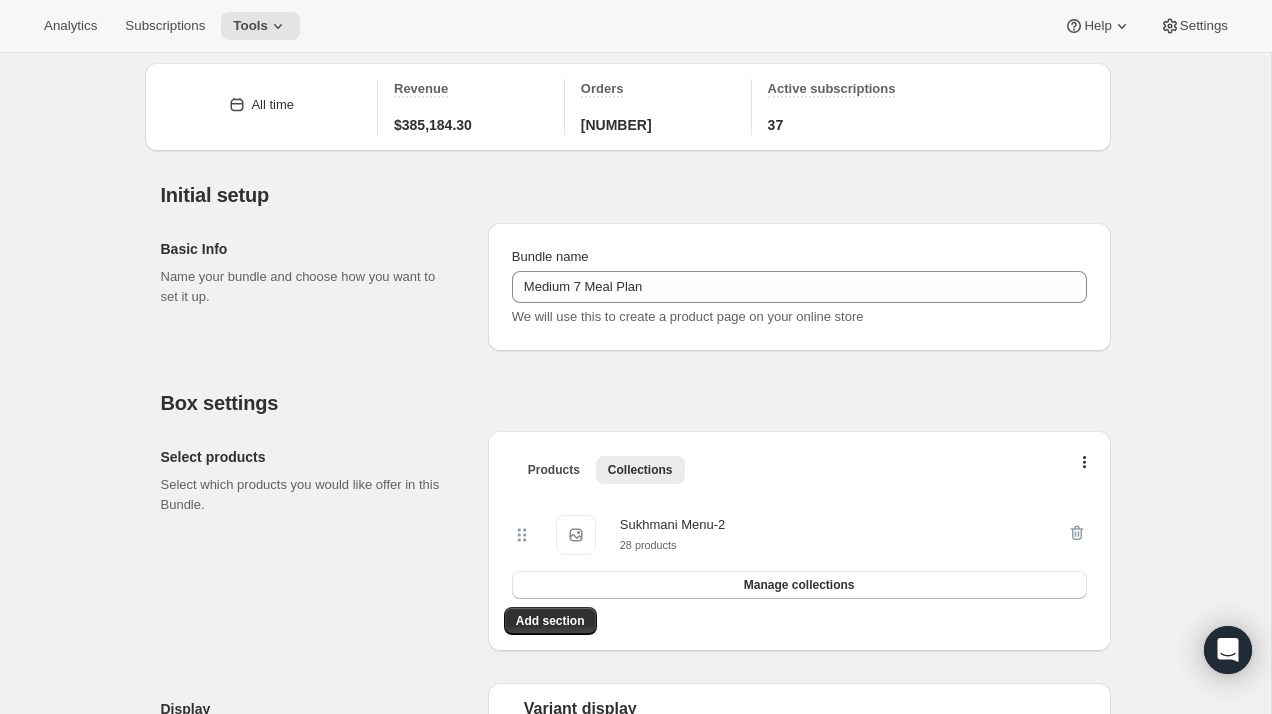 scroll, scrollTop: 82, scrollLeft: 0, axis: vertical 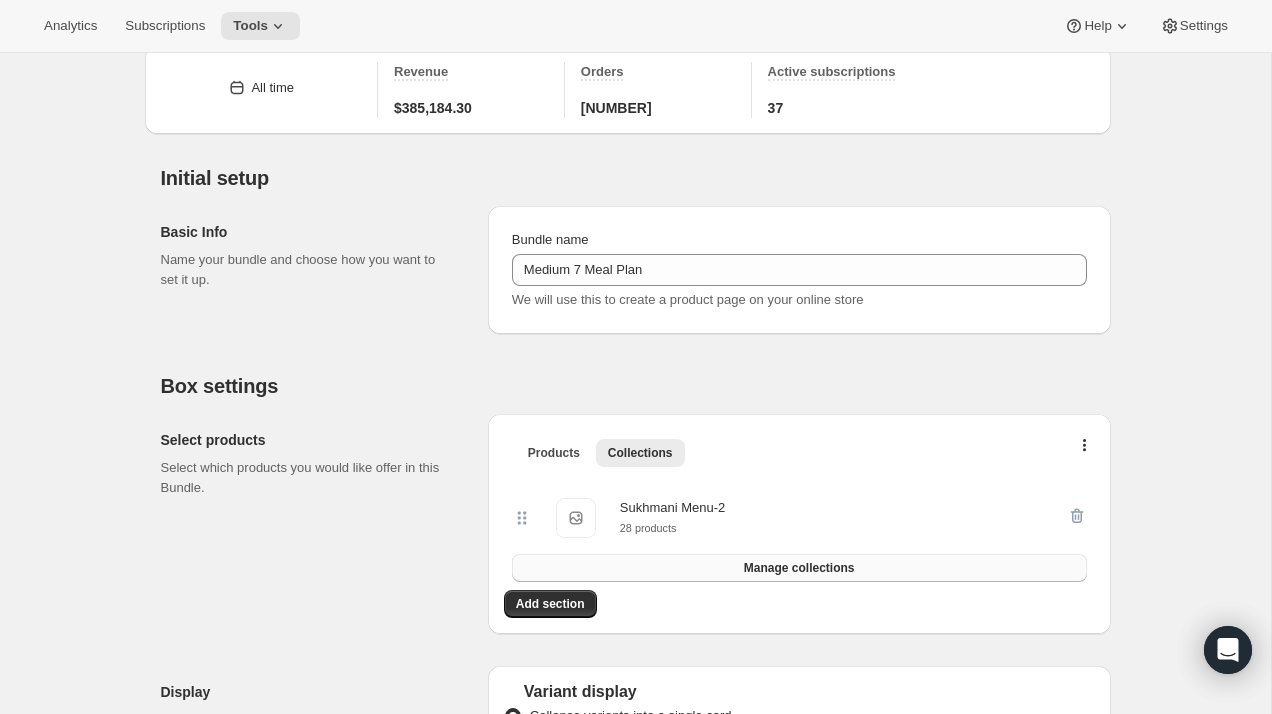 click on "Manage collections" at bounding box center [799, 568] 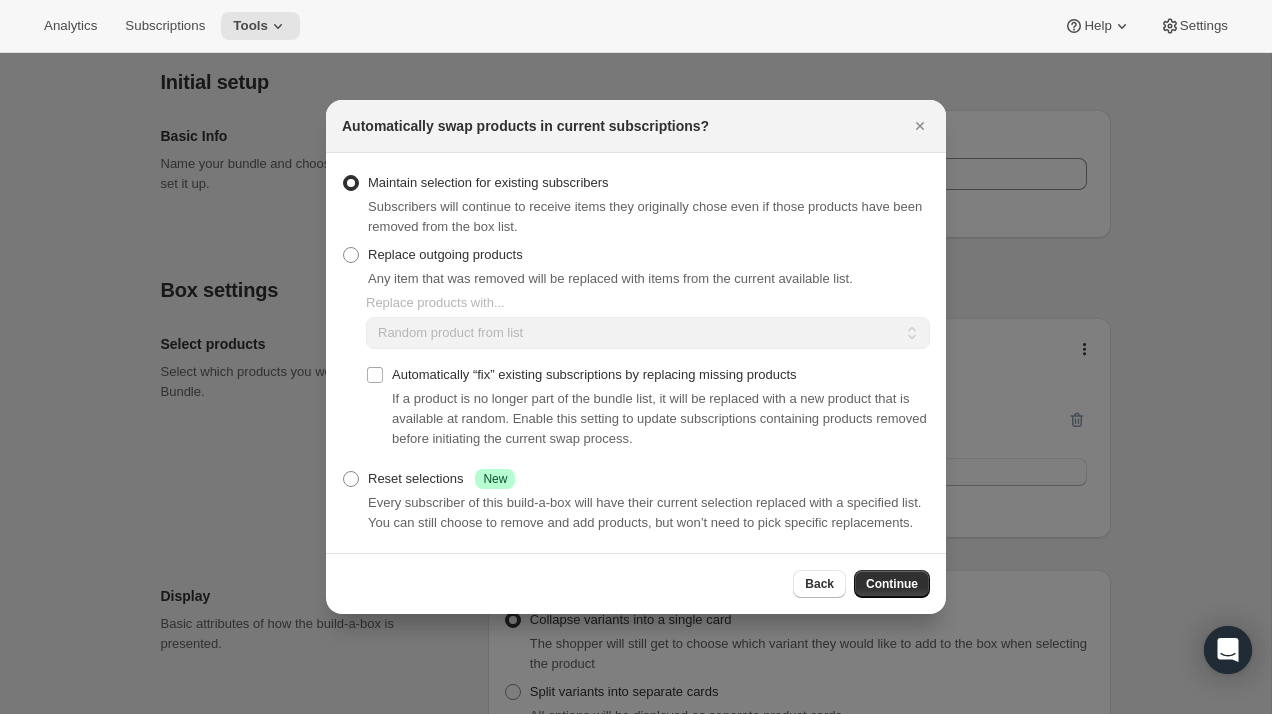 scroll, scrollTop: 0, scrollLeft: 0, axis: both 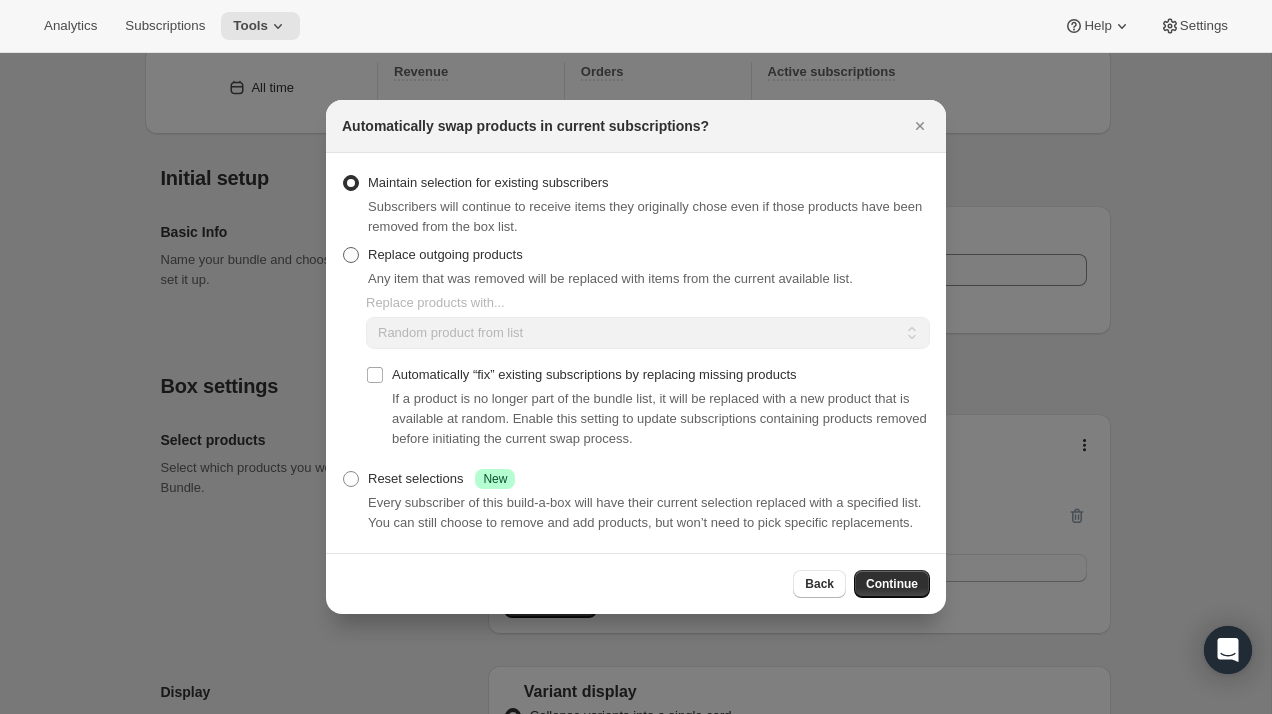 click at bounding box center (351, 255) 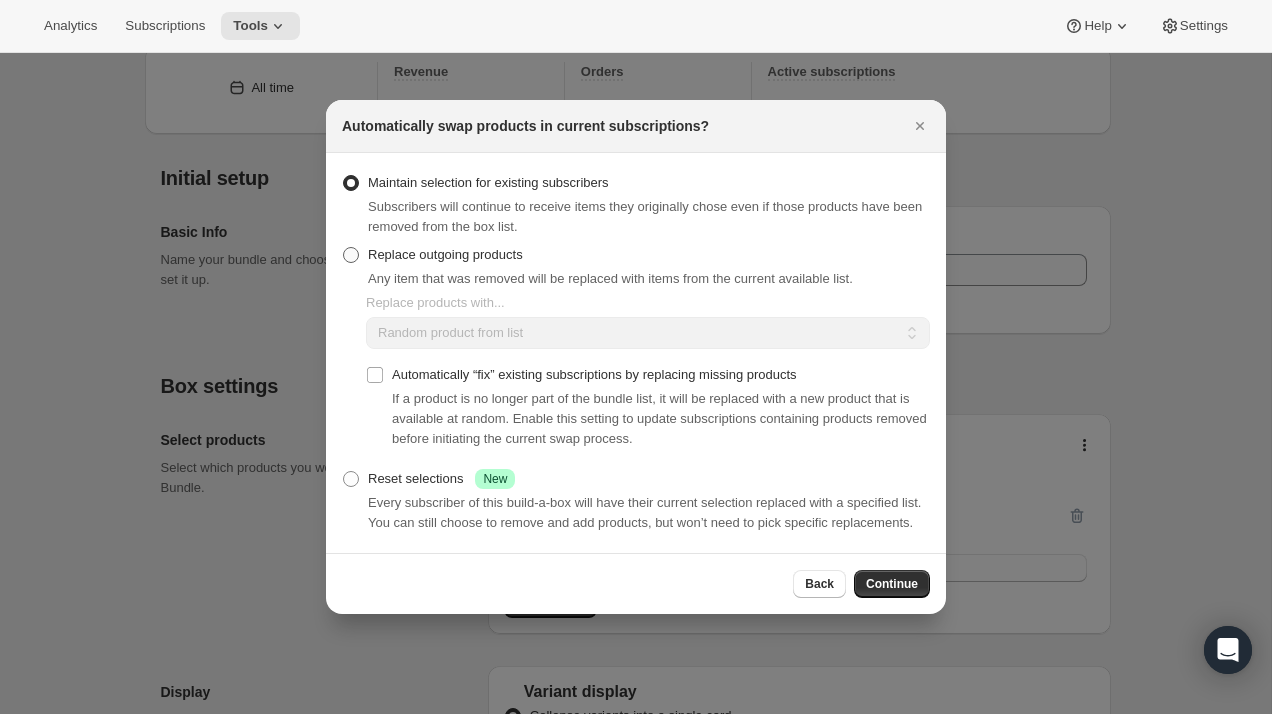 radio on "true" 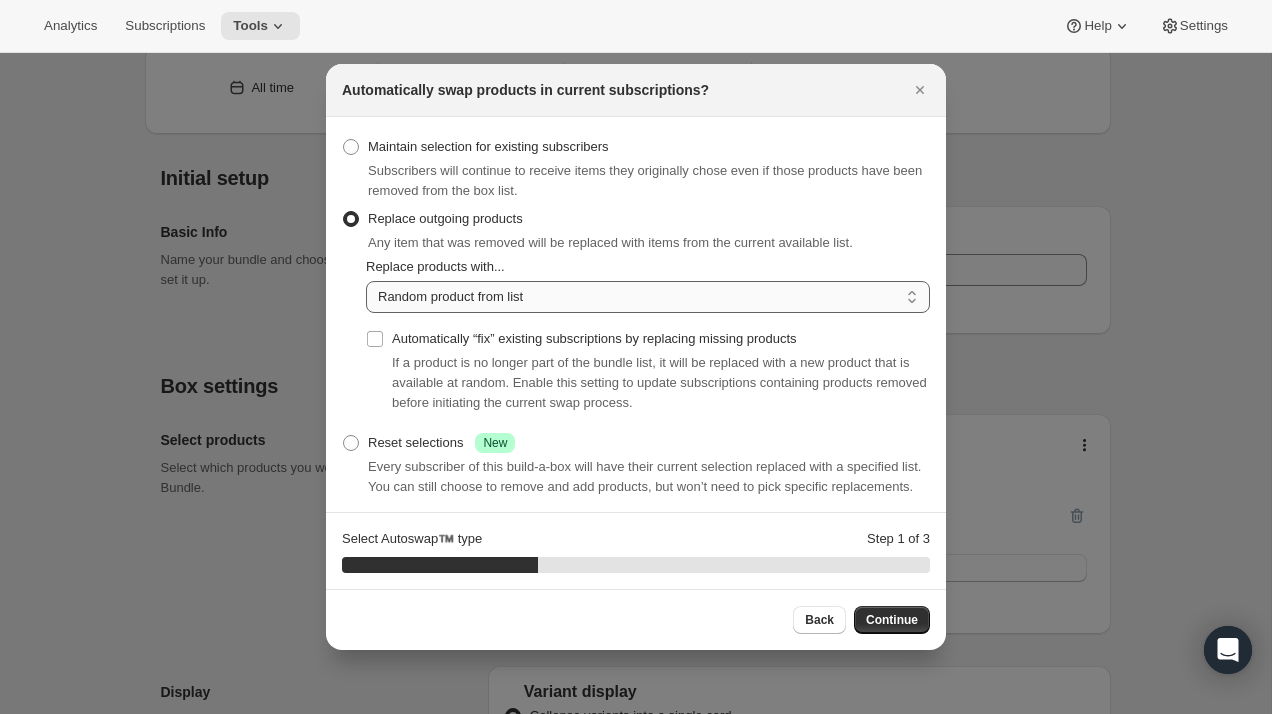 click on "Random product from list Based on position within collection Matching product type Select specific replacements" at bounding box center [648, 297] 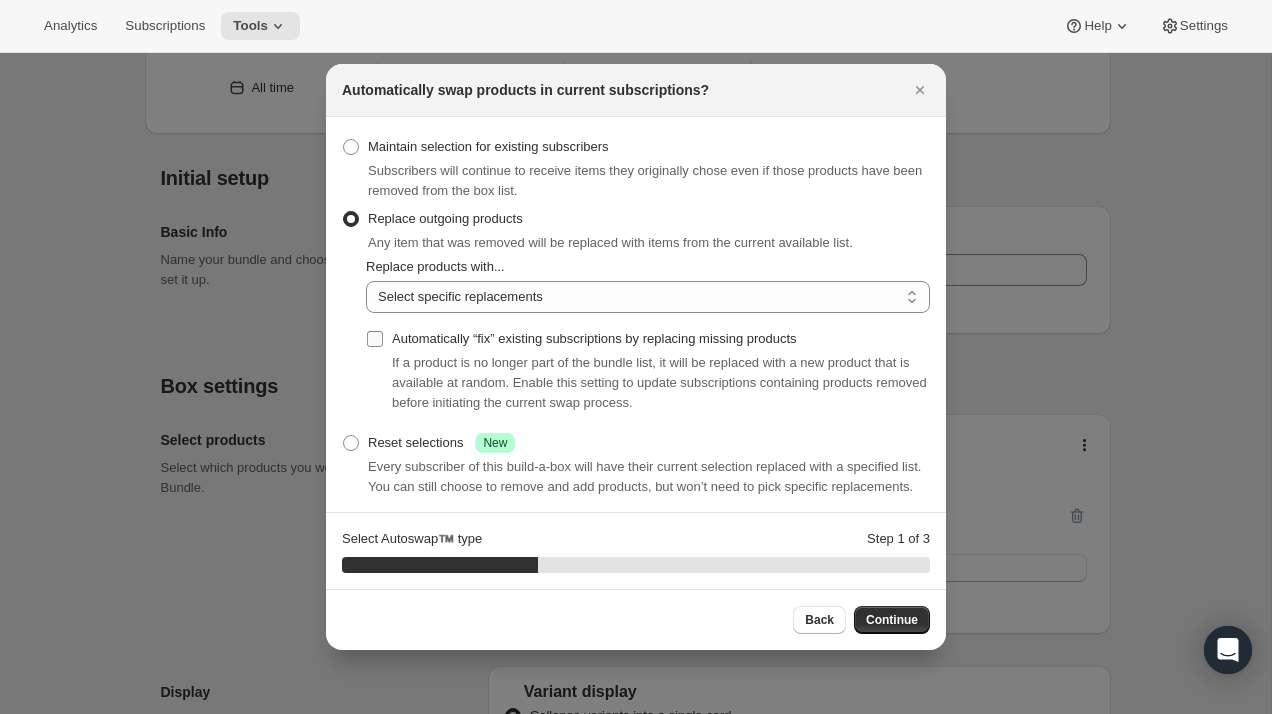 click on "Automatically “fix” existing subscriptions by replacing missing products" at bounding box center [375, 339] 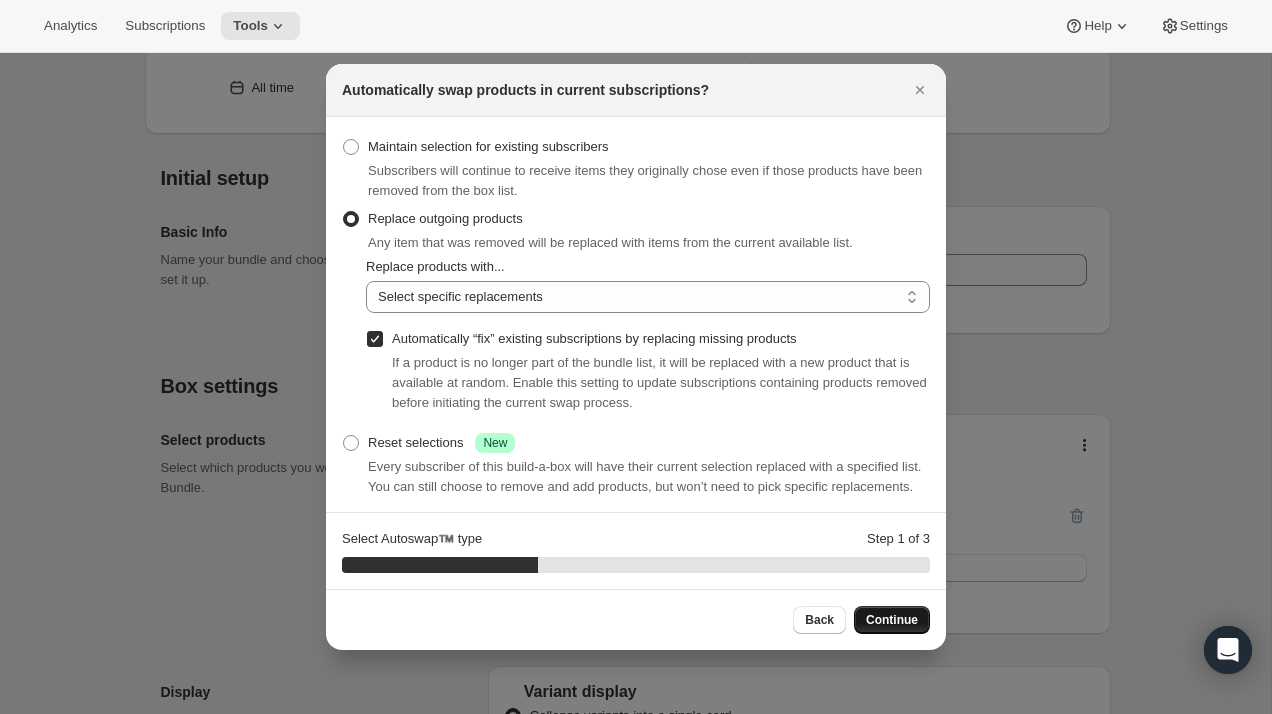 click on "Continue" at bounding box center (892, 620) 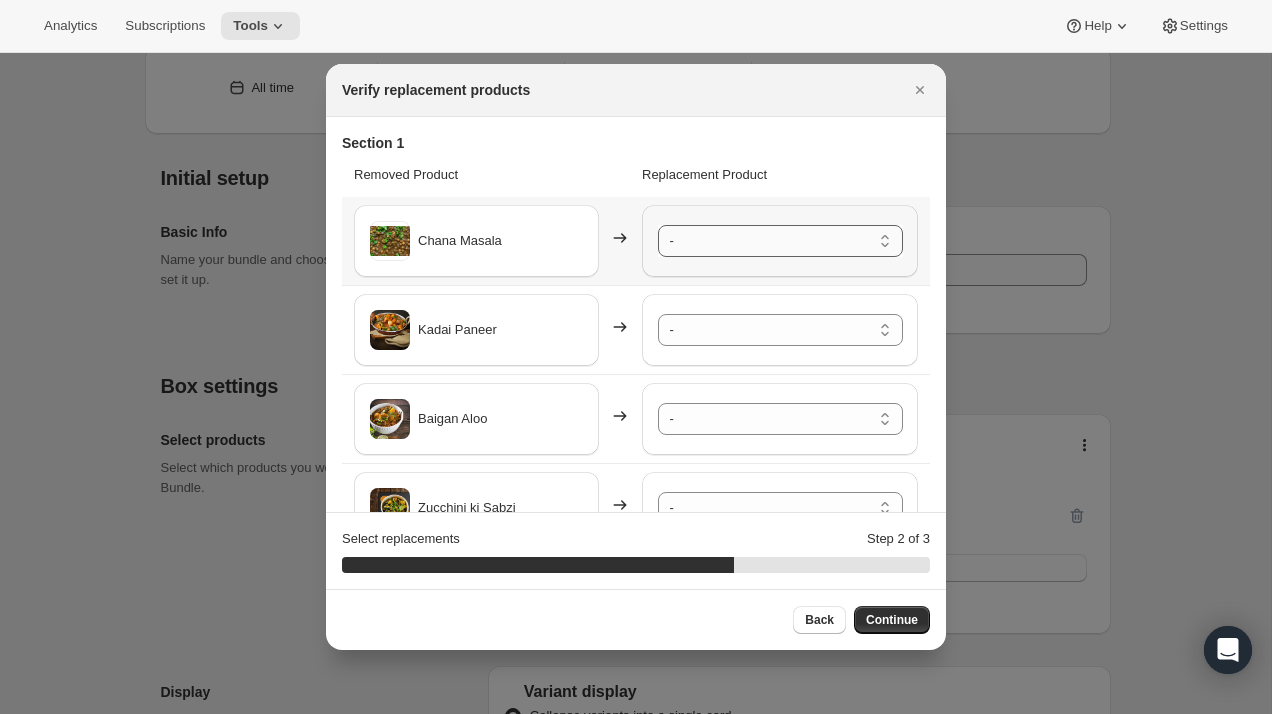 click on "-  Punjabi Kadi Pakora - Default Title Palak Paneer - Default Title Mix Vegetables - Default Title Nutrella Aloo Curry - Default Title Chilli Paneer - Default Title Hari Sabut Moong Dal - Default Title Aloo Tikki ( 5pc.) - Default Title Sukhmani's Chicken Biryani-Limit 2 per order - Default Title Tawa Roti - (Now a Pack of 20 pc.) - Default Title Tawa Roti/Rice Combo - Default Title Basmati Rice (2 Portion) - Default Title Samosa 8pc - Default Title Onion Kulcha (6pcs.) - Default Title New Ajwain Paratha (6 pcs.) - Default Title New Aloo Pyaaz Paratha (6pcs.) - Default Title New Amritsari Kulcha ( 6pcs.) - Default Title New Paneer Paratha (6 pcs.) - Default Title New Stuffed Aloo Gobhi Paratha (6 pcs.) - Default Title New Stuffed Mooli Paratha (6pcs.) - Default Title New Bajra Methi Thepla (6pc.) - Default Title New Stuffed Mix Veg Paratha (New Recipe) (6 pcs.) - Default Title Shahi Besan Ladoo - Default Title Gujia (5pcs.) New - Default Title Milk Cake - Default Title Rasmalai (5 Pc.) - Default Title" at bounding box center (780, 241) 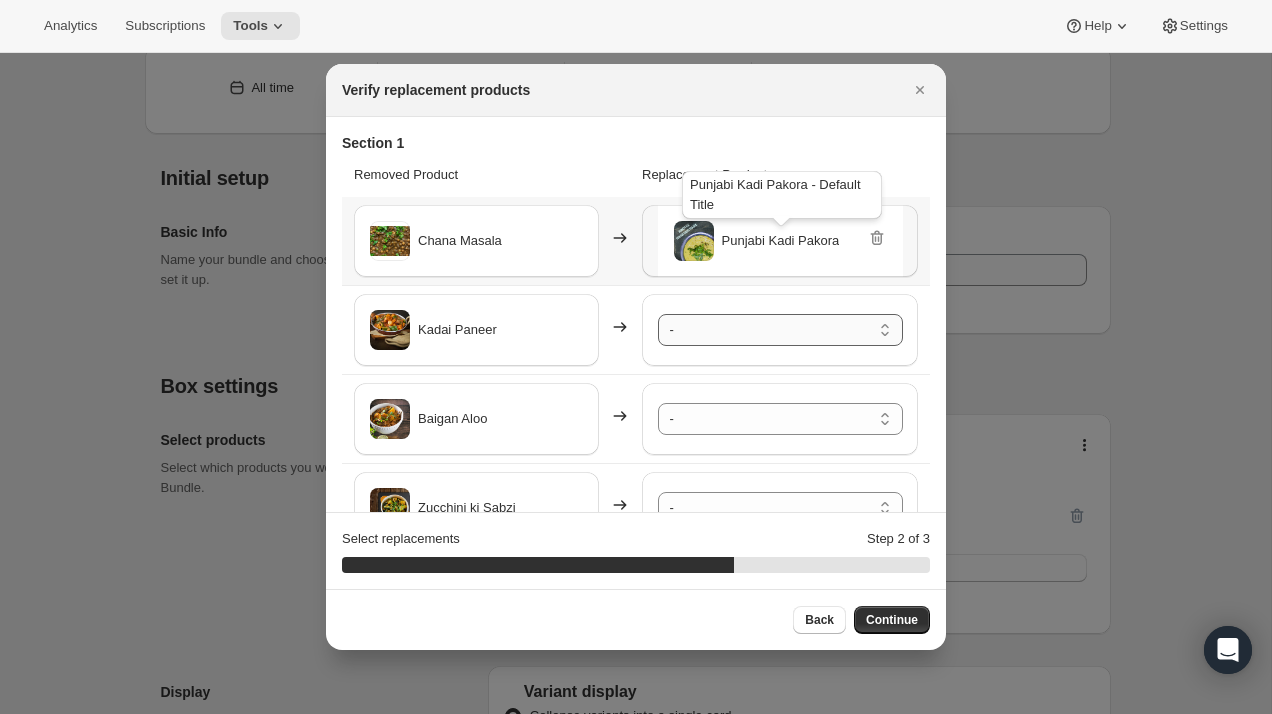click on "-  Punjabi Kadi Pakora - Default Title Palak Paneer - Default Title Mix Vegetables - Default Title Nutrella Aloo Curry - Default Title Chilli Paneer - Default Title Hari Sabut Moong Dal - Default Title Aloo Tikki ( 5pc.) - Default Title Sukhmani's Chicken Biryani-Limit 2 per order - Default Title Tawa Roti - (Now a Pack of 20 pc.) - Default Title Tawa Roti/Rice Combo - Default Title Basmati Rice (2 Portion) - Default Title Samosa 8pc - Default Title Onion Kulcha (6pcs.) - Default Title New Ajwain Paratha (6 pcs.) - Default Title New Aloo Pyaaz Paratha (6pcs.) - Default Title New Amritsari Kulcha ( 6pcs.) - Default Title New Paneer Paratha (6 pcs.) - Default Title New Stuffed Aloo Gobhi Paratha (6 pcs.) - Default Title New Stuffed Mooli Paratha (6pcs.) - Default Title New Bajra Methi Thepla (6pc.) - Default Title New Stuffed Mix Veg Paratha (New Recipe) (6 pcs.) - Default Title Shahi Besan Ladoo - Default Title Gujia (5pcs.) New - Default Title Milk Cake - Default Title Rasmalai (5 Pc.) - Default Title" at bounding box center [780, 330] 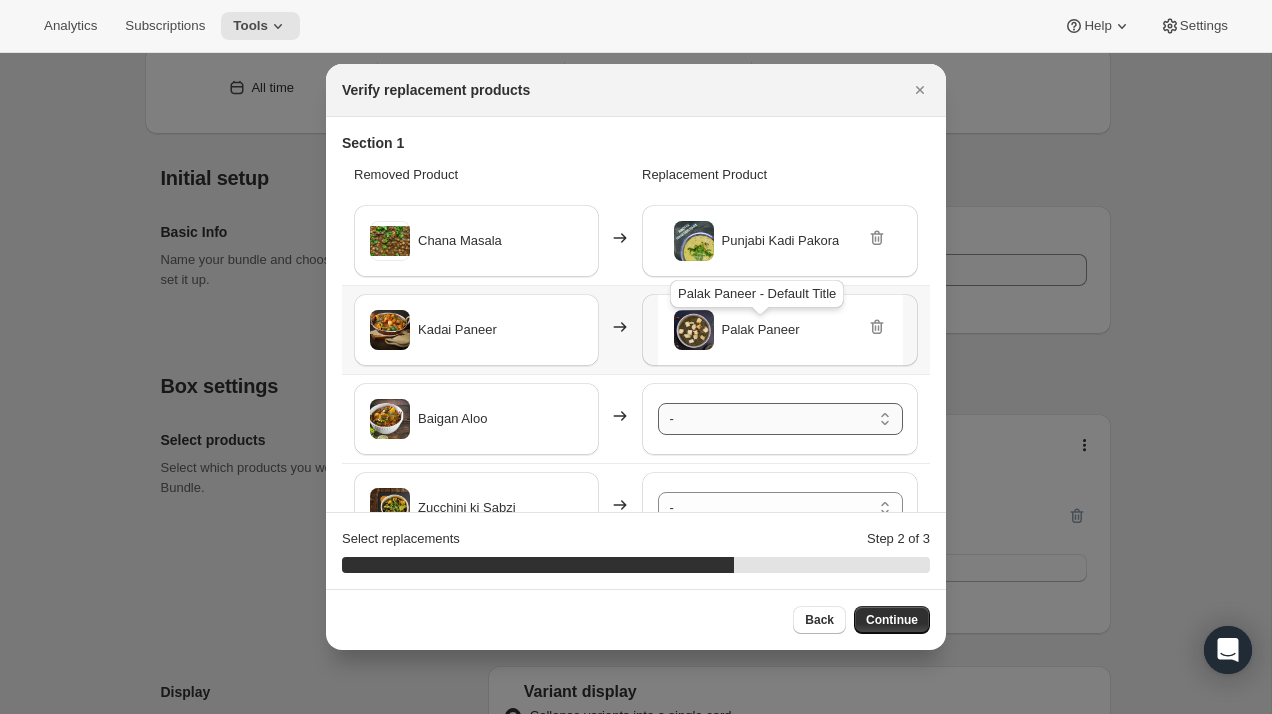 click on "-  Punjabi Kadi Pakora - Default Title Palak Paneer - Default Title Mix Vegetables - Default Title Nutrella Aloo Curry - Default Title Chilli Paneer - Default Title Hari Sabut Moong Dal - Default Title Aloo Tikki ( 5pc.) - Default Title Sukhmani's Chicken Biryani-Limit 2 per order - Default Title Tawa Roti - (Now a Pack of 20 pc.) - Default Title Tawa Roti/Rice Combo - Default Title Basmati Rice (2 Portion) - Default Title Samosa 8pc - Default Title Onion Kulcha (6pcs.) - Default Title New Ajwain Paratha (6 pcs.) - Default Title New Aloo Pyaaz Paratha (6pcs.) - Default Title New Amritsari Kulcha ( 6pcs.) - Default Title New Paneer Paratha (6 pcs.) - Default Title New Stuffed Aloo Gobhi Paratha (6 pcs.) - Default Title New Stuffed Mooli Paratha (6pcs.) - Default Title New Bajra Methi Thepla (6pc.) - Default Title New Stuffed Mix Veg Paratha (New Recipe) (6 pcs.) - Default Title Shahi Besan Ladoo - Default Title Gujia (5pcs.) New - Default Title Milk Cake - Default Title Rasmalai (5 Pc.) - Default Title" at bounding box center (780, 419) 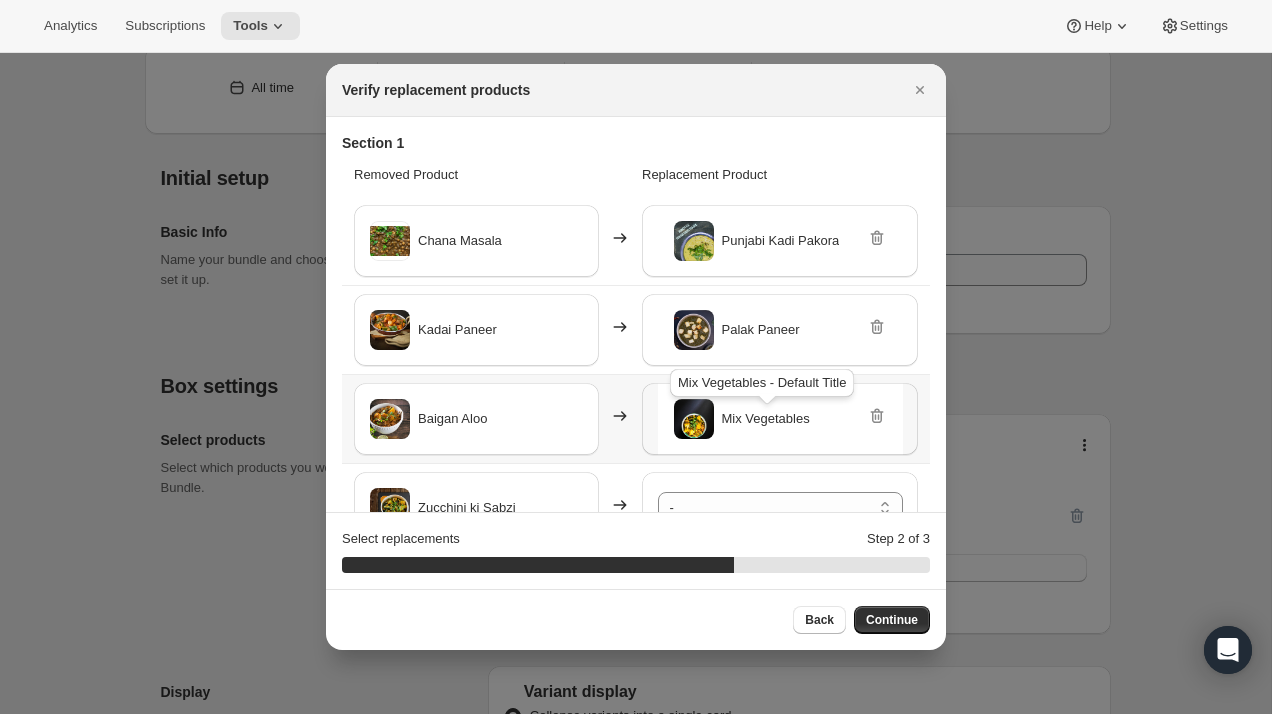 click on "-  Punjabi Kadi Pakora - Default Title Palak Paneer - Default Title Mix Vegetables - Default Title Nutrella Aloo Curry - Default Title Chilli Paneer - Default Title Hari Sabut Moong Dal - Default Title Aloo Tikki ( 5pc.) - Default Title Sukhmani's Chicken Biryani-Limit 2 per order - Default Title Tawa Roti - (Now a Pack of 20 pc.) - Default Title Tawa Roti/Rice Combo - Default Title Basmati Rice (2 Portion) - Default Title Samosa 8pc - Default Title Onion Kulcha (6pcs.) - Default Title New Ajwain Paratha (6 pcs.) - Default Title New Aloo Pyaaz Paratha (6pcs.) - Default Title New Amritsari Kulcha ( 6pcs.) - Default Title New Paneer Paratha (6 pcs.) - Default Title New Stuffed Aloo Gobhi Paratha (6 pcs.) - Default Title New Stuffed Mooli Paratha (6pcs.) - Default Title New Bajra Methi Thepla (6pc.) - Default Title New Stuffed Mix Veg Paratha (New Recipe) (6 pcs.) - Default Title Shahi Besan Ladoo - Default Title Gujia (5pcs.) New - Default Title Milk Cake - Default Title Rasmalai (5 Pc.) - Default Title" at bounding box center (780, 508) 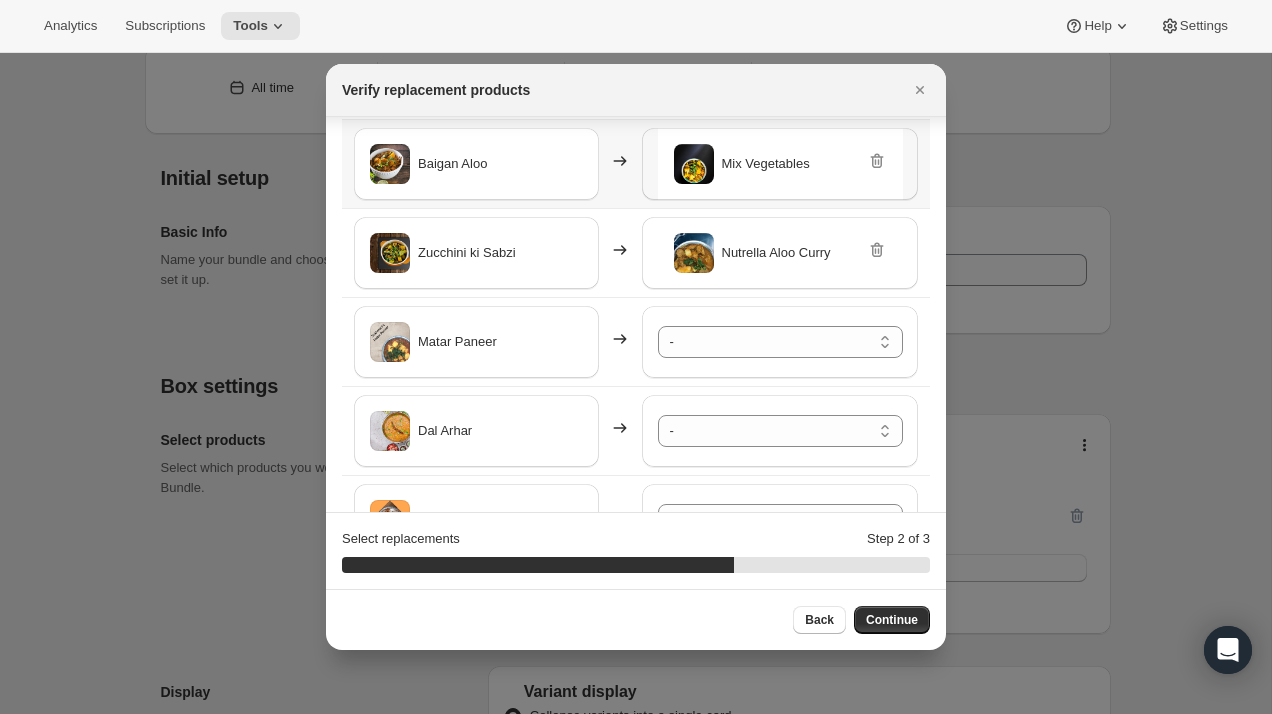 scroll, scrollTop: 282, scrollLeft: 0, axis: vertical 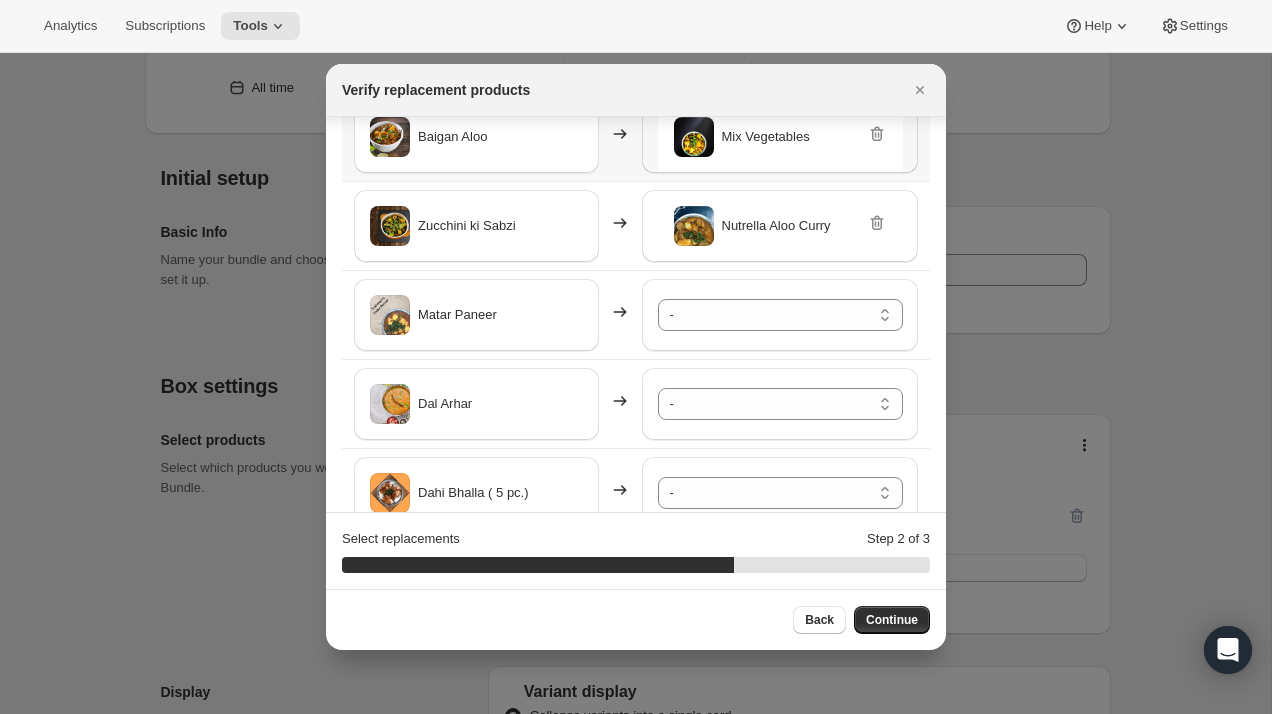 click on "-  Punjabi Kadi Pakora - Default Title Palak Paneer - Default Title Mix Vegetables - Default Title Nutrella Aloo Curry - Default Title Chilli Paneer - Default Title Hari Sabut Moong Dal - Default Title Aloo Tikki ( 5pc.) - Default Title Sukhmani's Chicken Biryani-Limit 2 per order - Default Title Tawa Roti - (Now a Pack of 20 pc.) - Default Title Tawa Roti/Rice Combo - Default Title Basmati Rice (2 Portion) - Default Title Samosa 8pc - Default Title Onion Kulcha (6pcs.) - Default Title New Ajwain Paratha (6 pcs.) - Default Title New Aloo Pyaaz Paratha (6pcs.) - Default Title New Amritsari Kulcha ( 6pcs.) - Default Title New Paneer Paratha (6 pcs.) - Default Title New Stuffed Aloo Gobhi Paratha (6 pcs.) - Default Title New Stuffed Mooli Paratha (6pcs.) - Default Title New Bajra Methi Thepla (6pc.) - Default Title New Stuffed Mix Veg Paratha (New Recipe) (6 pcs.) - Default Title Shahi Besan Ladoo - Default Title Gujia (5pcs.) New - Default Title Milk Cake - Default Title Rasmalai (5 Pc.) - Default Title" at bounding box center (780, 315) 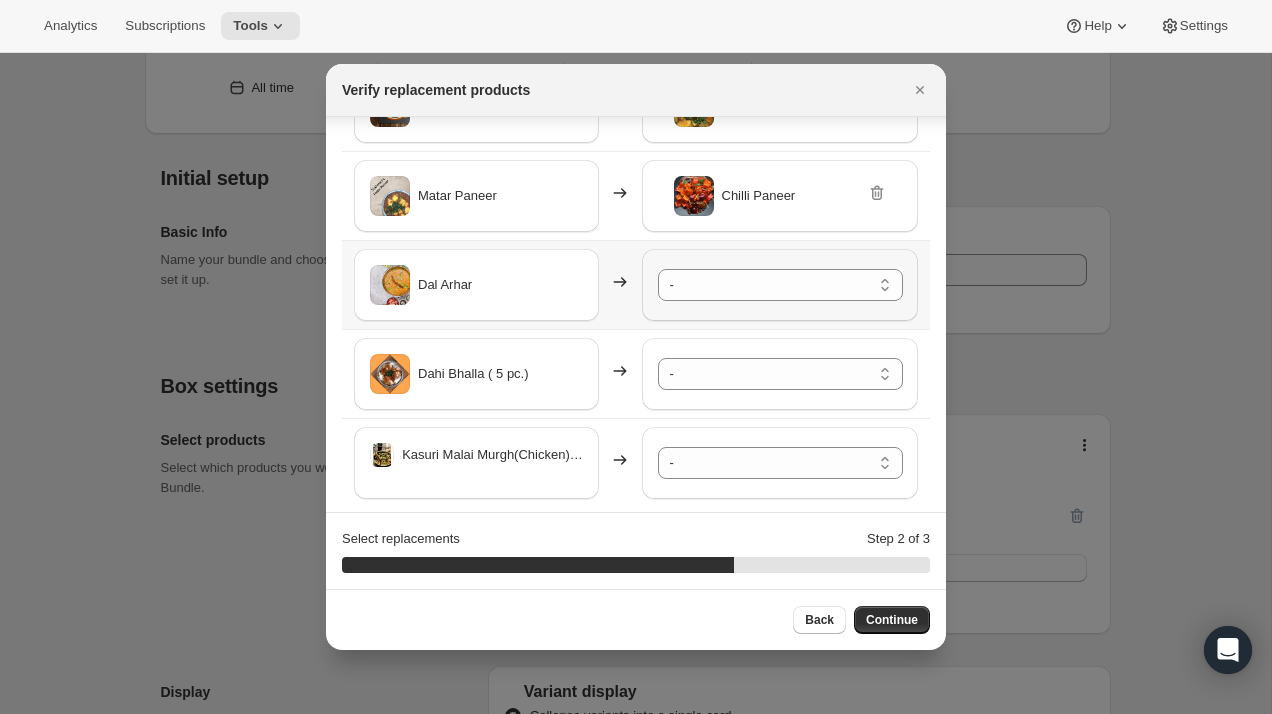 scroll, scrollTop: 403, scrollLeft: 0, axis: vertical 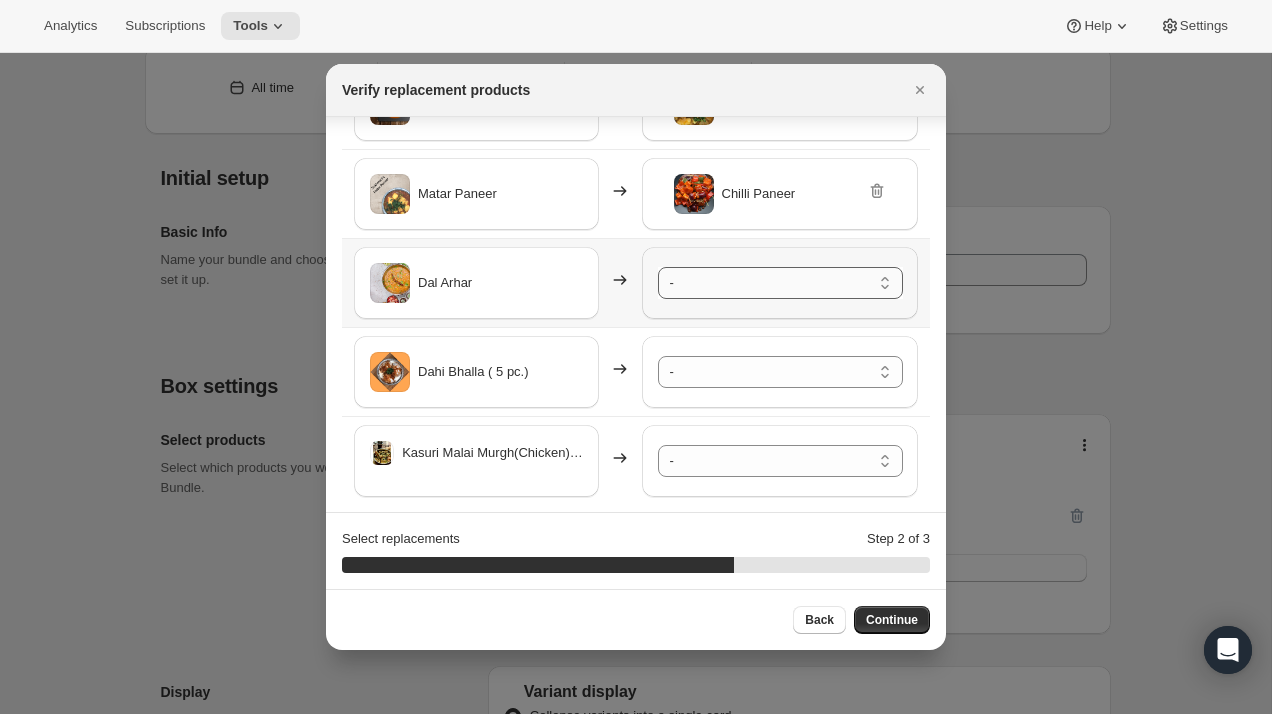 click on "-  Punjabi Kadi Pakora - Default Title Palak Paneer - Default Title Mix Vegetables - Default Title Nutrella Aloo Curry - Default Title Chilli Paneer - Default Title Hari Sabut Moong Dal - Default Title Aloo Tikki ( 5pc.) - Default Title Sukhmani's Chicken Biryani-Limit 2 per order - Default Title Tawa Roti - (Now a Pack of 20 pc.) - Default Title Tawa Roti/Rice Combo - Default Title Basmati Rice (2 Portion) - Default Title Samosa 8pc - Default Title Onion Kulcha (6pcs.) - Default Title New Ajwain Paratha (6 pcs.) - Default Title New Aloo Pyaaz Paratha (6pcs.) - Default Title New Amritsari Kulcha ( 6pcs.) - Default Title New Paneer Paratha (6 pcs.) - Default Title New Stuffed Aloo Gobhi Paratha (6 pcs.) - Default Title New Stuffed Mooli Paratha (6pcs.) - Default Title New Bajra Methi Thepla (6pc.) - Default Title New Stuffed Mix Veg Paratha (New Recipe) (6 pcs.) - Default Title Shahi Besan Ladoo - Default Title Gujia (5pcs.) New - Default Title Milk Cake - Default Title Rasmalai (5 Pc.) - Default Title" at bounding box center (780, 283) 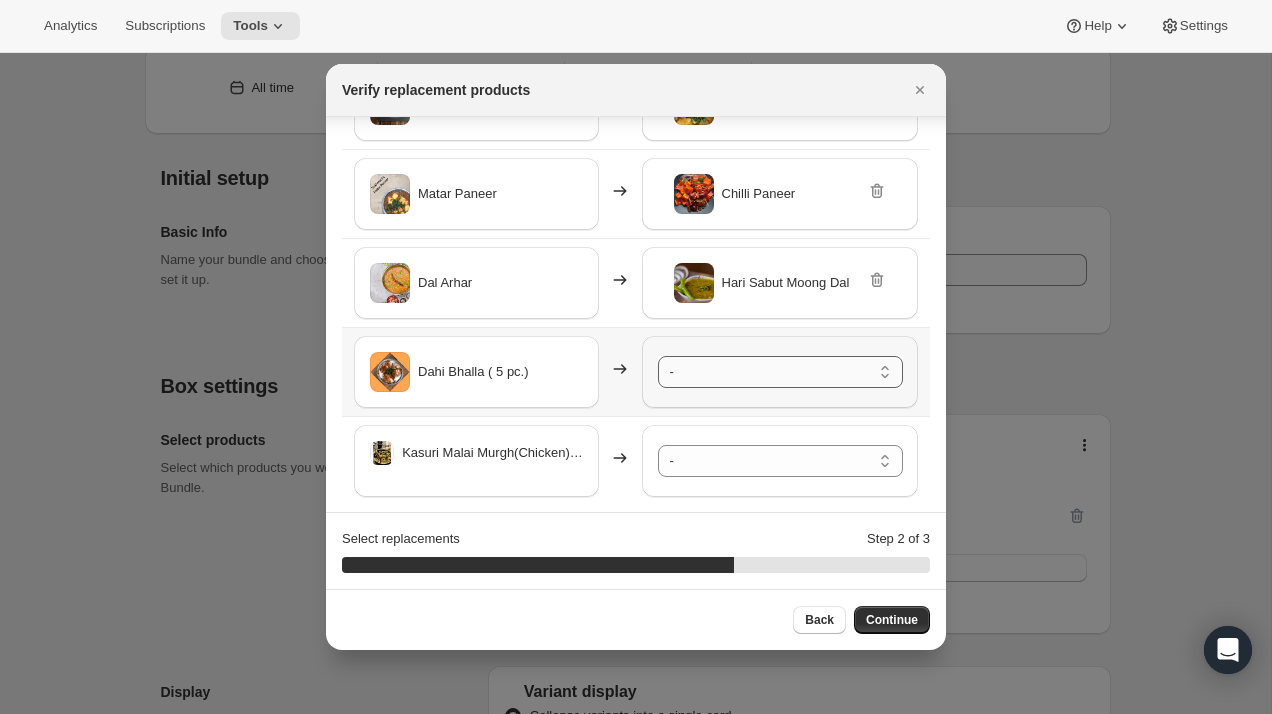click on "-  Punjabi Kadi Pakora - Default Title Palak Paneer - Default Title Mix Vegetables - Default Title Nutrella Aloo Curry - Default Title Chilli Paneer - Default Title Hari Sabut Moong Dal - Default Title Aloo Tikki ( 5pc.) - Default Title Sukhmani's Chicken Biryani-Limit 2 per order - Default Title Tawa Roti - (Now a Pack of 20 pc.) - Default Title Tawa Roti/Rice Combo - Default Title Basmati Rice (2 Portion) - Default Title Samosa 8pc - Default Title Onion Kulcha (6pcs.) - Default Title New Ajwain Paratha (6 pcs.) - Default Title New Aloo Pyaaz Paratha (6pcs.) - Default Title New Amritsari Kulcha ( 6pcs.) - Default Title New Paneer Paratha (6 pcs.) - Default Title New Stuffed Aloo Gobhi Paratha (6 pcs.) - Default Title New Stuffed Mooli Paratha (6pcs.) - Default Title New Bajra Methi Thepla (6pc.) - Default Title New Stuffed Mix Veg Paratha (New Recipe) (6 pcs.) - Default Title Shahi Besan Ladoo - Default Title Gujia (5pcs.) New - Default Title Milk Cake - Default Title Rasmalai (5 Pc.) - Default Title" at bounding box center [780, 372] 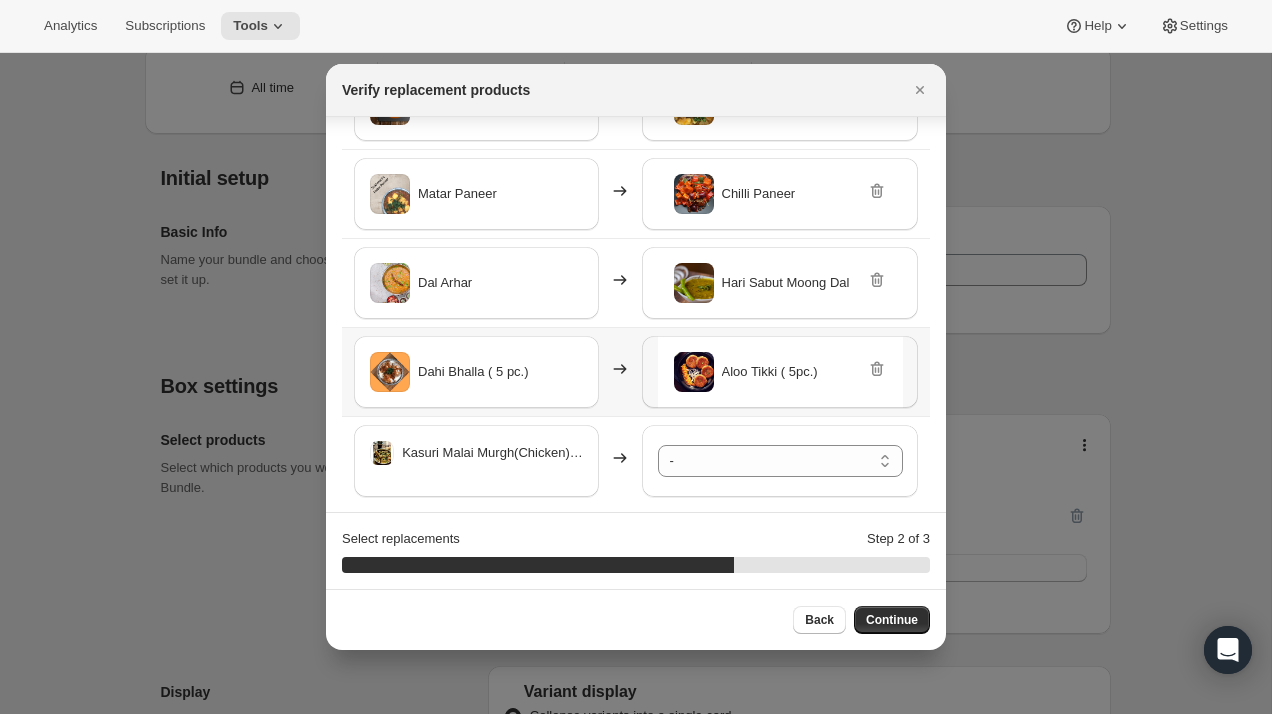 scroll, scrollTop: 413, scrollLeft: 0, axis: vertical 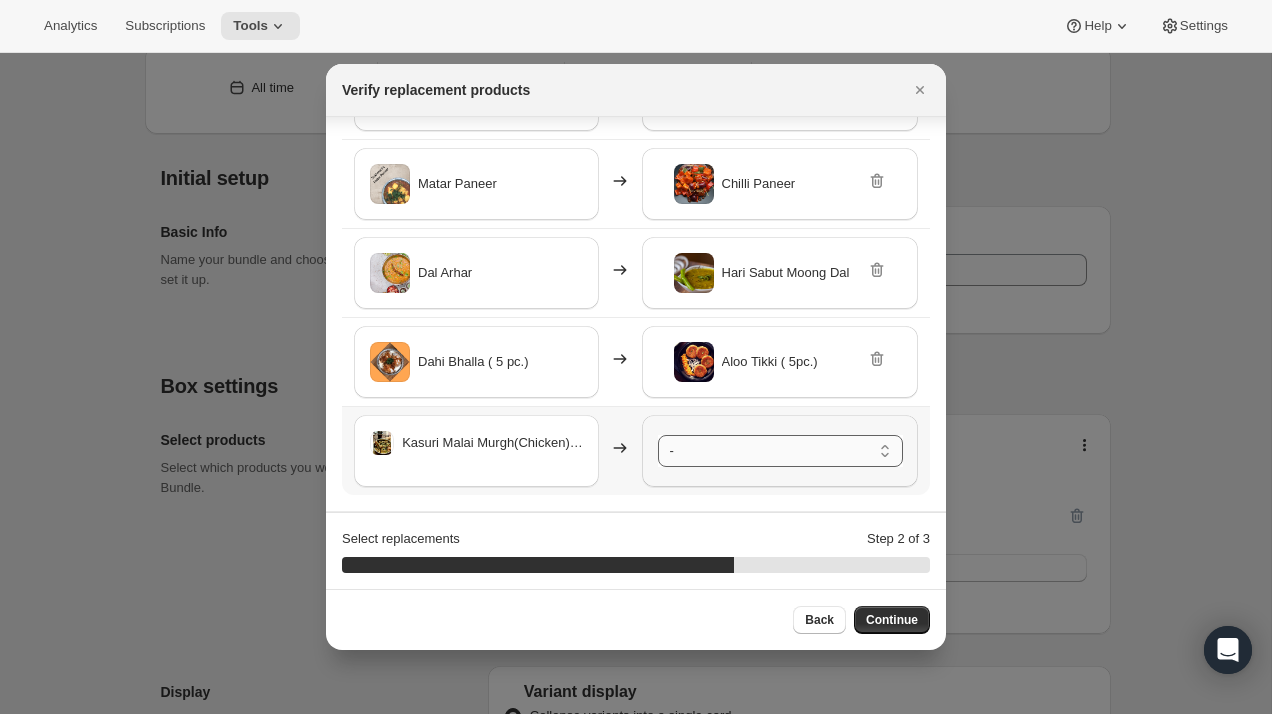 click on "-  Punjabi Kadi Pakora - Default Title Palak Paneer - Default Title Mix Vegetables - Default Title Nutrella Aloo Curry - Default Title Chilli Paneer - Default Title Hari Sabut Moong Dal - Default Title Aloo Tikki ( 5pc.) - Default Title Sukhmani's Chicken Biryani-Limit 2 per order - Default Title Tawa Roti - (Now a Pack of 20 pc.) - Default Title Tawa Roti/Rice Combo - Default Title Basmati Rice (2 Portion) - Default Title Samosa 8pc - Default Title Onion Kulcha (6pcs.) - Default Title New Ajwain Paratha (6 pcs.) - Default Title New Aloo Pyaaz Paratha (6pcs.) - Default Title New Amritsari Kulcha ( 6pcs.) - Default Title New Paneer Paratha (6 pcs.) - Default Title New Stuffed Aloo Gobhi Paratha (6 pcs.) - Default Title New Stuffed Mooli Paratha (6pcs.) - Default Title New Bajra Methi Thepla (6pc.) - Default Title New Stuffed Mix Veg Paratha (New Recipe) (6 pcs.) - Default Title Shahi Besan Ladoo - Default Title Gujia (5pcs.) New - Default Title Milk Cake - Default Title Rasmalai (5 Pc.) - Default Title" at bounding box center [780, 451] 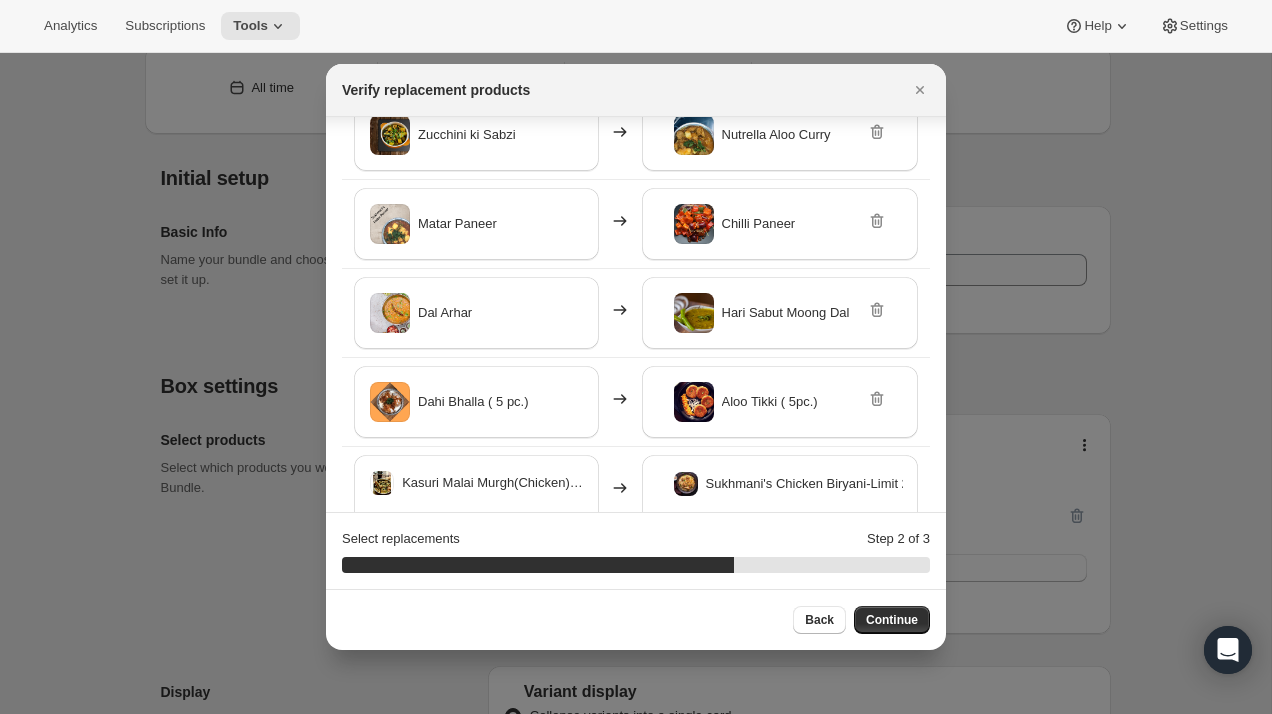 scroll, scrollTop: 413, scrollLeft: 0, axis: vertical 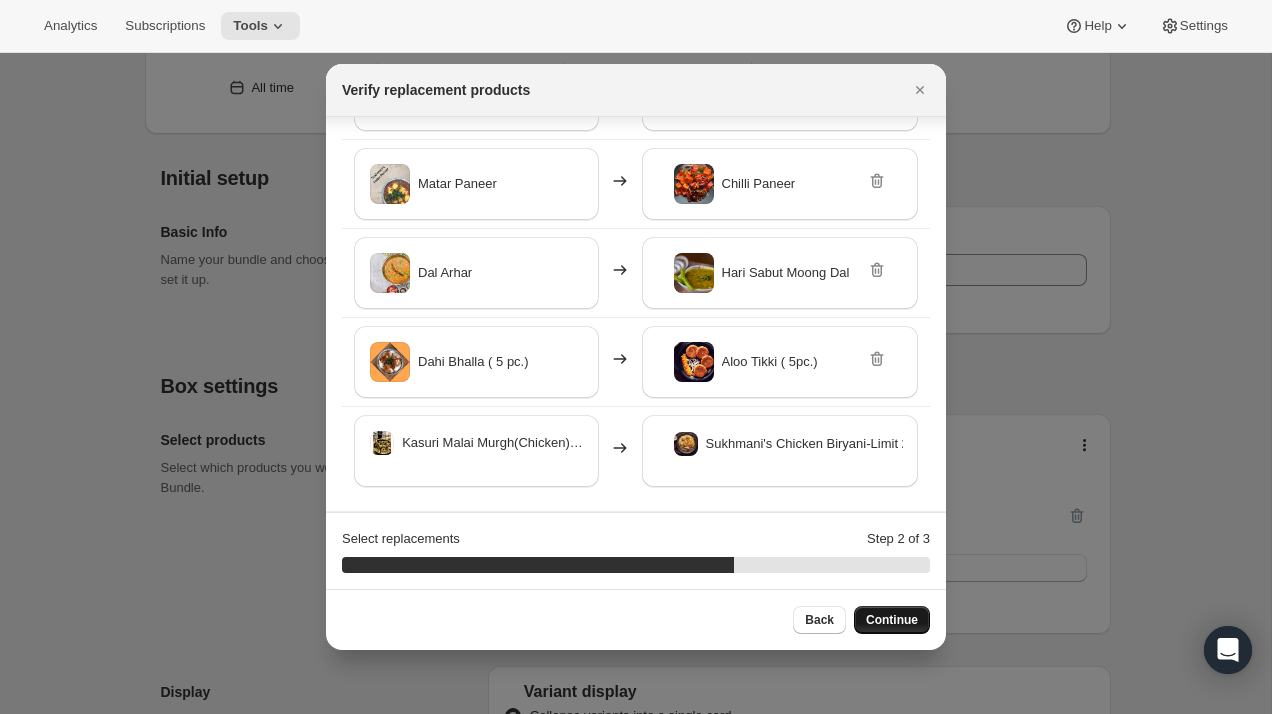 click on "Continue" at bounding box center [892, 620] 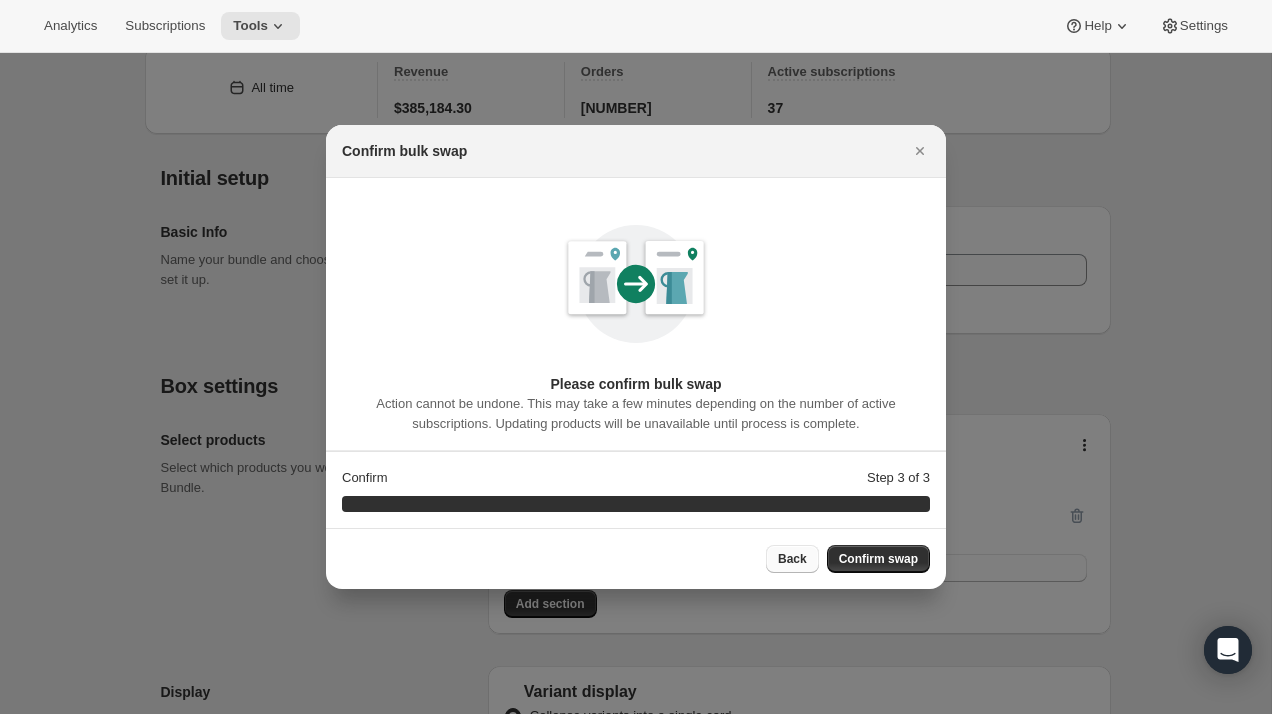 click on "Back" at bounding box center (792, 559) 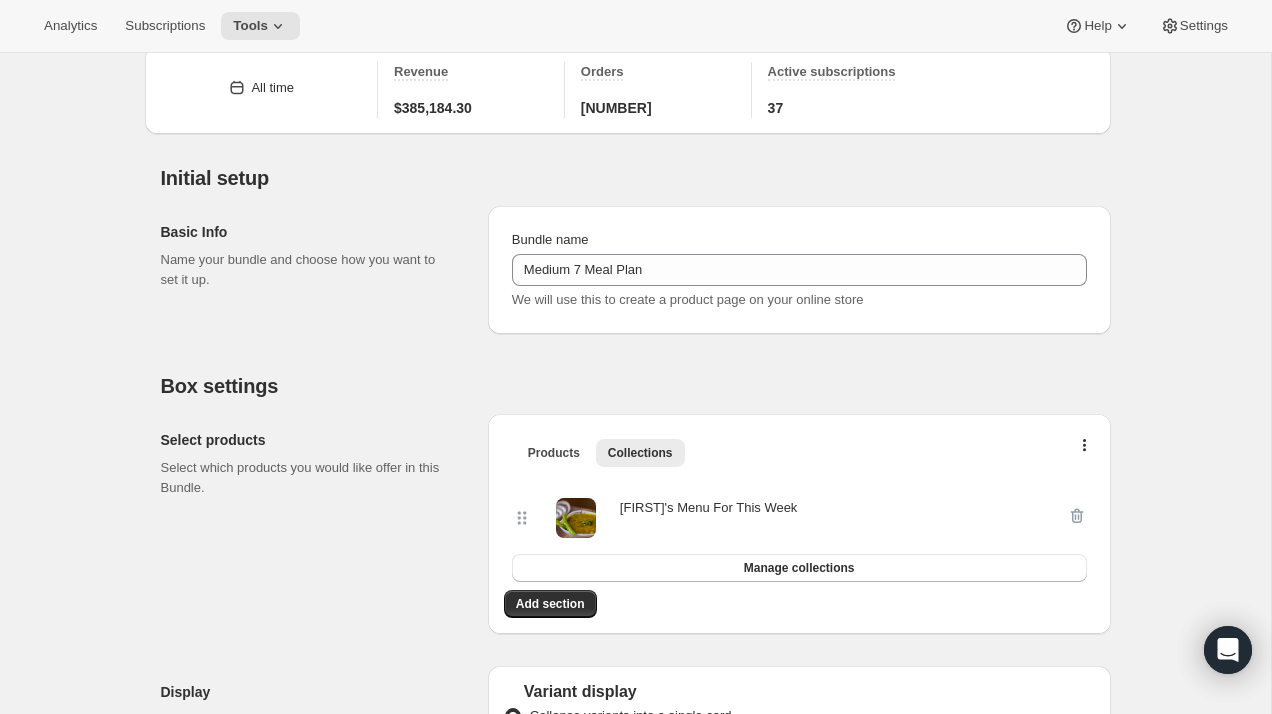 select on "selection" 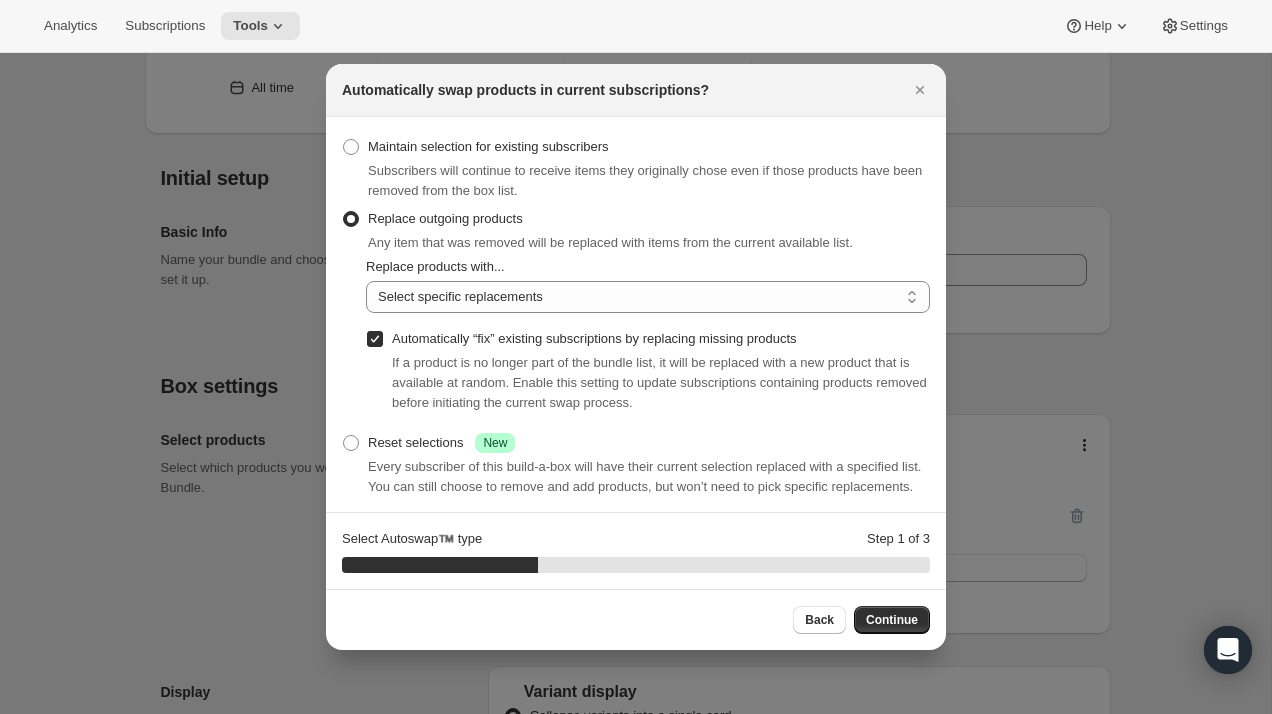 scroll, scrollTop: 0, scrollLeft: 0, axis: both 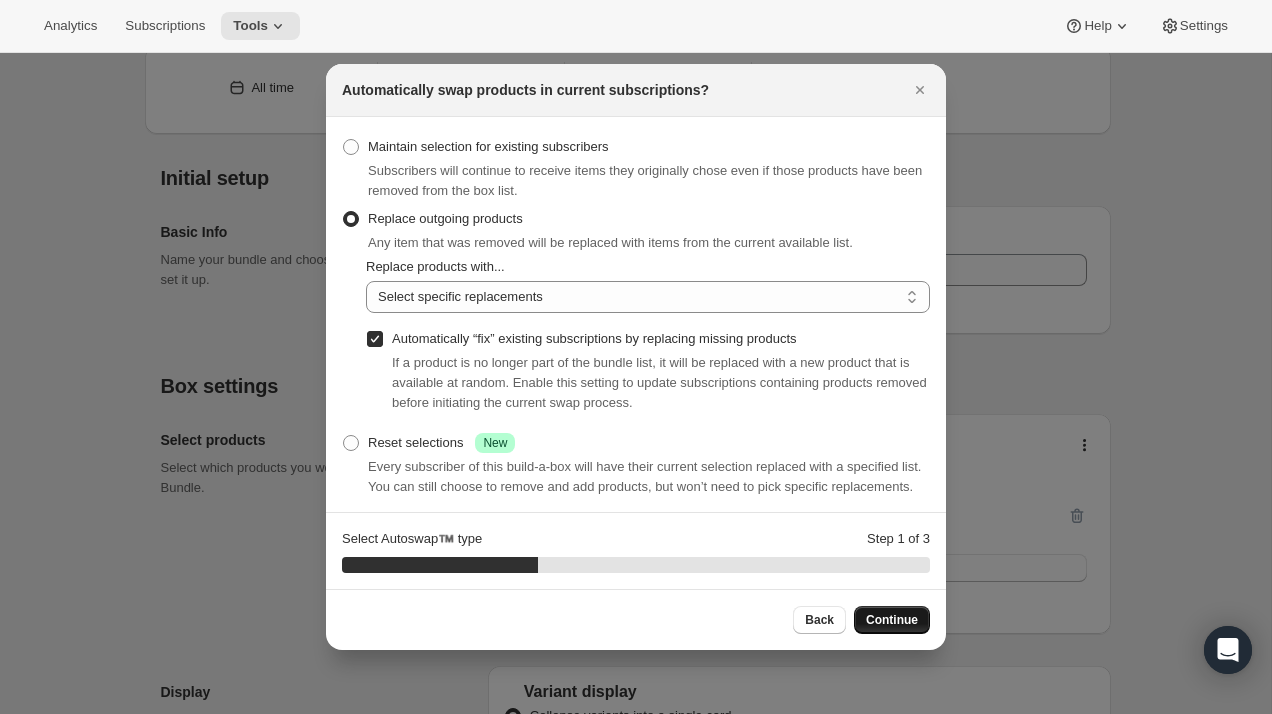 click on "Continue" at bounding box center [892, 620] 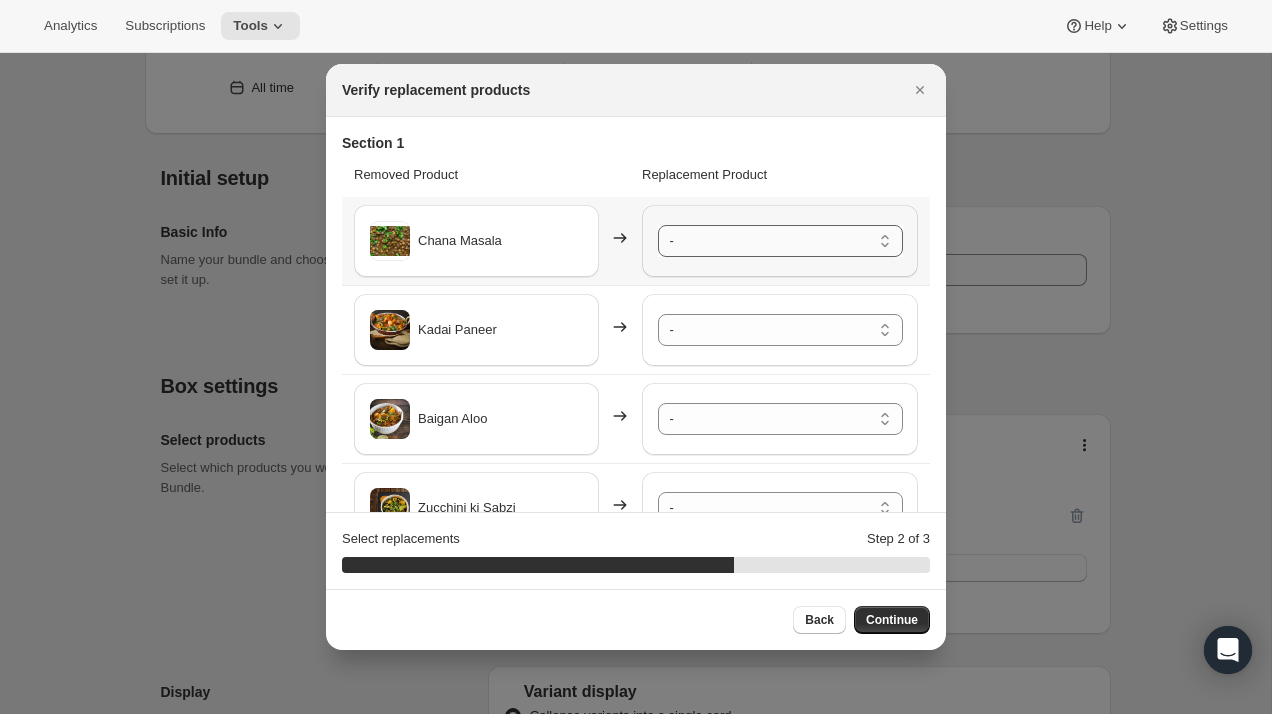 click on "-  Punjabi Kadi Pakora - Default Title Palak Paneer - Default Title Mix Vegetables - Default Title Nutrella Aloo Curry - Default Title Chilli Paneer - Default Title Hari Sabut Moong Dal - Default Title Aloo Tikki ( 5pc.) - Default Title Sukhmani's Chicken Biryani-Limit 2 per order - Default Title Tawa Roti - (Now a Pack of 20 pc.) - Default Title Tawa Roti/Rice Combo - Default Title Basmati Rice (2 Portion) - Default Title Samosa 8pc - Default Title Onion Kulcha (6pcs.) - Default Title New Ajwain Paratha (6 pcs.) - Default Title New Aloo Pyaaz Paratha (6pcs.) - Default Title New Amritsari Kulcha ( 6pcs.) - Default Title New Paneer Paratha (6 pcs.) - Default Title New Stuffed Aloo Gobhi Paratha (6 pcs.) - Default Title New Stuffed Mooli Paratha (6pcs.) - Default Title New Bajra Methi Thepla (6pc.) - Default Title New Stuffed Mix Veg Paratha (New Recipe) (6 pcs.) - Default Title Shahi Besan Ladoo - Default Title Gujia (5pcs.) New - Default Title Milk Cake - Default Title Rasmalai (5 Pc.) - Default Title" at bounding box center [780, 241] 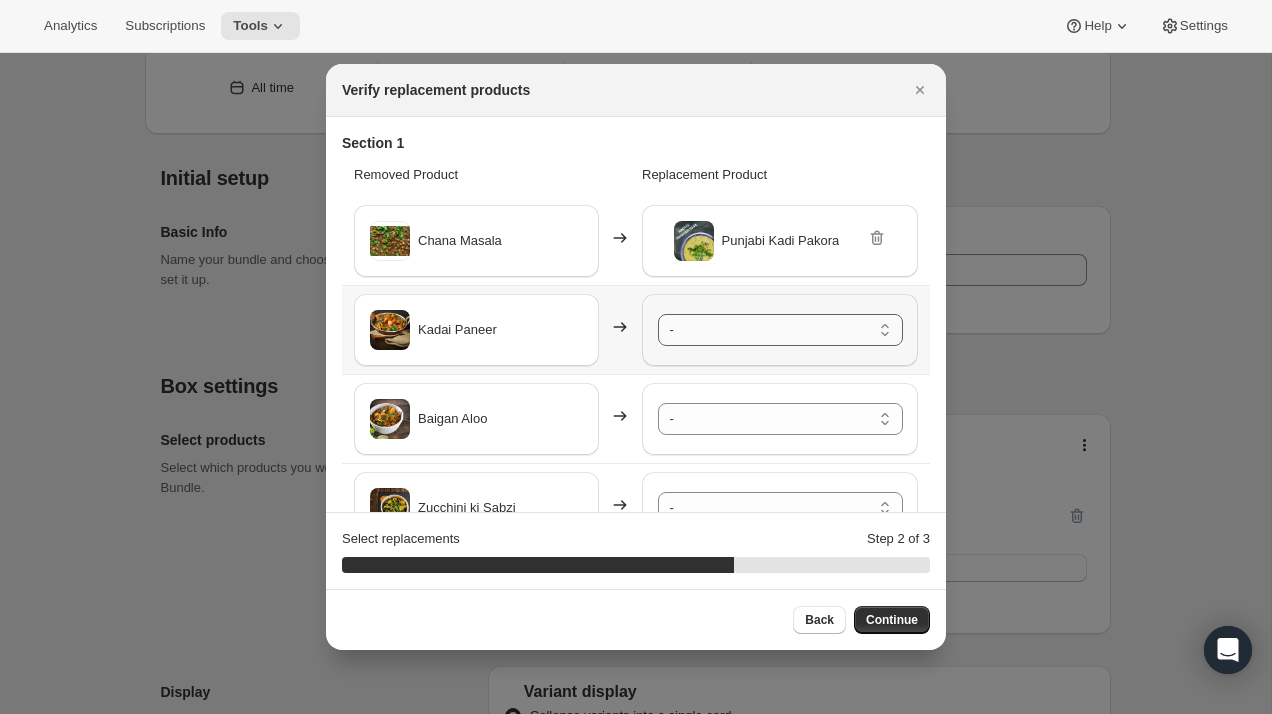 click on "-  Punjabi Kadi Pakora - Default Title Palak Paneer - Default Title Mix Vegetables - Default Title Nutrella Aloo Curry - Default Title Chilli Paneer - Default Title Hari Sabut Moong Dal - Default Title Aloo Tikki ( 5pc.) - Default Title Sukhmani's Chicken Biryani-Limit 2 per order - Default Title Tawa Roti - (Now a Pack of 20 pc.) - Default Title Tawa Roti/Rice Combo - Default Title Basmati Rice (2 Portion) - Default Title Samosa 8pc - Default Title Onion Kulcha (6pcs.) - Default Title New Ajwain Paratha (6 pcs.) - Default Title New Aloo Pyaaz Paratha (6pcs.) - Default Title New Amritsari Kulcha ( 6pcs.) - Default Title New Paneer Paratha (6 pcs.) - Default Title New Stuffed Aloo Gobhi Paratha (6 pcs.) - Default Title New Stuffed Mooli Paratha (6pcs.) - Default Title New Bajra Methi Thepla (6pc.) - Default Title New Stuffed Mix Veg Paratha (New Recipe) (6 pcs.) - Default Title Shahi Besan Ladoo - Default Title Gujia (5pcs.) New - Default Title Milk Cake - Default Title Rasmalai (5 Pc.) - Default Title" at bounding box center [780, 330] 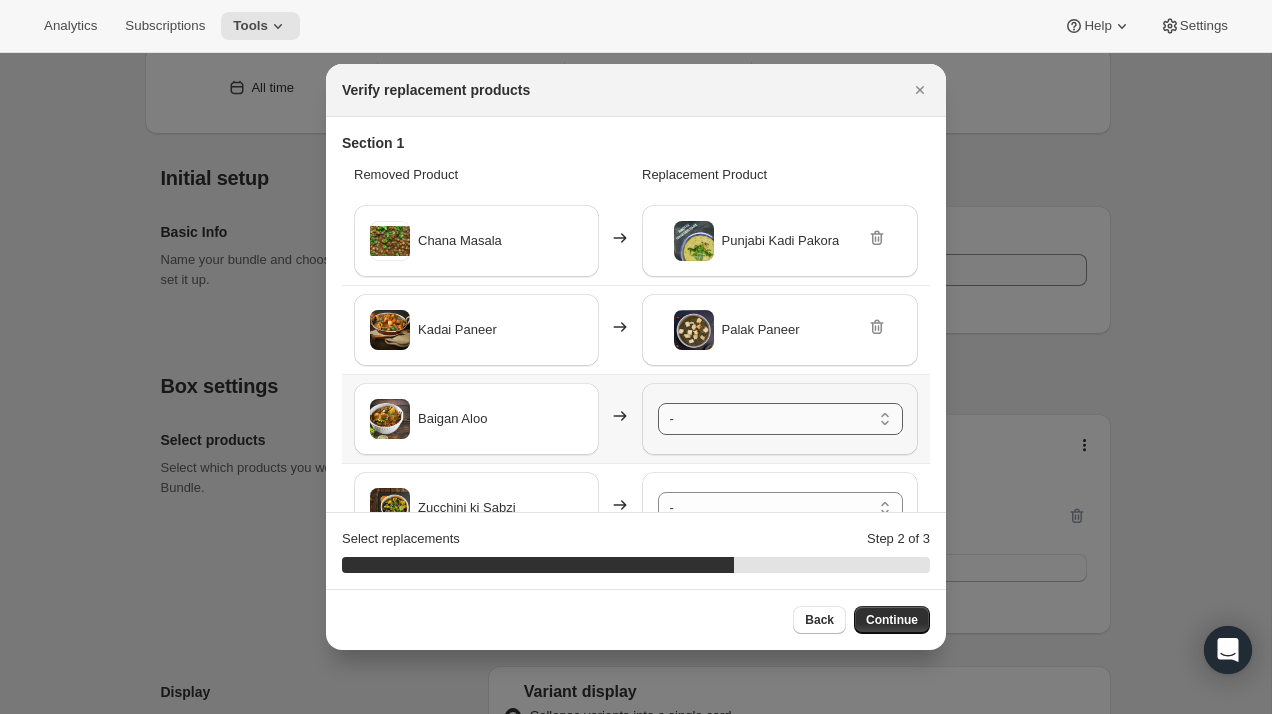 click on "-  Punjabi Kadi Pakora - Default Title Palak Paneer - Default Title Mix Vegetables - Default Title Nutrella Aloo Curry - Default Title Chilli Paneer - Default Title Hari Sabut Moong Dal - Default Title Aloo Tikki ( 5pc.) - Default Title Sukhmani's Chicken Biryani-Limit 2 per order - Default Title Tawa Roti - (Now a Pack of 20 pc.) - Default Title Tawa Roti/Rice Combo - Default Title Basmati Rice (2 Portion) - Default Title Samosa 8pc - Default Title Onion Kulcha (6pcs.) - Default Title New Ajwain Paratha (6 pcs.) - Default Title New Aloo Pyaaz Paratha (6pcs.) - Default Title New Amritsari Kulcha ( 6pcs.) - Default Title New Paneer Paratha (6 pcs.) - Default Title New Stuffed Aloo Gobhi Paratha (6 pcs.) - Default Title New Stuffed Mooli Paratha (6pcs.) - Default Title New Bajra Methi Thepla (6pc.) - Default Title New Stuffed Mix Veg Paratha (New Recipe) (6 pcs.) - Default Title Shahi Besan Ladoo - Default Title Gujia (5pcs.) New - Default Title Milk Cake - Default Title Rasmalai (5 Pc.) - Default Title" at bounding box center (780, 419) 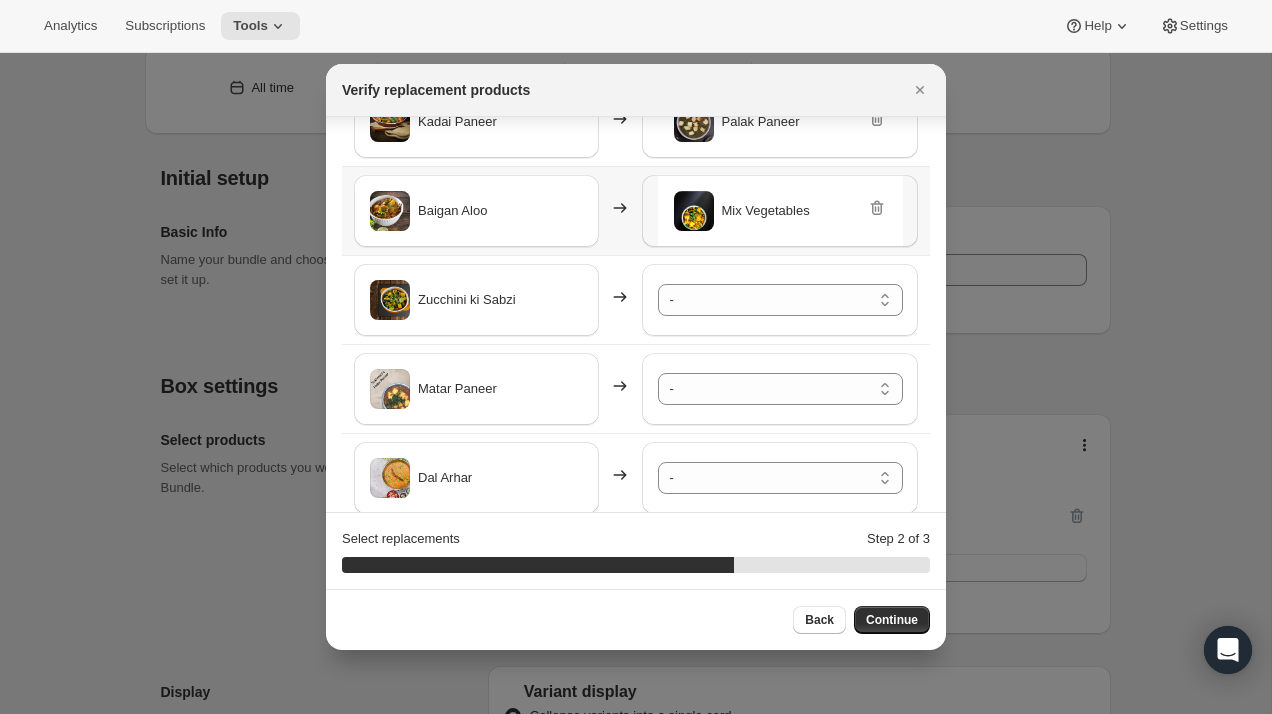scroll, scrollTop: 218, scrollLeft: 0, axis: vertical 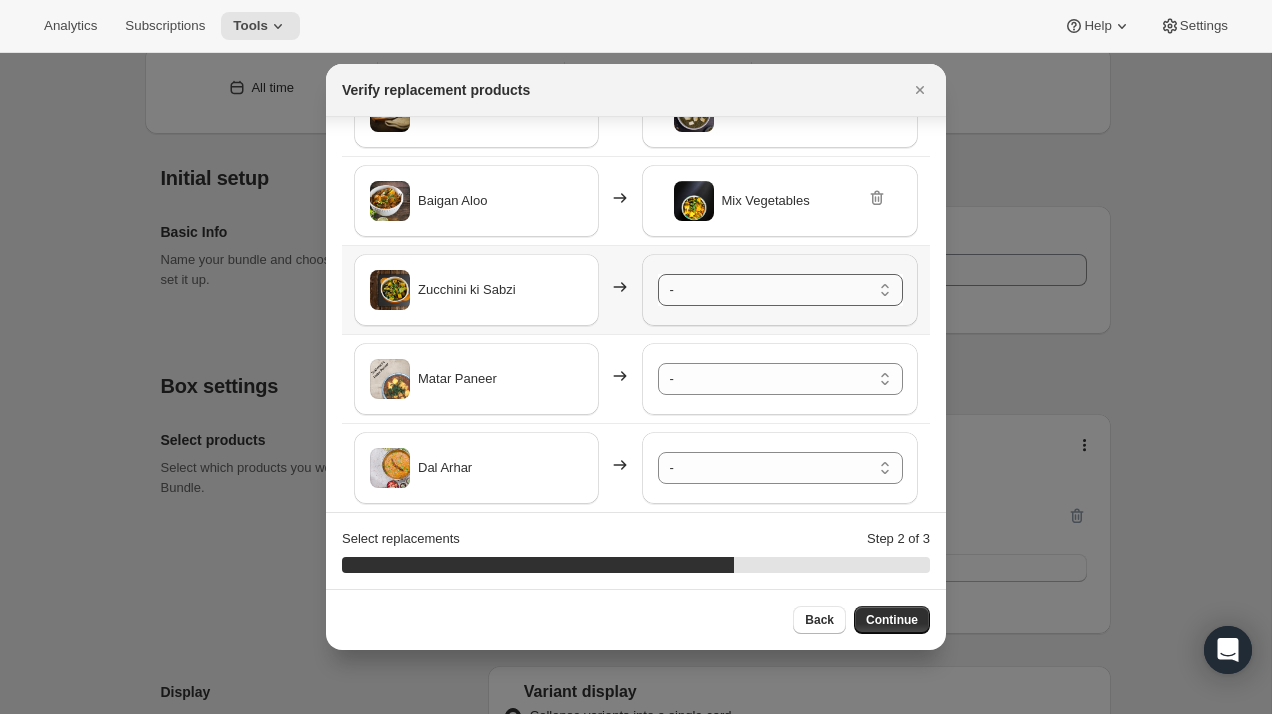 click on "-  Punjabi Kadi Pakora - Default Title Palak Paneer - Default Title Mix Vegetables - Default Title Nutrella Aloo Curry - Default Title Chilli Paneer - Default Title Hari Sabut Moong Dal - Default Title Aloo Tikki ( 5pc.) - Default Title Sukhmani's Chicken Biryani-Limit 2 per order - Default Title Tawa Roti - (Now a Pack of 20 pc.) - Default Title Tawa Roti/Rice Combo - Default Title Basmati Rice (2 Portion) - Default Title Samosa 8pc - Default Title Onion Kulcha (6pcs.) - Default Title New Ajwain Paratha (6 pcs.) - Default Title New Aloo Pyaaz Paratha (6pcs.) - Default Title New Amritsari Kulcha ( 6pcs.) - Default Title New Paneer Paratha (6 pcs.) - Default Title New Stuffed Aloo Gobhi Paratha (6 pcs.) - Default Title New Stuffed Mooli Paratha (6pcs.) - Default Title New Bajra Methi Thepla (6pc.) - Default Title New Stuffed Mix Veg Paratha (New Recipe) (6 pcs.) - Default Title Shahi Besan Ladoo - Default Title Gujia (5pcs.) New - Default Title Milk Cake - Default Title Rasmalai (5 Pc.) - Default Title" at bounding box center [780, 290] 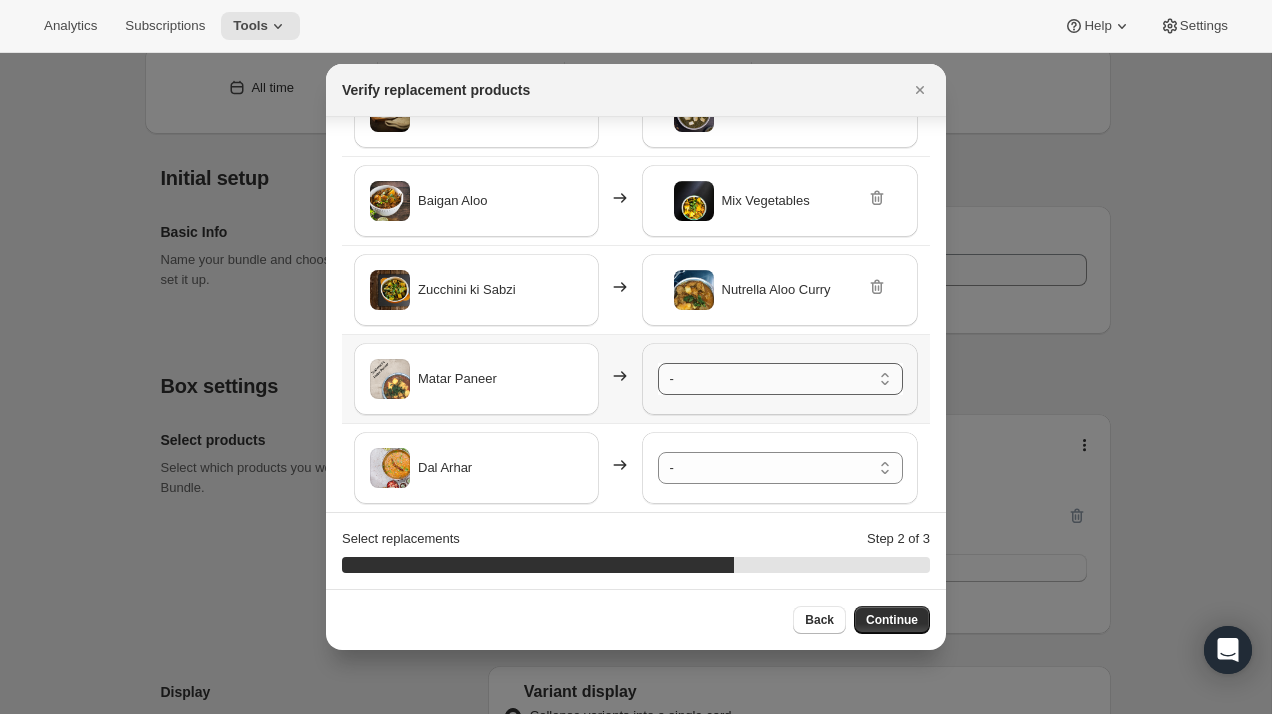 click on "-  Punjabi Kadi Pakora - Default Title Palak Paneer - Default Title Mix Vegetables - Default Title Nutrella Aloo Curry - Default Title Chilli Paneer - Default Title Hari Sabut Moong Dal - Default Title Aloo Tikki ( 5pc.) - Default Title Sukhmani's Chicken Biryani-Limit 2 per order - Default Title Tawa Roti - (Now a Pack of 20 pc.) - Default Title Tawa Roti/Rice Combo - Default Title Basmati Rice (2 Portion) - Default Title Samosa 8pc - Default Title Onion Kulcha (6pcs.) - Default Title New Ajwain Paratha (6 pcs.) - Default Title New Aloo Pyaaz Paratha (6pcs.) - Default Title New Amritsari Kulcha ( 6pcs.) - Default Title New Paneer Paratha (6 pcs.) - Default Title New Stuffed Aloo Gobhi Paratha (6 pcs.) - Default Title New Stuffed Mooli Paratha (6pcs.) - Default Title New Bajra Methi Thepla (6pc.) - Default Title New Stuffed Mix Veg Paratha (New Recipe) (6 pcs.) - Default Title Shahi Besan Ladoo - Default Title Gujia (5pcs.) New - Default Title Milk Cake - Default Title Rasmalai (5 Pc.) - Default Title" at bounding box center (780, 379) 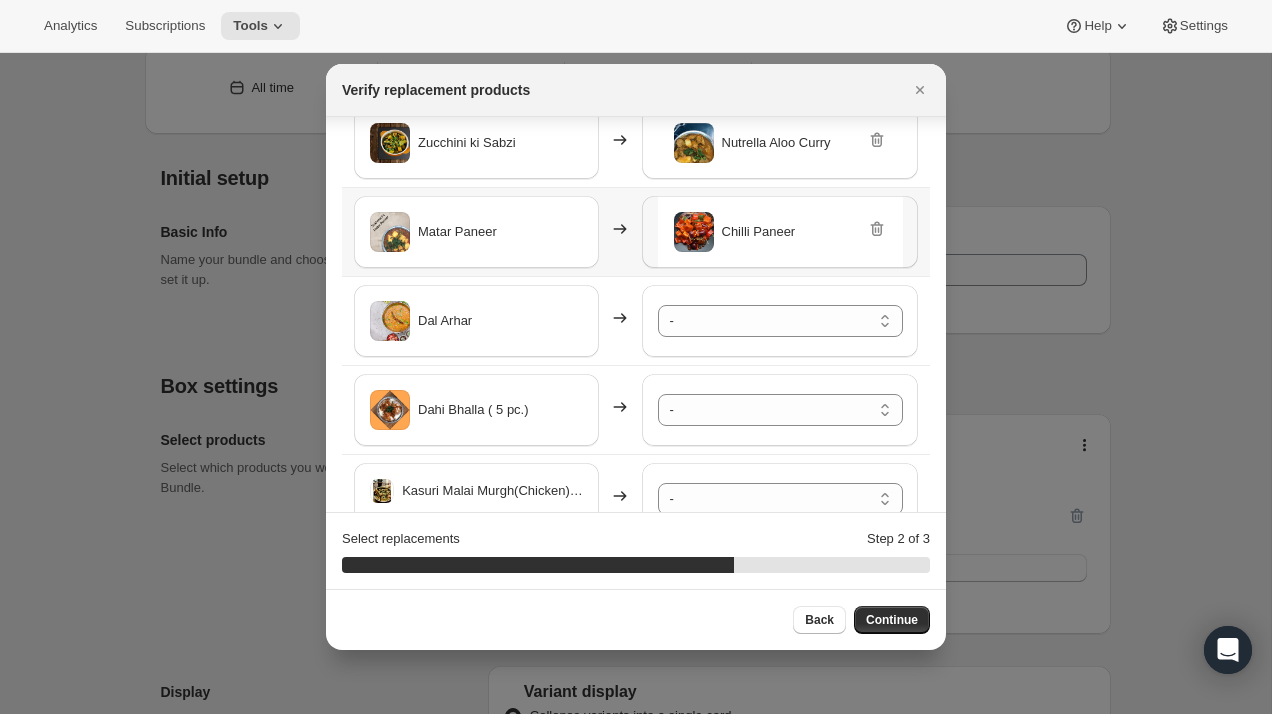 scroll, scrollTop: 366, scrollLeft: 0, axis: vertical 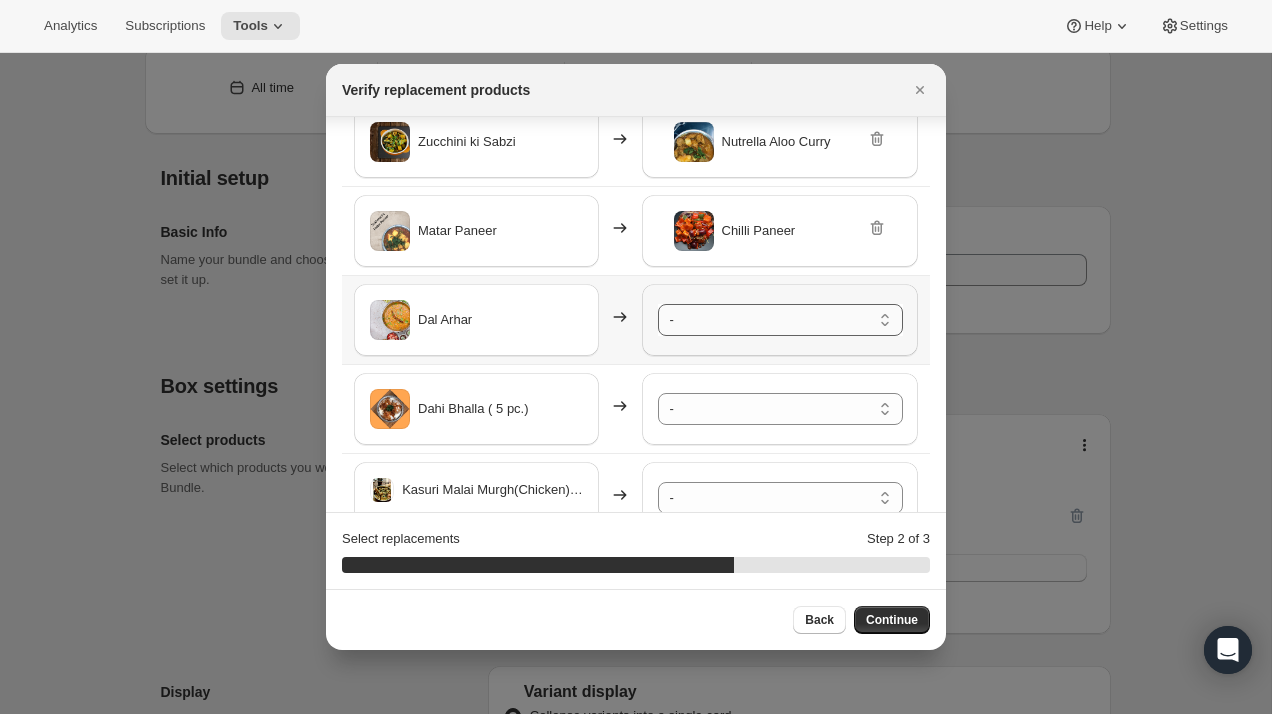 click on "-  Punjabi Kadi Pakora - Default Title Palak Paneer - Default Title Mix Vegetables - Default Title Nutrella Aloo Curry - Default Title Chilli Paneer - Default Title Hari Sabut Moong Dal - Default Title Aloo Tikki ( 5pc.) - Default Title Sukhmani's Chicken Biryani-Limit 2 per order - Default Title Tawa Roti - (Now a Pack of 20 pc.) - Default Title Tawa Roti/Rice Combo - Default Title Basmati Rice (2 Portion) - Default Title Samosa 8pc - Default Title Onion Kulcha (6pcs.) - Default Title New Ajwain Paratha (6 pcs.) - Default Title New Aloo Pyaaz Paratha (6pcs.) - Default Title New Amritsari Kulcha ( 6pcs.) - Default Title New Paneer Paratha (6 pcs.) - Default Title New Stuffed Aloo Gobhi Paratha (6 pcs.) - Default Title New Stuffed Mooli Paratha (6pcs.) - Default Title New Bajra Methi Thepla (6pc.) - Default Title New Stuffed Mix Veg Paratha (New Recipe) (6 pcs.) - Default Title Shahi Besan Ladoo - Default Title Gujia (5pcs.) New - Default Title Milk Cake - Default Title Rasmalai (5 Pc.) - Default Title" at bounding box center (780, 320) 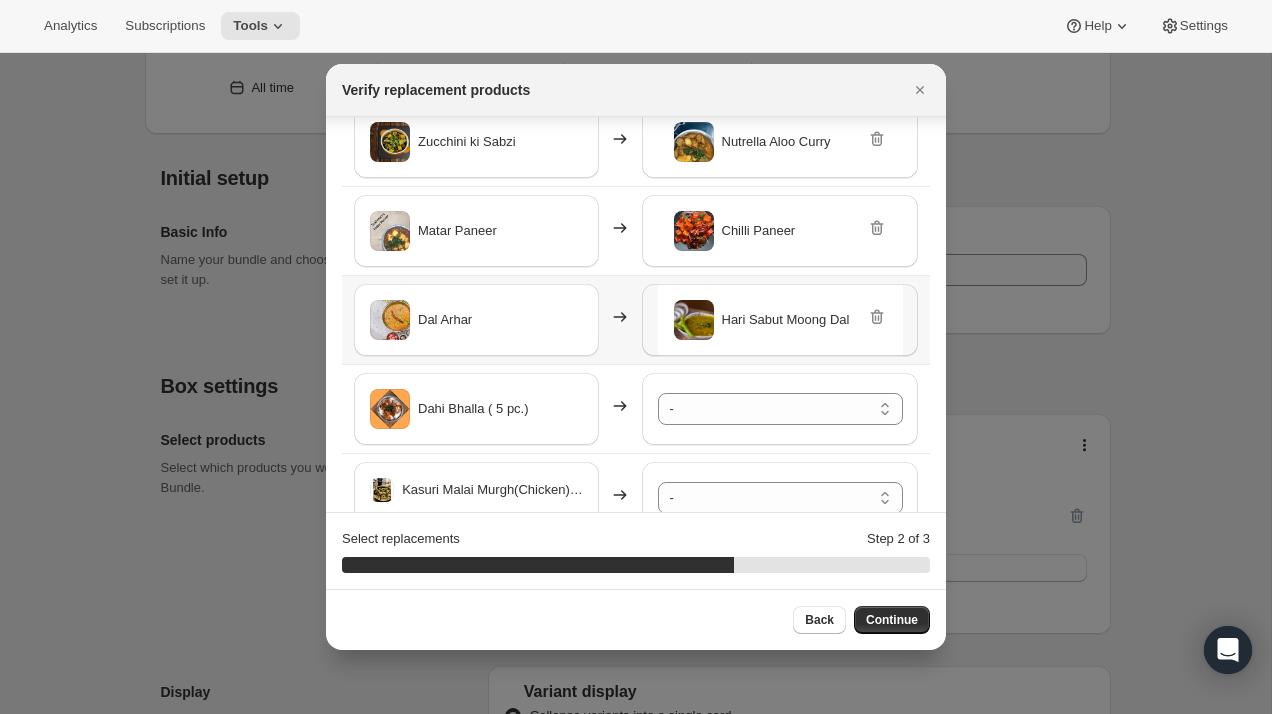 scroll, scrollTop: 413, scrollLeft: 0, axis: vertical 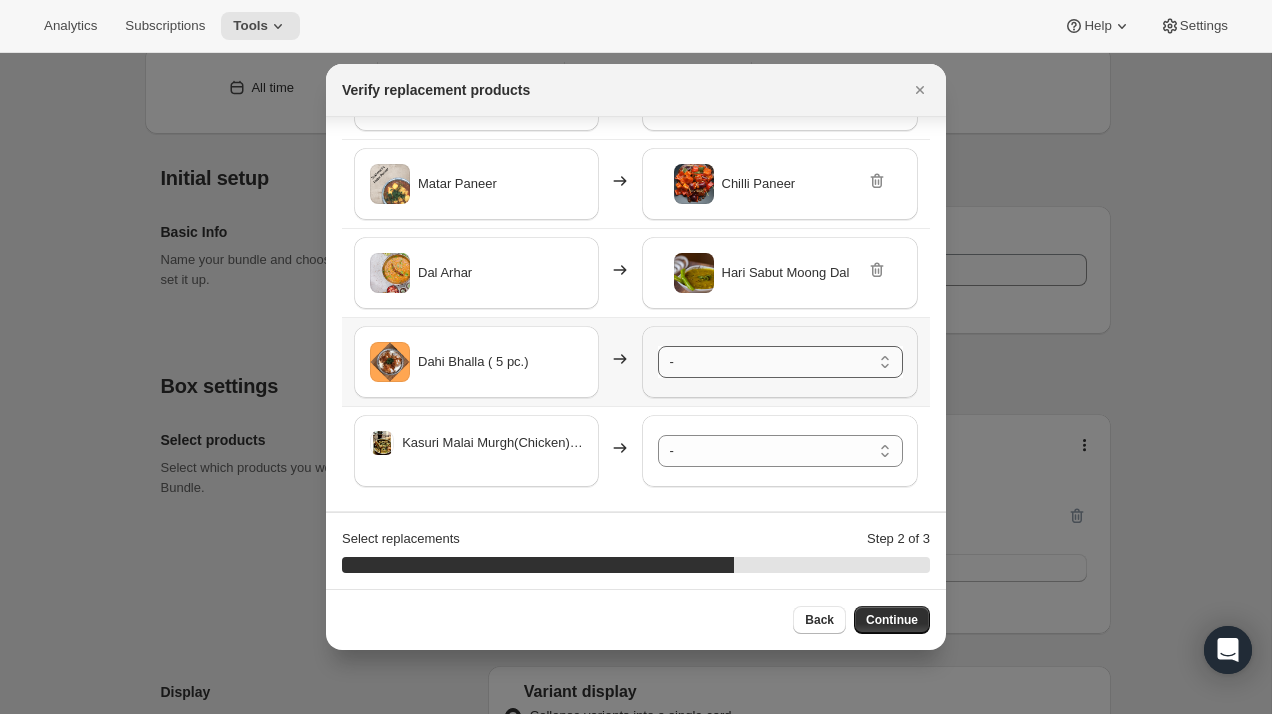 click on "-  Punjabi Kadi Pakora - Default Title Palak Paneer - Default Title Mix Vegetables - Default Title Nutrella Aloo Curry - Default Title Chilli Paneer - Default Title Hari Sabut Moong Dal - Default Title Aloo Tikki ( 5pc.) - Default Title Sukhmani's Chicken Biryani-Limit 2 per order - Default Title Tawa Roti - (Now a Pack of 20 pc.) - Default Title Tawa Roti/Rice Combo - Default Title Basmati Rice (2 Portion) - Default Title Samosa 8pc - Default Title Onion Kulcha (6pcs.) - Default Title New Ajwain Paratha (6 pcs.) - Default Title New Aloo Pyaaz Paratha (6pcs.) - Default Title New Amritsari Kulcha ( 6pcs.) - Default Title New Paneer Paratha (6 pcs.) - Default Title New Stuffed Aloo Gobhi Paratha (6 pcs.) - Default Title New Stuffed Mooli Paratha (6pcs.) - Default Title New Bajra Methi Thepla (6pc.) - Default Title New Stuffed Mix Veg Paratha (New Recipe) (6 pcs.) - Default Title Shahi Besan Ladoo - Default Title Gujia (5pcs.) New - Default Title Milk Cake - Default Title Rasmalai (5 Pc.) - Default Title" at bounding box center (780, 362) 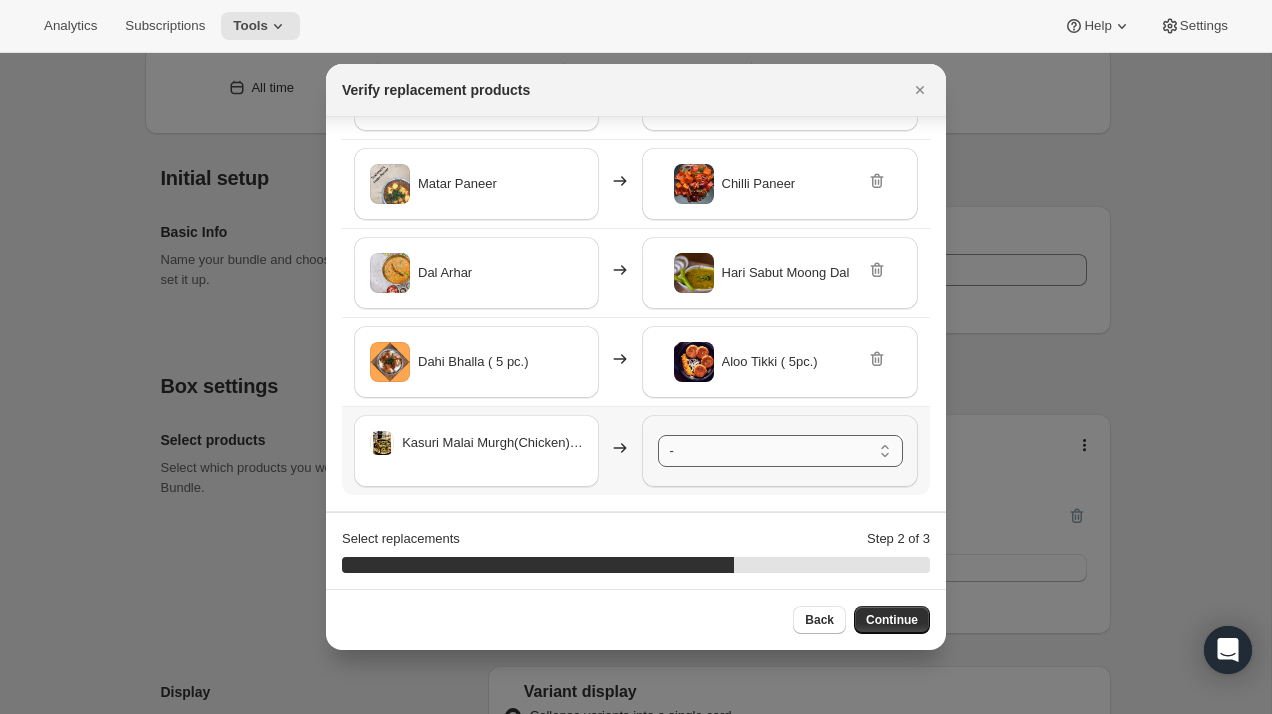 click on "-  Punjabi Kadi Pakora - Default Title Palak Paneer - Default Title Mix Vegetables - Default Title Nutrella Aloo Curry - Default Title Chilli Paneer - Default Title Hari Sabut Moong Dal - Default Title Aloo Tikki ( 5pc.) - Default Title Sukhmani's Chicken Biryani-Limit 2 per order - Default Title Tawa Roti - (Now a Pack of 20 pc.) - Default Title Tawa Roti/Rice Combo - Default Title Basmati Rice (2 Portion) - Default Title Samosa 8pc - Default Title Onion Kulcha (6pcs.) - Default Title New Ajwain Paratha (6 pcs.) - Default Title New Aloo Pyaaz Paratha (6pcs.) - Default Title New Amritsari Kulcha ( 6pcs.) - Default Title New Paneer Paratha (6 pcs.) - Default Title New Stuffed Aloo Gobhi Paratha (6 pcs.) - Default Title New Stuffed Mooli Paratha (6pcs.) - Default Title New Bajra Methi Thepla (6pc.) - Default Title New Stuffed Mix Veg Paratha (New Recipe) (6 pcs.) - Default Title Shahi Besan Ladoo - Default Title Gujia (5pcs.) New - Default Title Milk Cake - Default Title Rasmalai (5 Pc.) - Default Title" at bounding box center (780, 451) 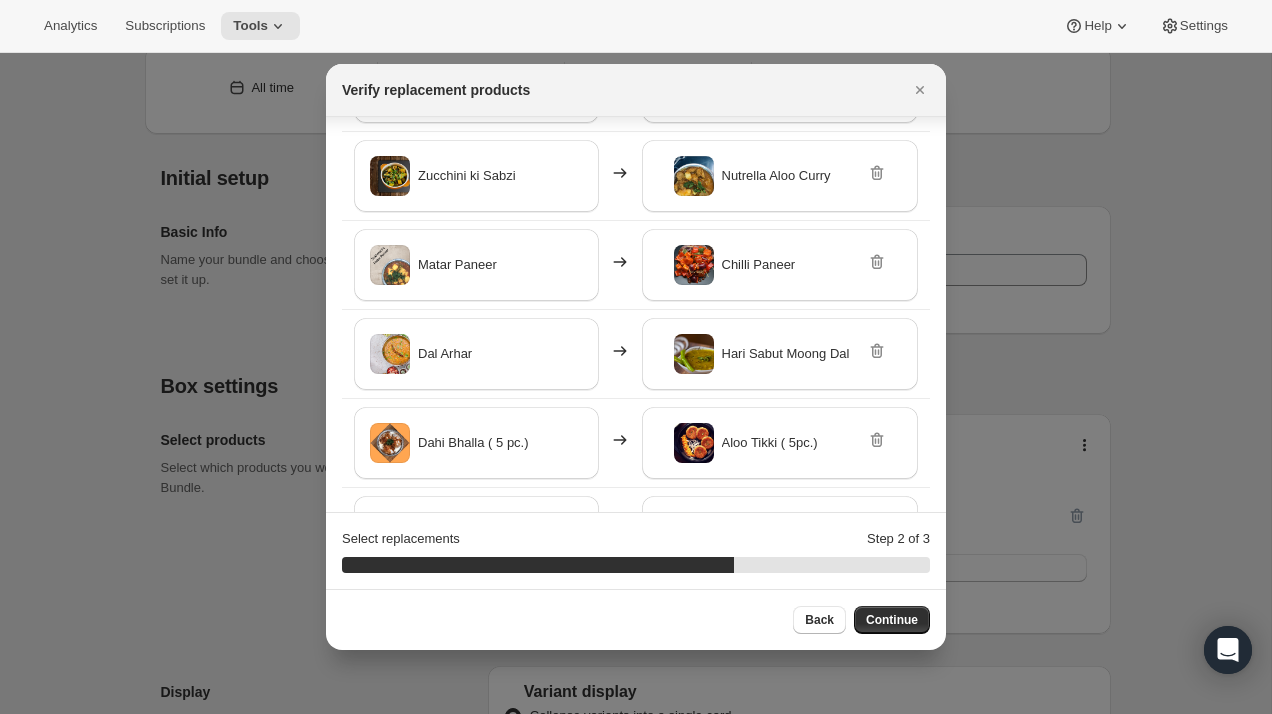 scroll, scrollTop: 413, scrollLeft: 0, axis: vertical 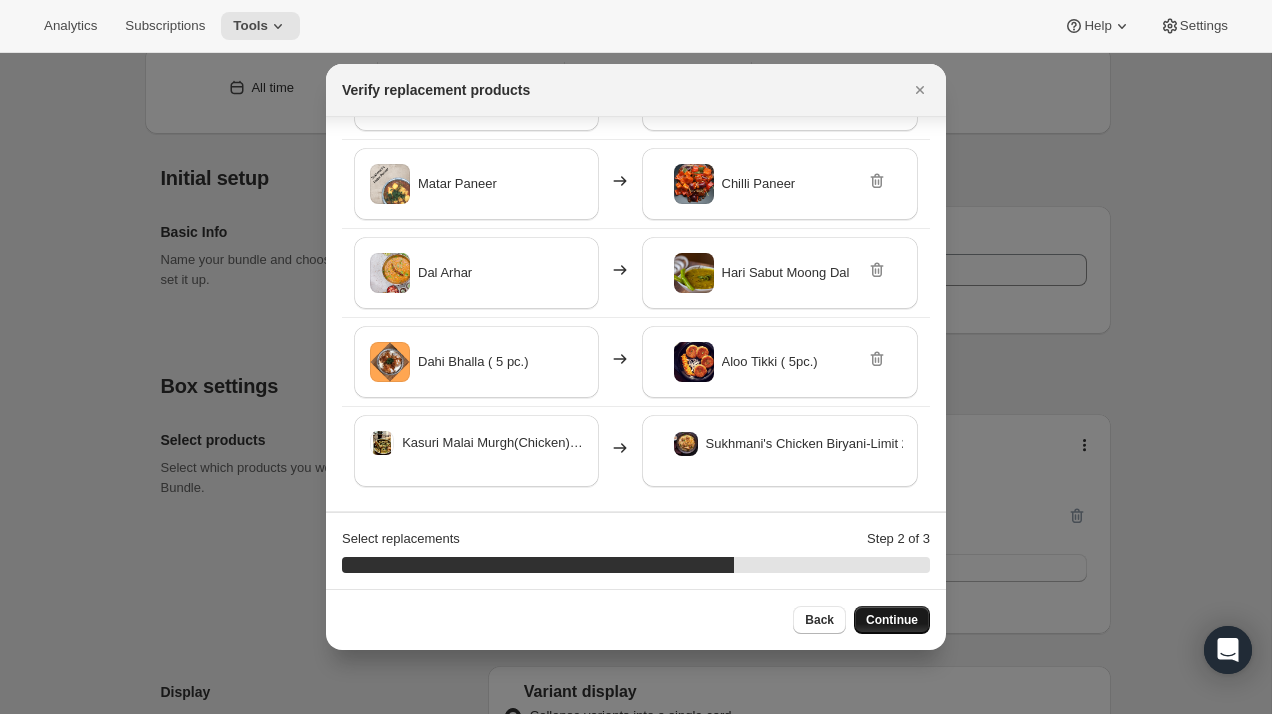 click on "Continue" at bounding box center (892, 620) 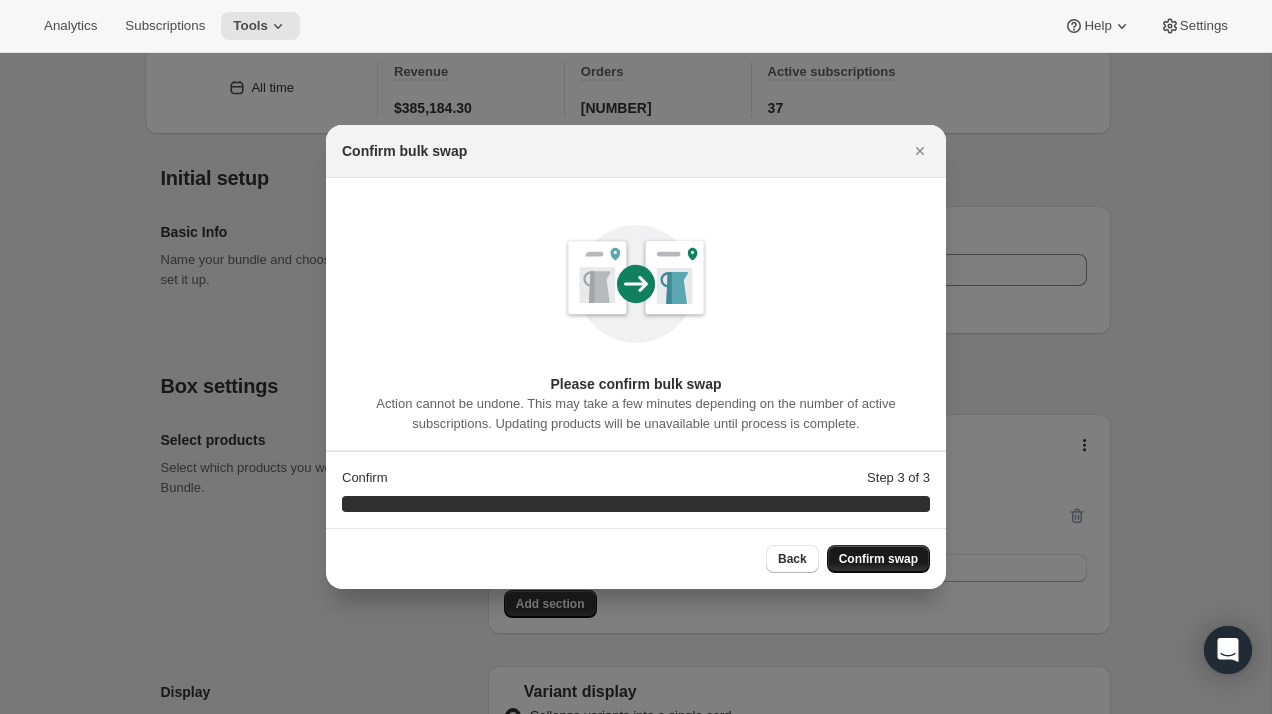 scroll, scrollTop: 0, scrollLeft: 0, axis: both 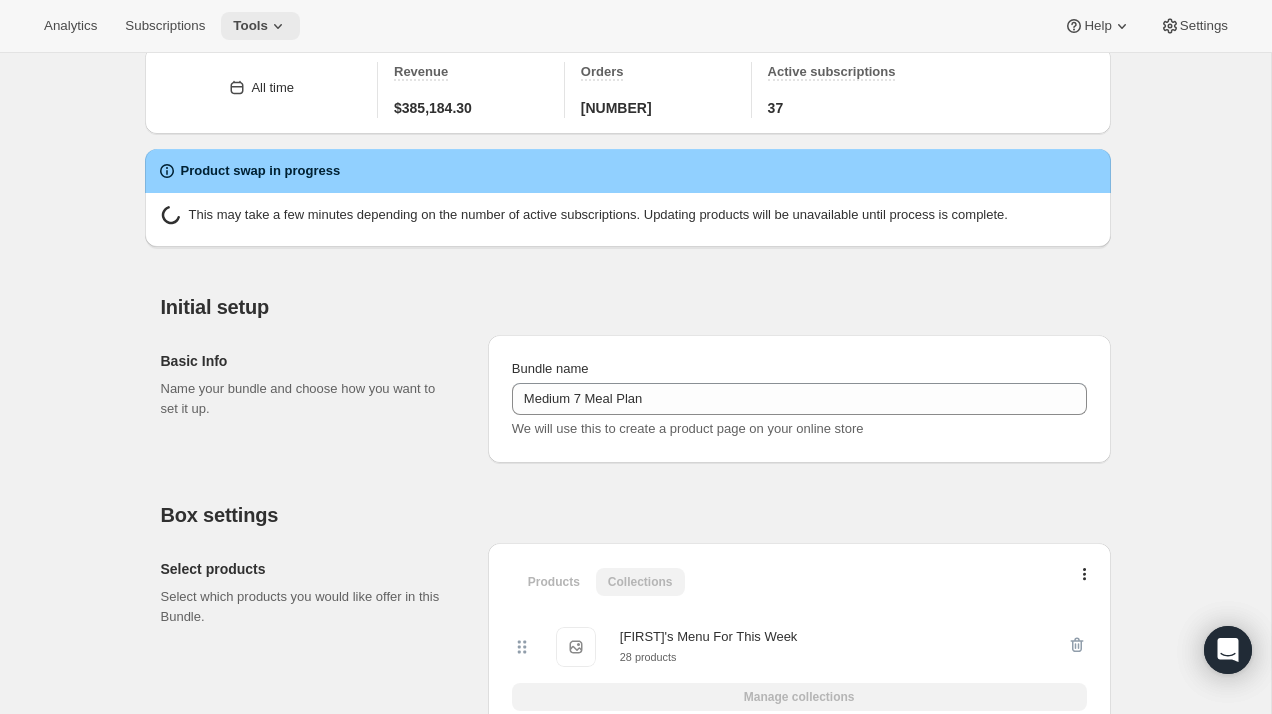 click on "Tools" at bounding box center (250, 26) 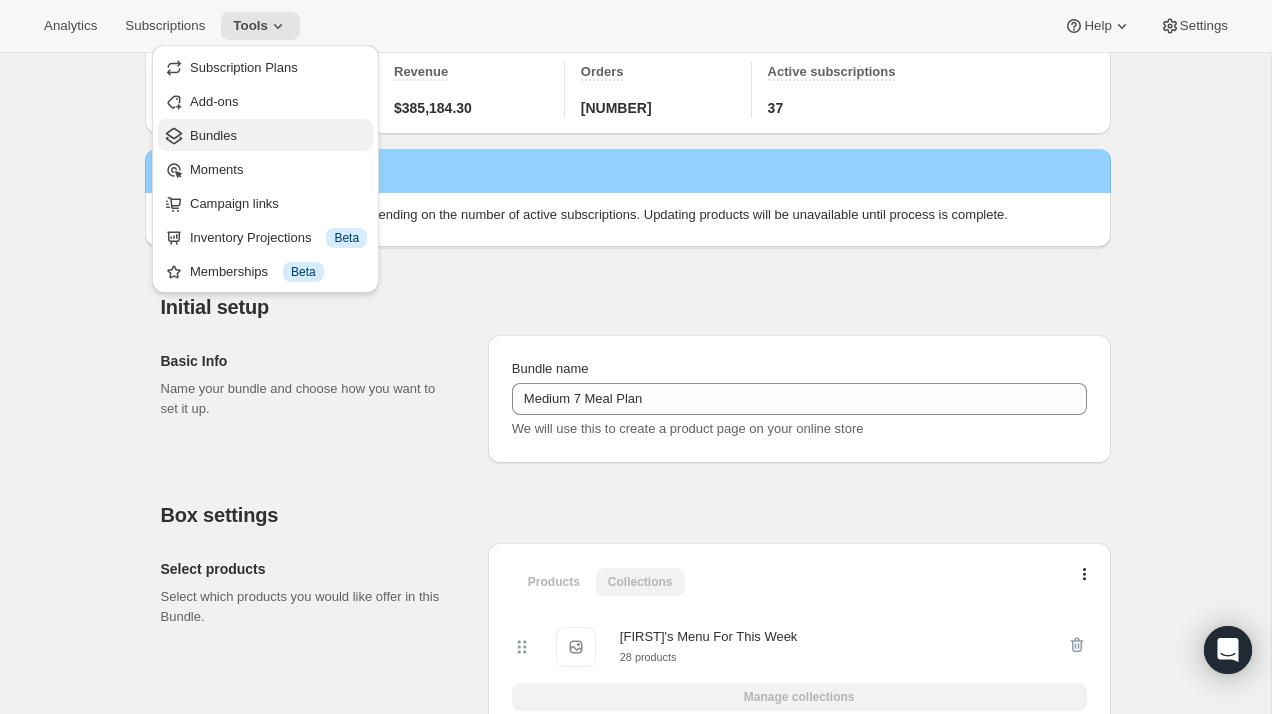 click on "Bundles" at bounding box center (278, 136) 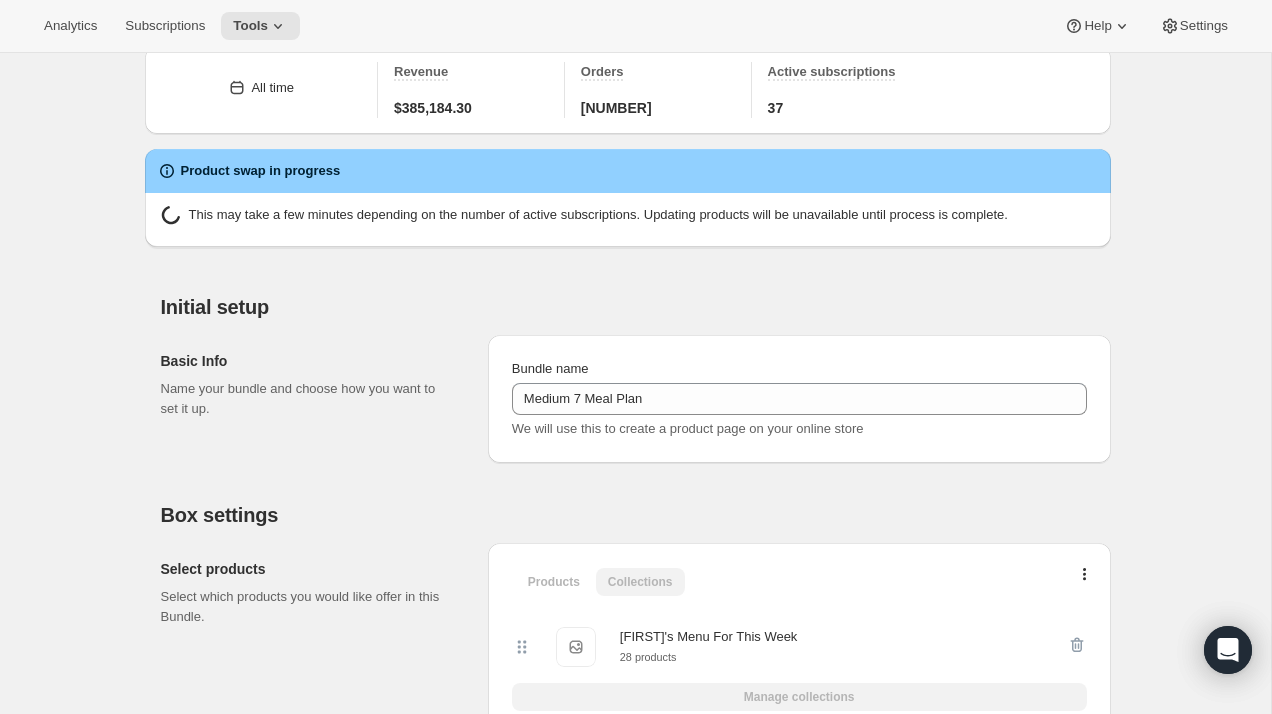 scroll, scrollTop: 0, scrollLeft: 0, axis: both 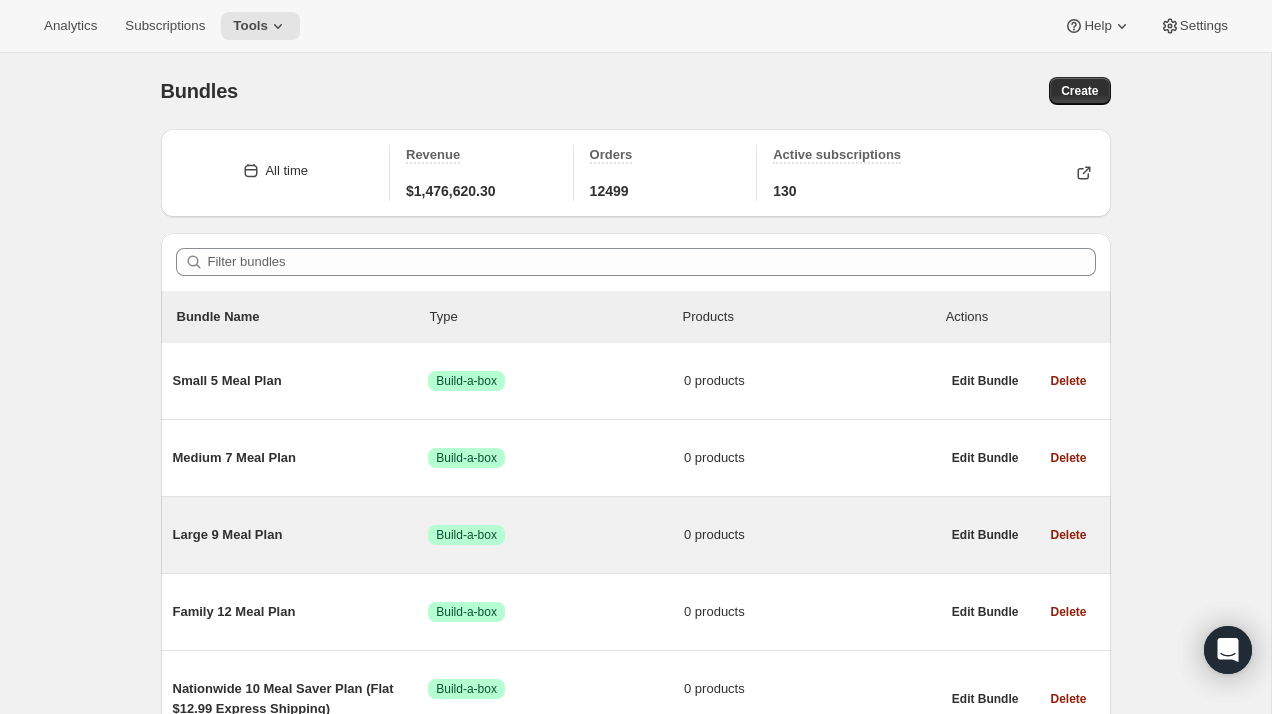 click on "Large 9 Meal Plan" at bounding box center (301, 535) 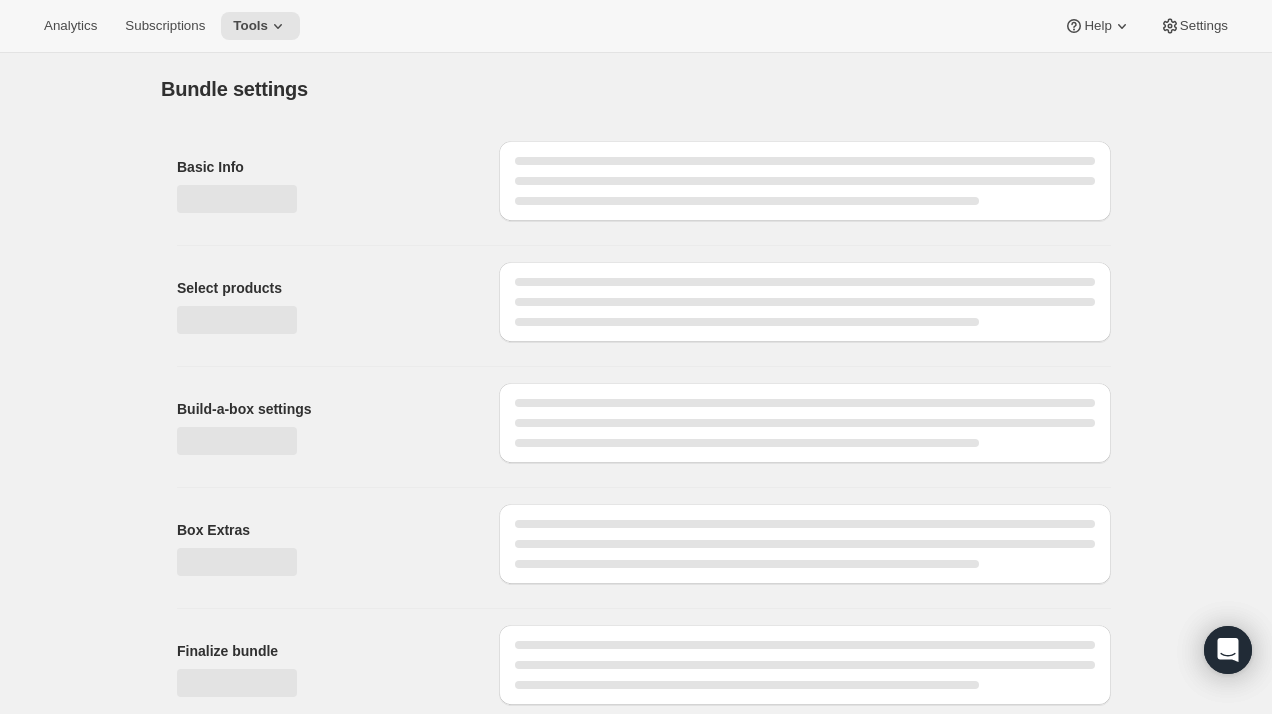 type on "Large 9 Meal Plan" 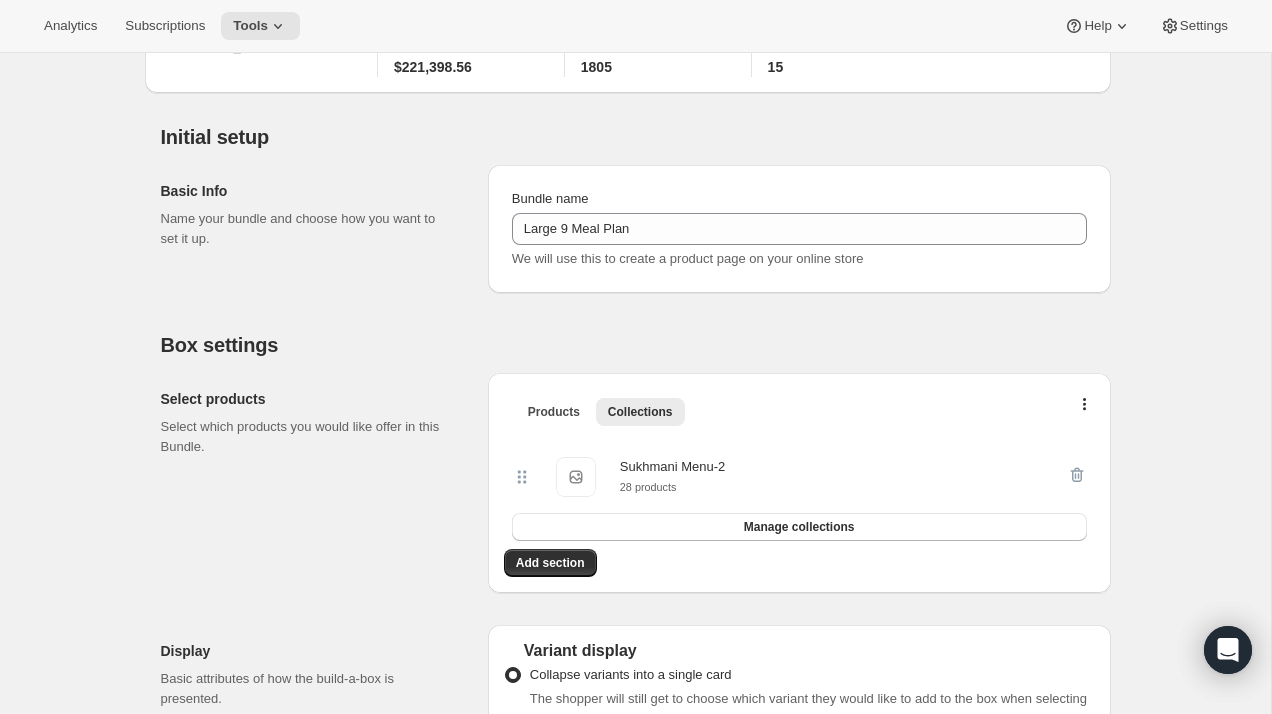 scroll, scrollTop: 130, scrollLeft: 0, axis: vertical 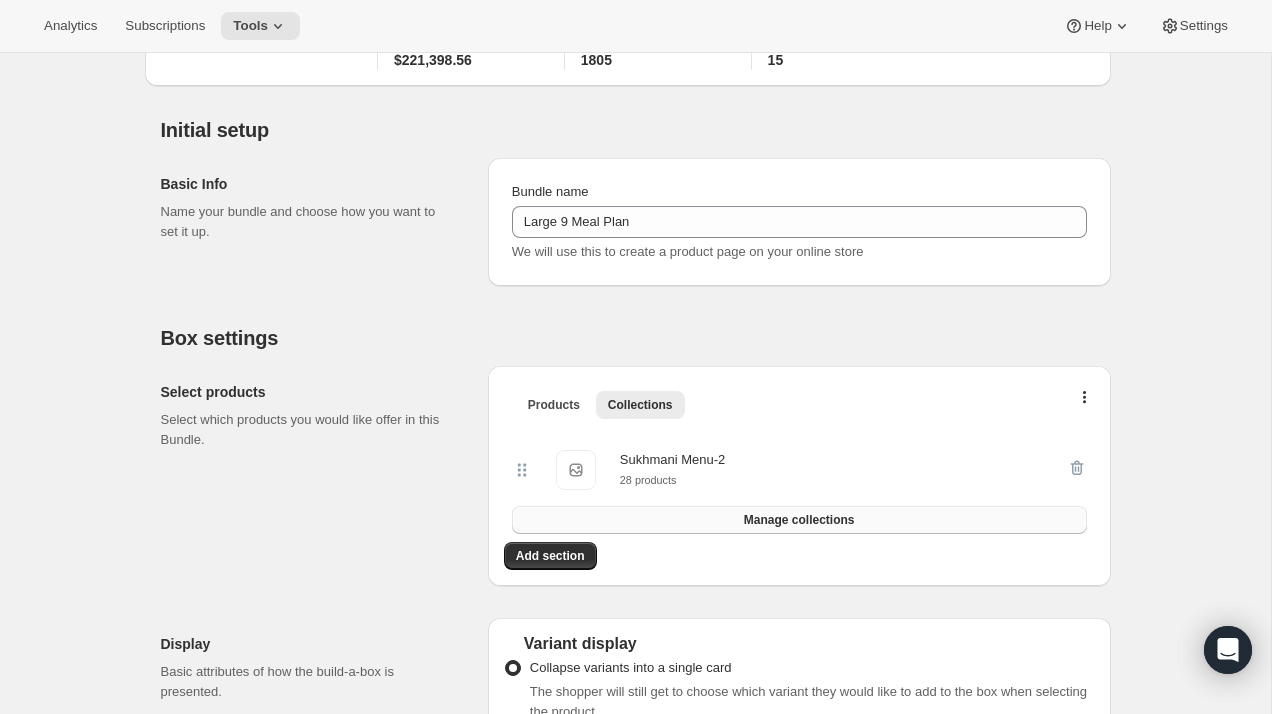 click on "Manage collections" at bounding box center (799, 520) 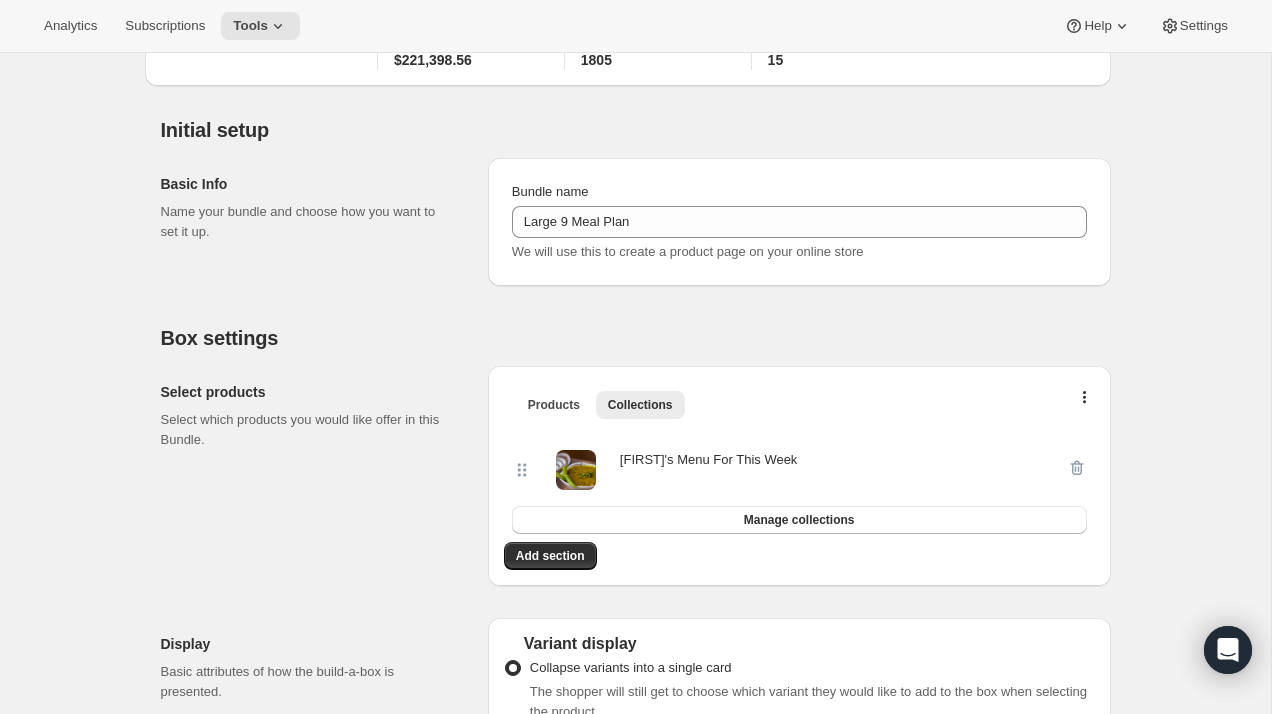 scroll, scrollTop: 0, scrollLeft: 0, axis: both 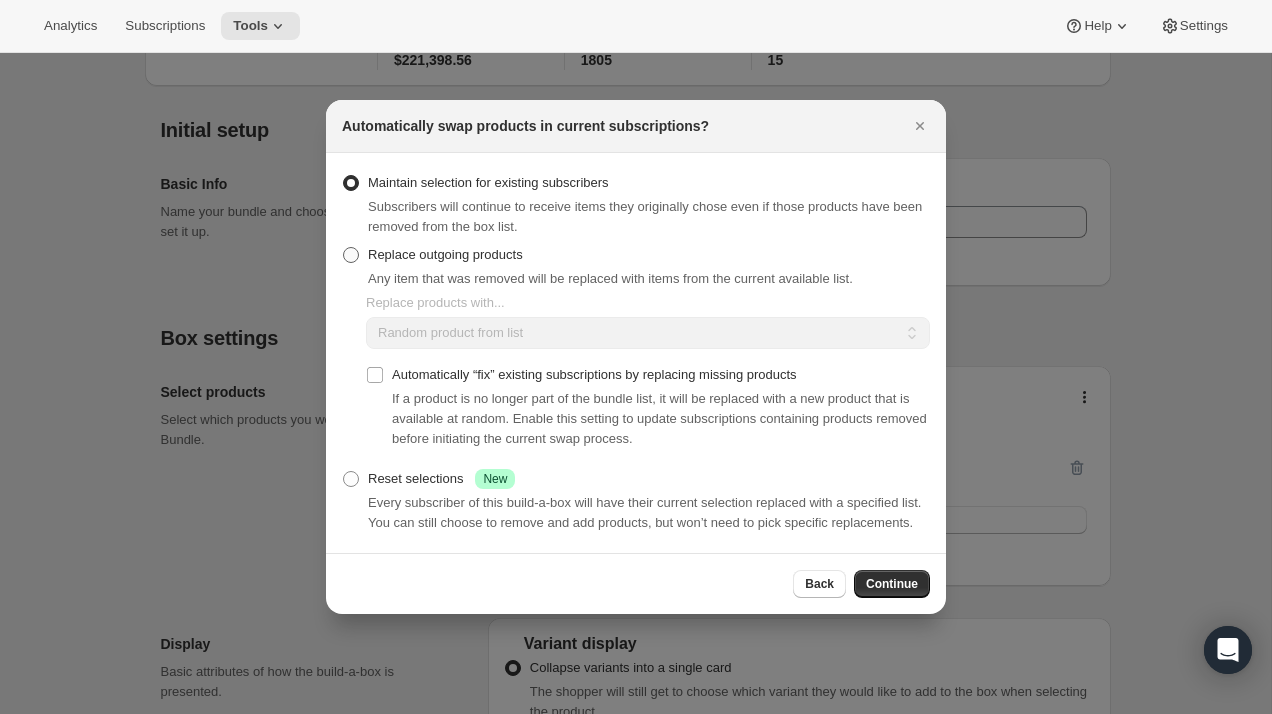 click at bounding box center (351, 255) 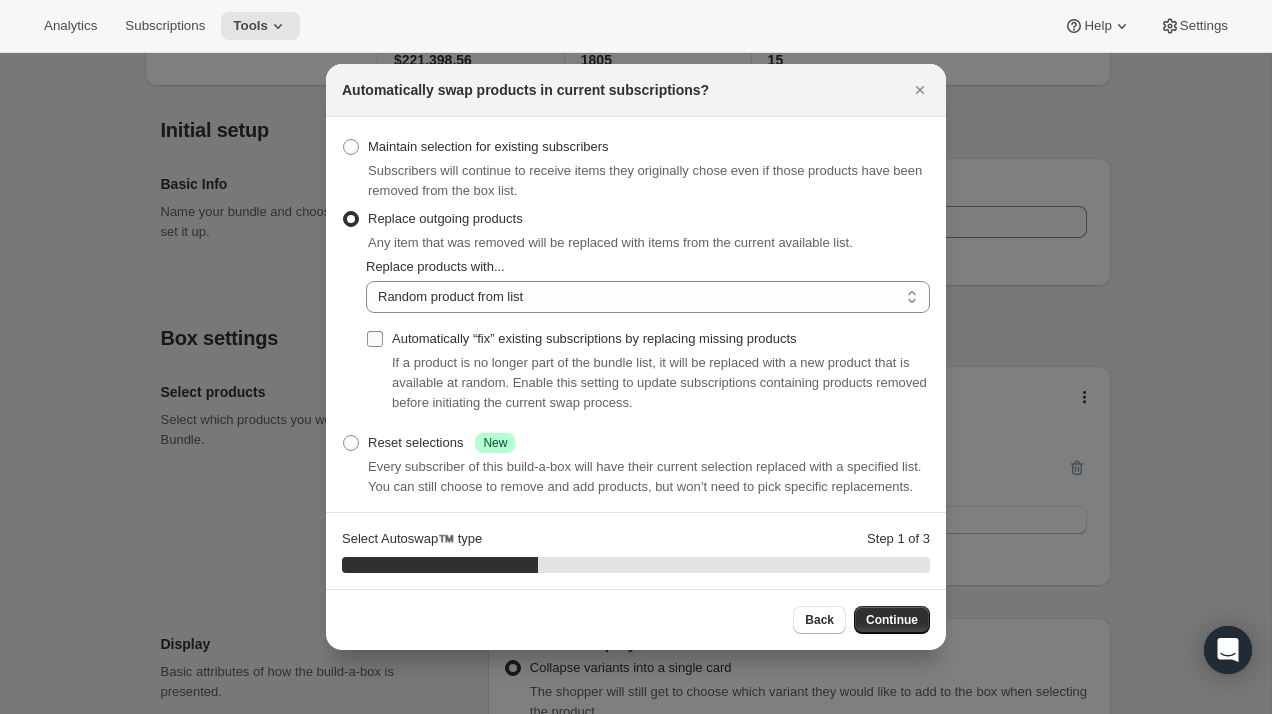 click on "Automatically “fix” existing subscriptions by replacing missing products" at bounding box center [375, 339] 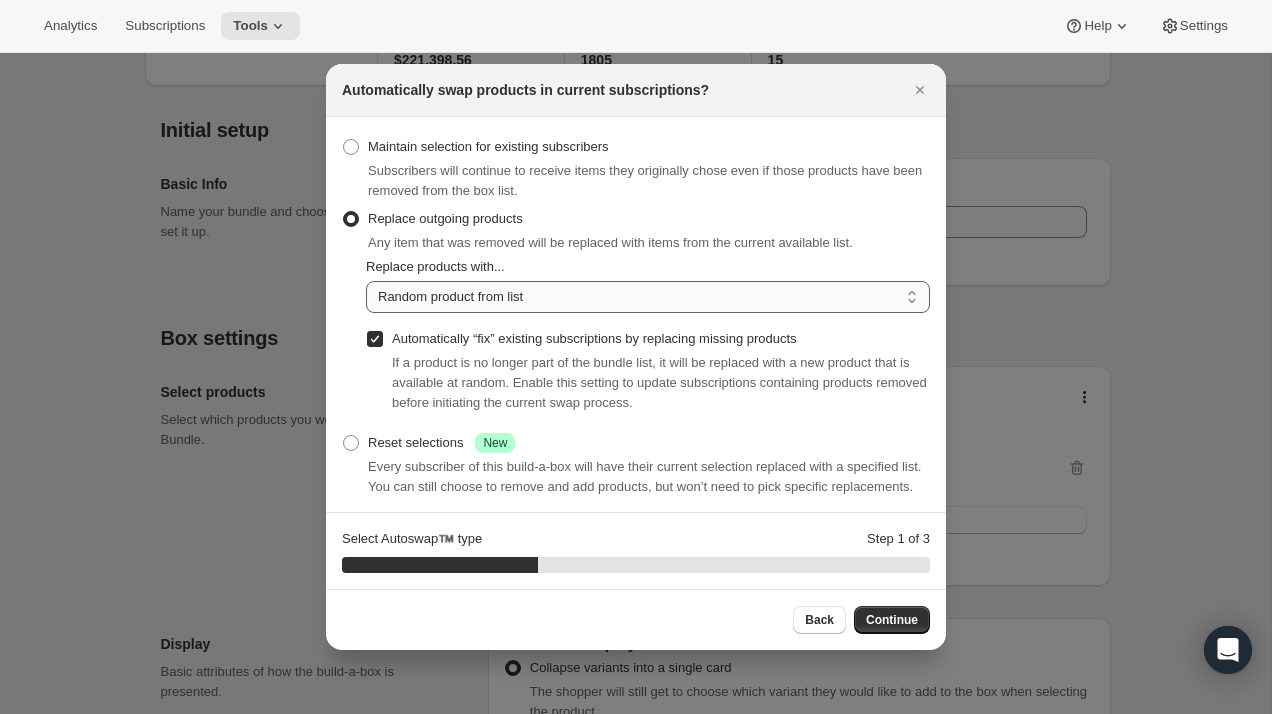 click on "Random product from list Based on position within collection Matching product type Select specific replacements" at bounding box center (648, 297) 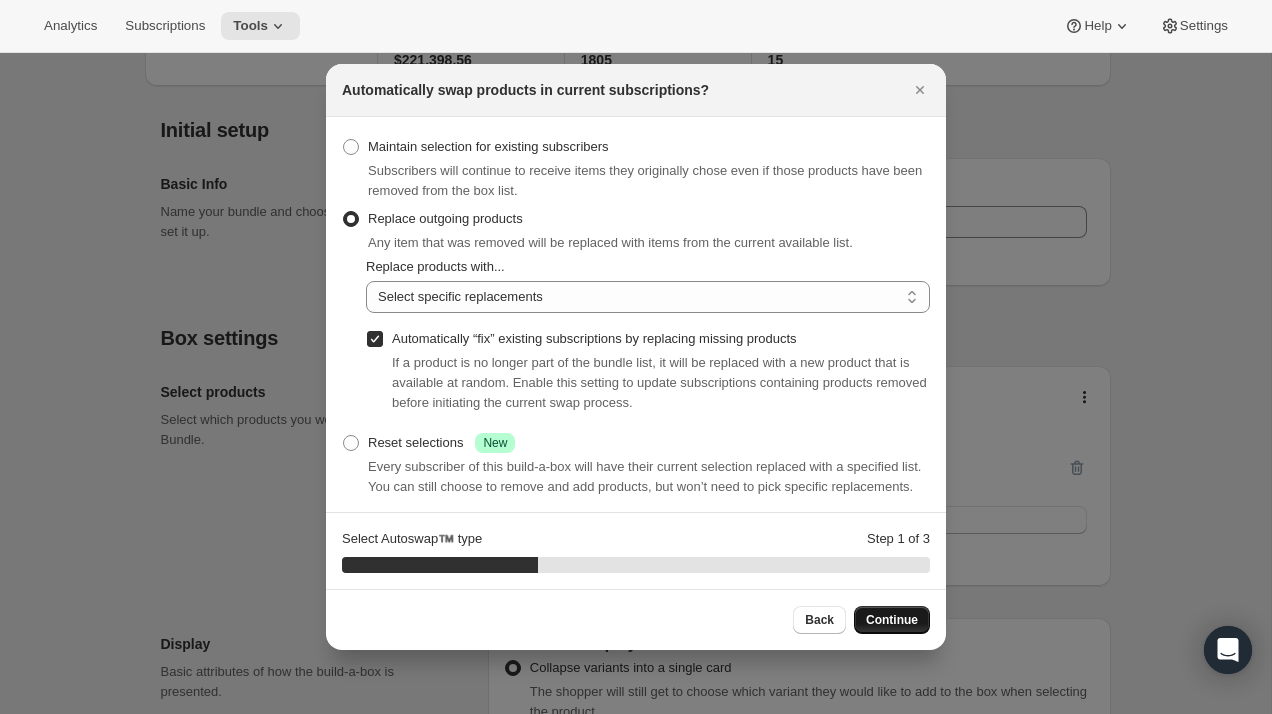 click on "Continue" at bounding box center (892, 620) 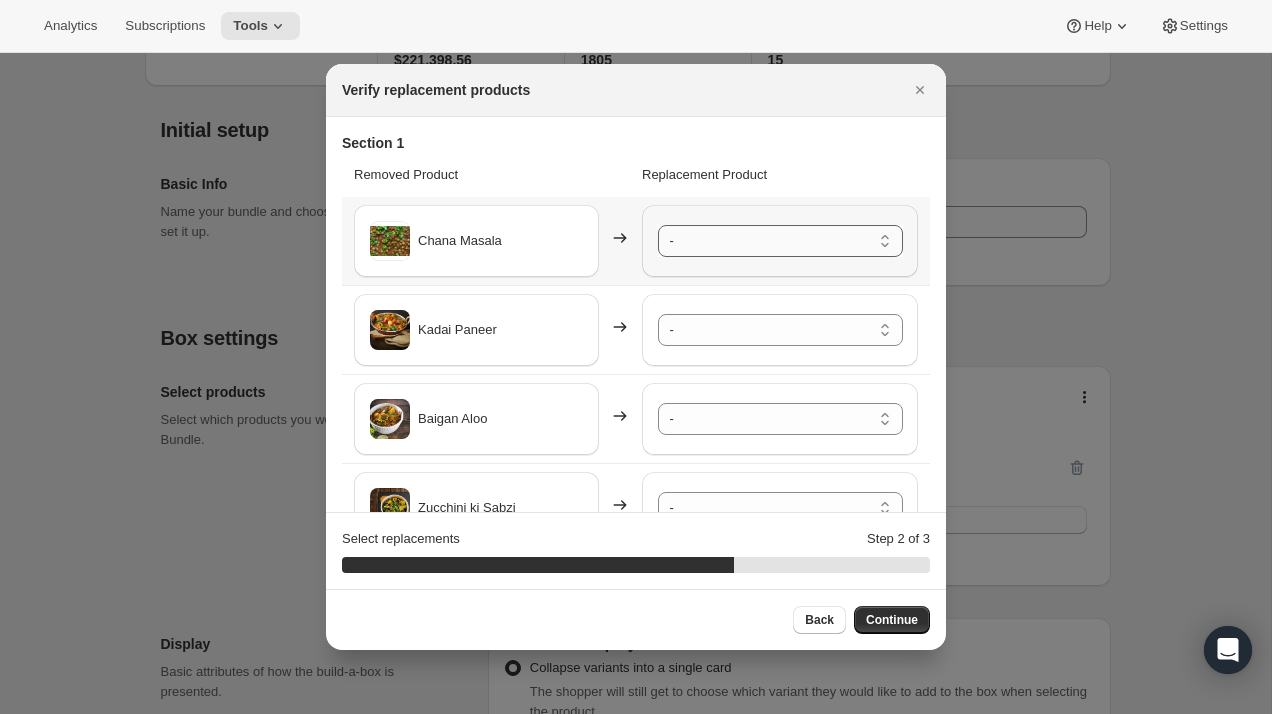 click on "-  Punjabi Kadi Pakora - Default Title Palak Paneer - Default Title Mix Vegetables - Default Title Nutrella Aloo Curry - Default Title Chilli Paneer - Default Title Hari Sabut Moong Dal - Default Title Aloo Tikki ( 5pc.) - Default Title Sukhmani's Chicken Biryani-Limit 2 per order - Default Title Tawa Roti - (Now a Pack of 20 pc.) - Default Title Tawa Roti/Rice Combo - Default Title Basmati Rice (2 Portion) - Default Title Samosa 8pc - Default Title Onion Kulcha (6pcs.) - Default Title New Ajwain Paratha (6 pcs.) - Default Title New Aloo Pyaaz Paratha (6pcs.) - Default Title New Amritsari Kulcha ( 6pcs.) - Default Title New Paneer Paratha (6 pcs.) - Default Title New Stuffed Aloo Gobhi Paratha (6 pcs.) - Default Title New Stuffed Mooli Paratha (6pcs.) - Default Title New Bajra Methi Thepla (6pc.) - Default Title New Stuffed Mix Veg Paratha (New Recipe) (6 pcs.) - Default Title Shahi Besan Ladoo - Default Title Gujia (5pcs.) New - Default Title Milk Cake - Default Title Rasmalai (5 Pc.) - Default Title" at bounding box center (780, 241) 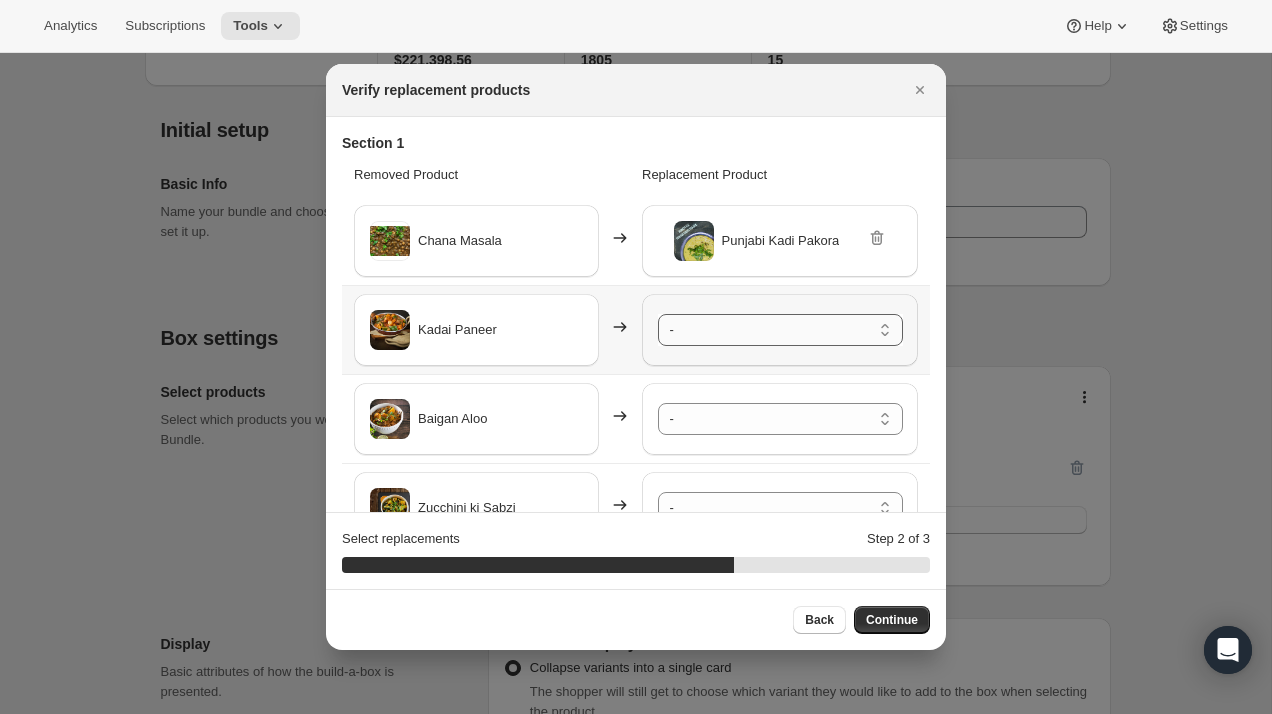 click on "-  Punjabi Kadi Pakora - Default Title Palak Paneer - Default Title Mix Vegetables - Default Title Nutrella Aloo Curry - Default Title Chilli Paneer - Default Title Hari Sabut Moong Dal - Default Title Aloo Tikki ( 5pc.) - Default Title Sukhmani's Chicken Biryani-Limit 2 per order - Default Title Tawa Roti - (Now a Pack of 20 pc.) - Default Title Tawa Roti/Rice Combo - Default Title Basmati Rice (2 Portion) - Default Title Samosa 8pc - Default Title Onion Kulcha (6pcs.) - Default Title New Ajwain Paratha (6 pcs.) - Default Title New Aloo Pyaaz Paratha (6pcs.) - Default Title New Amritsari Kulcha ( 6pcs.) - Default Title New Paneer Paratha (6 pcs.) - Default Title New Stuffed Aloo Gobhi Paratha (6 pcs.) - Default Title New Stuffed Mooli Paratha (6pcs.) - Default Title New Bajra Methi Thepla (6pc.) - Default Title New Stuffed Mix Veg Paratha (New Recipe) (6 pcs.) - Default Title Shahi Besan Ladoo - Default Title Gujia (5pcs.) New - Default Title Milk Cake - Default Title Rasmalai (5 Pc.) - Default Title" at bounding box center (780, 330) 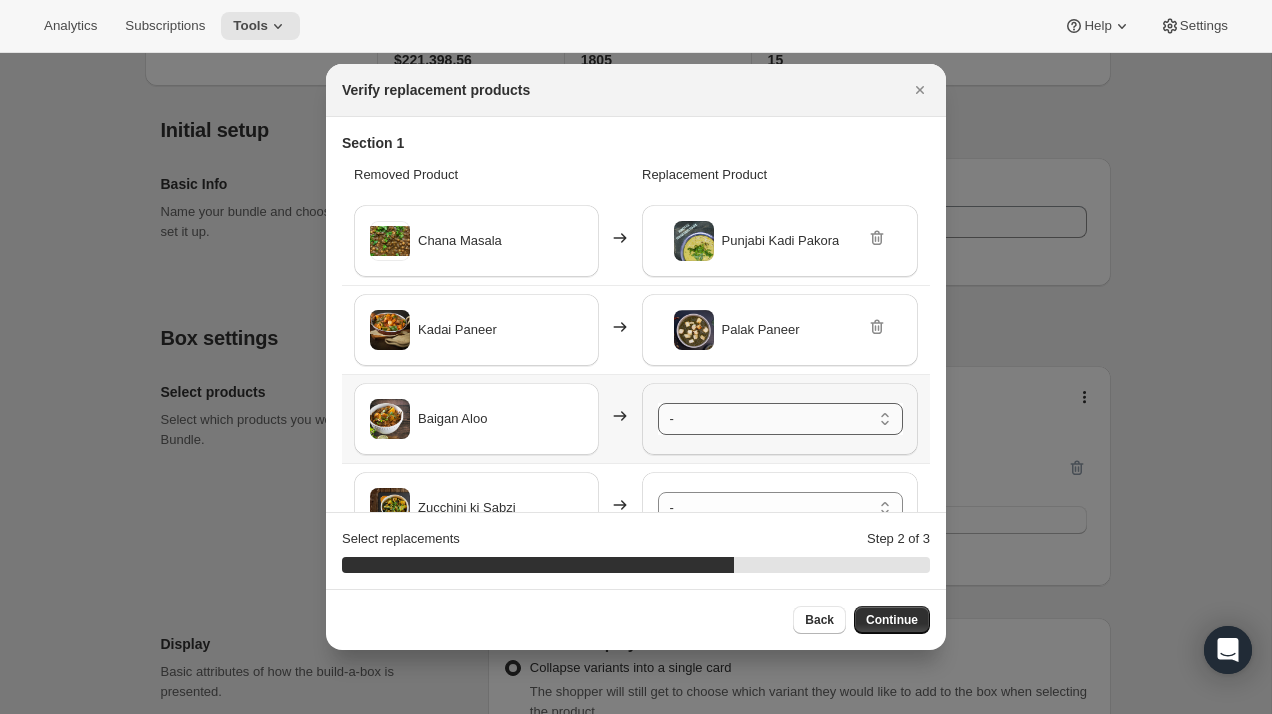 click on "-  Punjabi Kadi Pakora - Default Title Palak Paneer - Default Title Mix Vegetables - Default Title Nutrella Aloo Curry - Default Title Chilli Paneer - Default Title Hari Sabut Moong Dal - Default Title Aloo Tikki ( 5pc.) - Default Title Sukhmani's Chicken Biryani-Limit 2 per order - Default Title Tawa Roti - (Now a Pack of 20 pc.) - Default Title Tawa Roti/Rice Combo - Default Title Basmati Rice (2 Portion) - Default Title Samosa 8pc - Default Title Onion Kulcha (6pcs.) - Default Title New Ajwain Paratha (6 pcs.) - Default Title New Aloo Pyaaz Paratha (6pcs.) - Default Title New Amritsari Kulcha ( 6pcs.) - Default Title New Paneer Paratha (6 pcs.) - Default Title New Stuffed Aloo Gobhi Paratha (6 pcs.) - Default Title New Stuffed Mooli Paratha (6pcs.) - Default Title New Bajra Methi Thepla (6pc.) - Default Title New Stuffed Mix Veg Paratha (New Recipe) (6 pcs.) - Default Title Shahi Besan Ladoo - Default Title Gujia (5pcs.) New - Default Title Milk Cake - Default Title Rasmalai (5 Pc.) - Default Title" at bounding box center [780, 419] 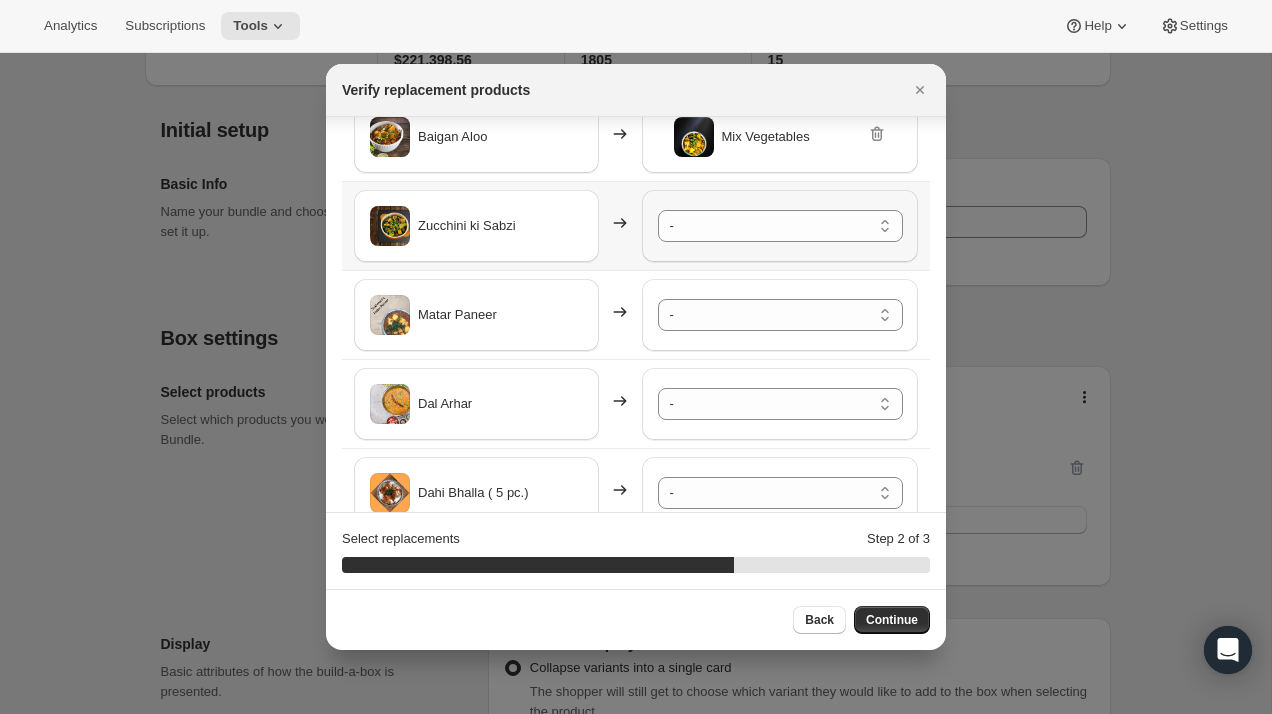scroll, scrollTop: 307, scrollLeft: 0, axis: vertical 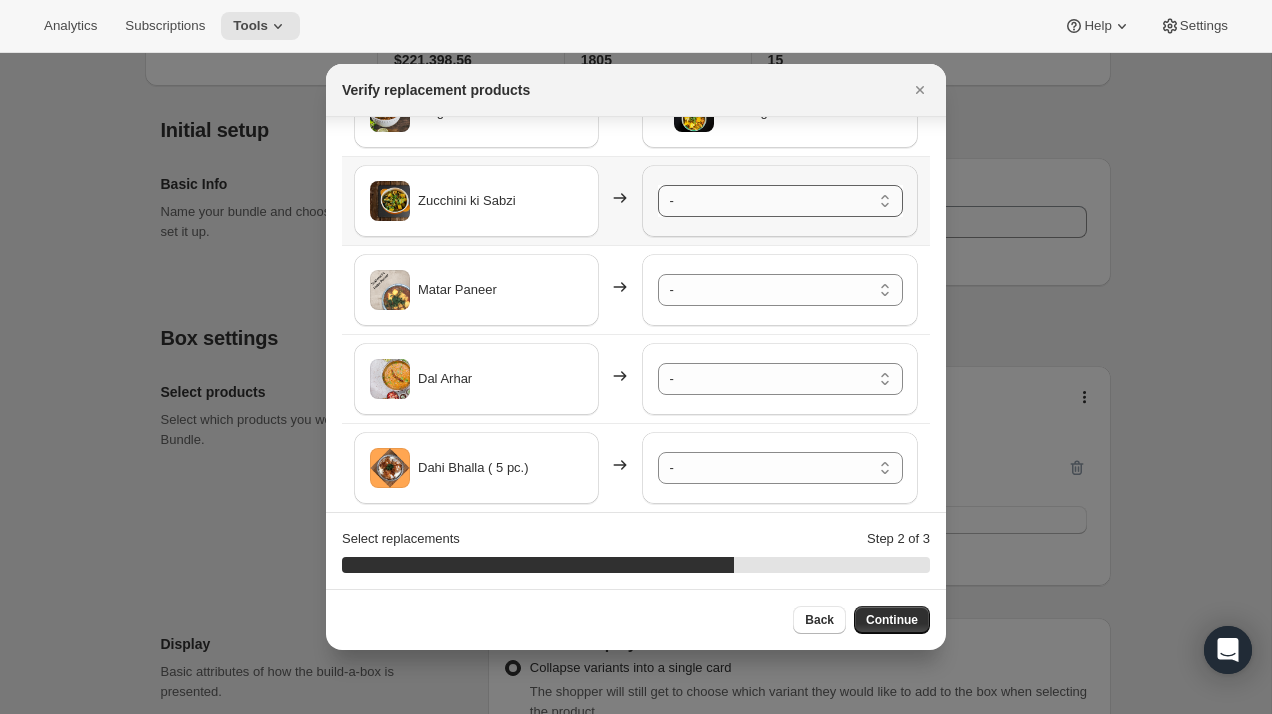 click on "-  Punjabi Kadi Pakora - Default Title Palak Paneer - Default Title Mix Vegetables - Default Title Nutrella Aloo Curry - Default Title Chilli Paneer - Default Title Hari Sabut Moong Dal - Default Title Aloo Tikki ( 5pc.) - Default Title Sukhmani's Chicken Biryani-Limit 2 per order - Default Title Tawa Roti - (Now a Pack of 20 pc.) - Default Title Tawa Roti/Rice Combo - Default Title Basmati Rice (2 Portion) - Default Title Samosa 8pc - Default Title Onion Kulcha (6pcs.) - Default Title New Ajwain Paratha (6 pcs.) - Default Title New Aloo Pyaaz Paratha (6pcs.) - Default Title New Amritsari Kulcha ( 6pcs.) - Default Title New Paneer Paratha (6 pcs.) - Default Title New Stuffed Aloo Gobhi Paratha (6 pcs.) - Default Title New Stuffed Mooli Paratha (6pcs.) - Default Title New Bajra Methi Thepla (6pc.) - Default Title New Stuffed Mix Veg Paratha (New Recipe) (6 pcs.) - Default Title Shahi Besan Ladoo - Default Title Gujia (5pcs.) New - Default Title Milk Cake - Default Title Rasmalai (5 Pc.) - Default Title" at bounding box center (780, 201) 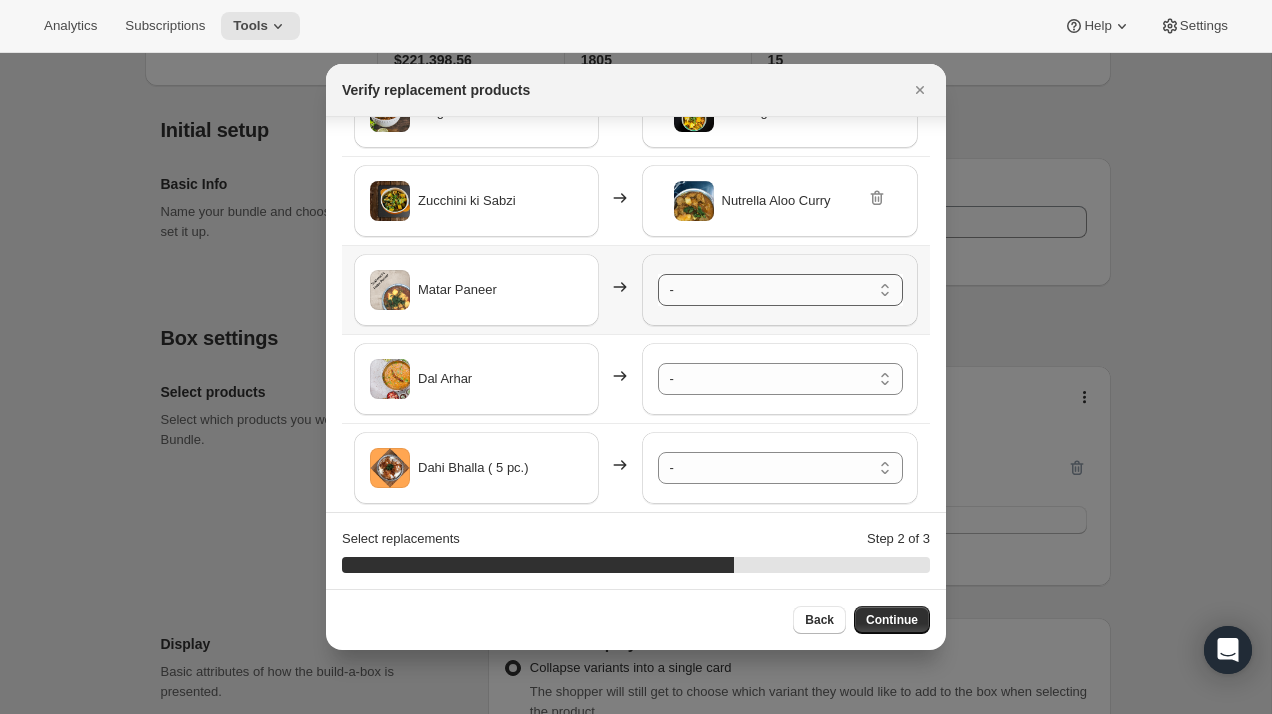 click on "-  Punjabi Kadi Pakora - Default Title Palak Paneer - Default Title Mix Vegetables - Default Title Nutrella Aloo Curry - Default Title Chilli Paneer - Default Title Hari Sabut Moong Dal - Default Title Aloo Tikki ( 5pc.) - Default Title Sukhmani's Chicken Biryani-Limit 2 per order - Default Title Tawa Roti - (Now a Pack of 20 pc.) - Default Title Tawa Roti/Rice Combo - Default Title Basmati Rice (2 Portion) - Default Title Samosa 8pc - Default Title Onion Kulcha (6pcs.) - Default Title New Ajwain Paratha (6 pcs.) - Default Title New Aloo Pyaaz Paratha (6pcs.) - Default Title New Amritsari Kulcha ( 6pcs.) - Default Title New Paneer Paratha (6 pcs.) - Default Title New Stuffed Aloo Gobhi Paratha (6 pcs.) - Default Title New Stuffed Mooli Paratha (6pcs.) - Default Title New Bajra Methi Thepla (6pc.) - Default Title New Stuffed Mix Veg Paratha (New Recipe) (6 pcs.) - Default Title Shahi Besan Ladoo - Default Title Gujia (5pcs.) New - Default Title Milk Cake - Default Title Rasmalai (5 Pc.) - Default Title" at bounding box center [780, 290] 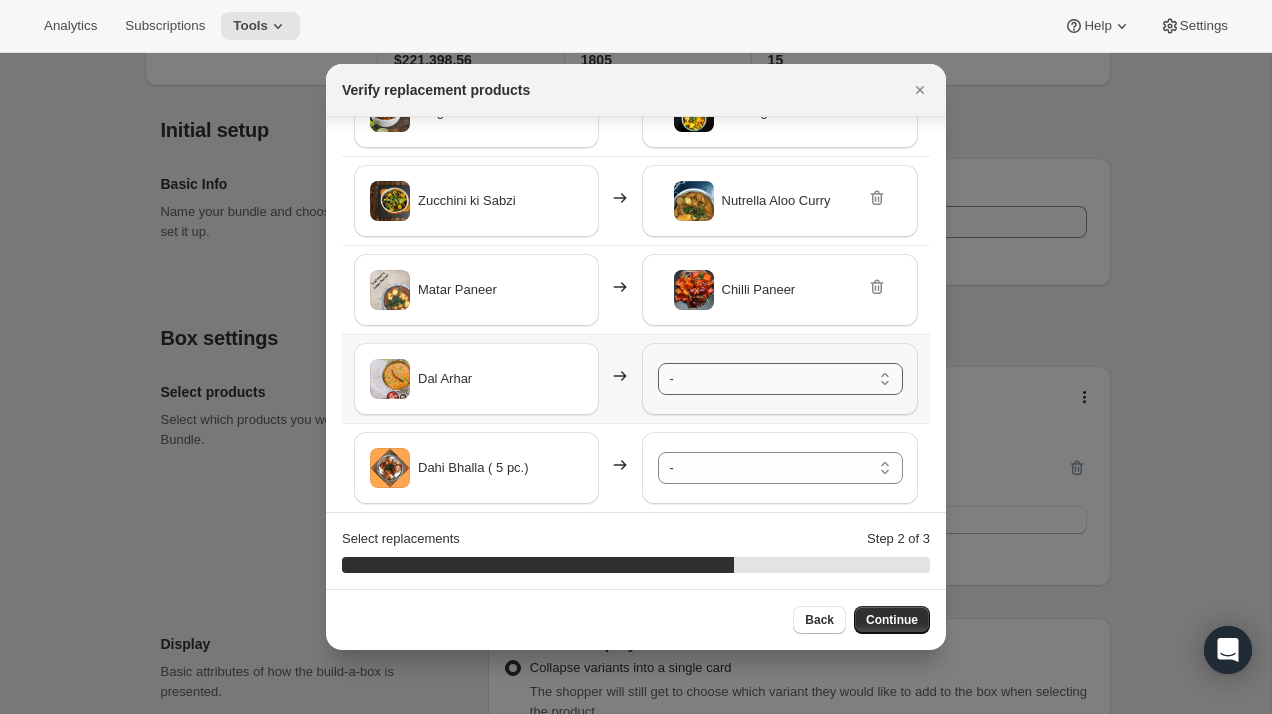 click on "-  Punjabi Kadi Pakora - Default Title Palak Paneer - Default Title Mix Vegetables - Default Title Nutrella Aloo Curry - Default Title Chilli Paneer - Default Title Hari Sabut Moong Dal - Default Title Aloo Tikki ( 5pc.) - Default Title Sukhmani's Chicken Biryani-Limit 2 per order - Default Title Tawa Roti - (Now a Pack of 20 pc.) - Default Title Tawa Roti/Rice Combo - Default Title Basmati Rice (2 Portion) - Default Title Samosa 8pc - Default Title Onion Kulcha (6pcs.) - Default Title New Ajwain Paratha (6 pcs.) - Default Title New Aloo Pyaaz Paratha (6pcs.) - Default Title New Amritsari Kulcha ( 6pcs.) - Default Title New Paneer Paratha (6 pcs.) - Default Title New Stuffed Aloo Gobhi Paratha (6 pcs.) - Default Title New Stuffed Mooli Paratha (6pcs.) - Default Title New Bajra Methi Thepla (6pc.) - Default Title New Stuffed Mix Veg Paratha (New Recipe) (6 pcs.) - Default Title Shahi Besan Ladoo - Default Title Gujia (5pcs.) New - Default Title Milk Cake - Default Title Rasmalai (5 Pc.) - Default Title" at bounding box center (780, 379) 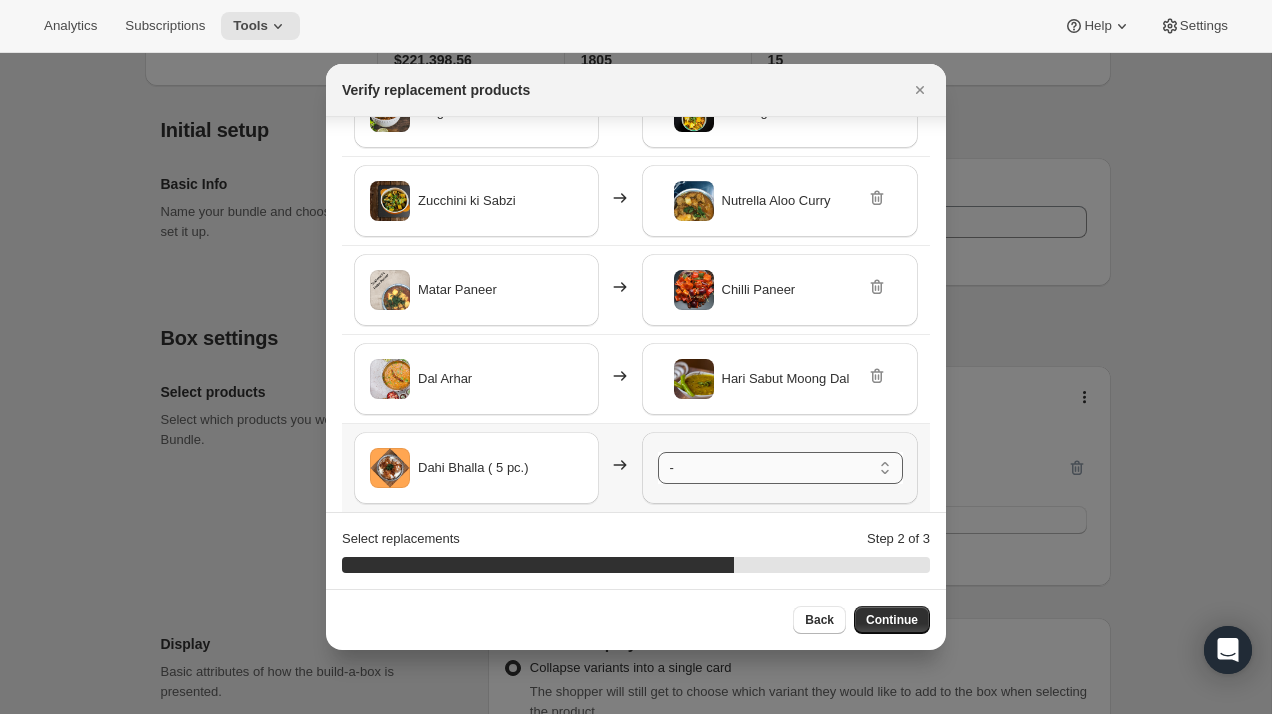 click on "-  Punjabi Kadi Pakora - Default Title Palak Paneer - Default Title Mix Vegetables - Default Title Nutrella Aloo Curry - Default Title Chilli Paneer - Default Title Hari Sabut Moong Dal - Default Title Aloo Tikki ( 5pc.) - Default Title Sukhmani's Chicken Biryani-Limit 2 per order - Default Title Tawa Roti - (Now a Pack of 20 pc.) - Default Title Tawa Roti/Rice Combo - Default Title Basmati Rice (2 Portion) - Default Title Samosa 8pc - Default Title Onion Kulcha (6pcs.) - Default Title New Ajwain Paratha (6 pcs.) - Default Title New Aloo Pyaaz Paratha (6pcs.) - Default Title New Amritsari Kulcha ( 6pcs.) - Default Title New Paneer Paratha (6 pcs.) - Default Title New Stuffed Aloo Gobhi Paratha (6 pcs.) - Default Title New Stuffed Mooli Paratha (6pcs.) - Default Title New Bajra Methi Thepla (6pc.) - Default Title New Stuffed Mix Veg Paratha (New Recipe) (6 pcs.) - Default Title Shahi Besan Ladoo - Default Title Gujia (5pcs.) New - Default Title Milk Cake - Default Title Rasmalai (5 Pc.) - Default Title" at bounding box center [780, 468] 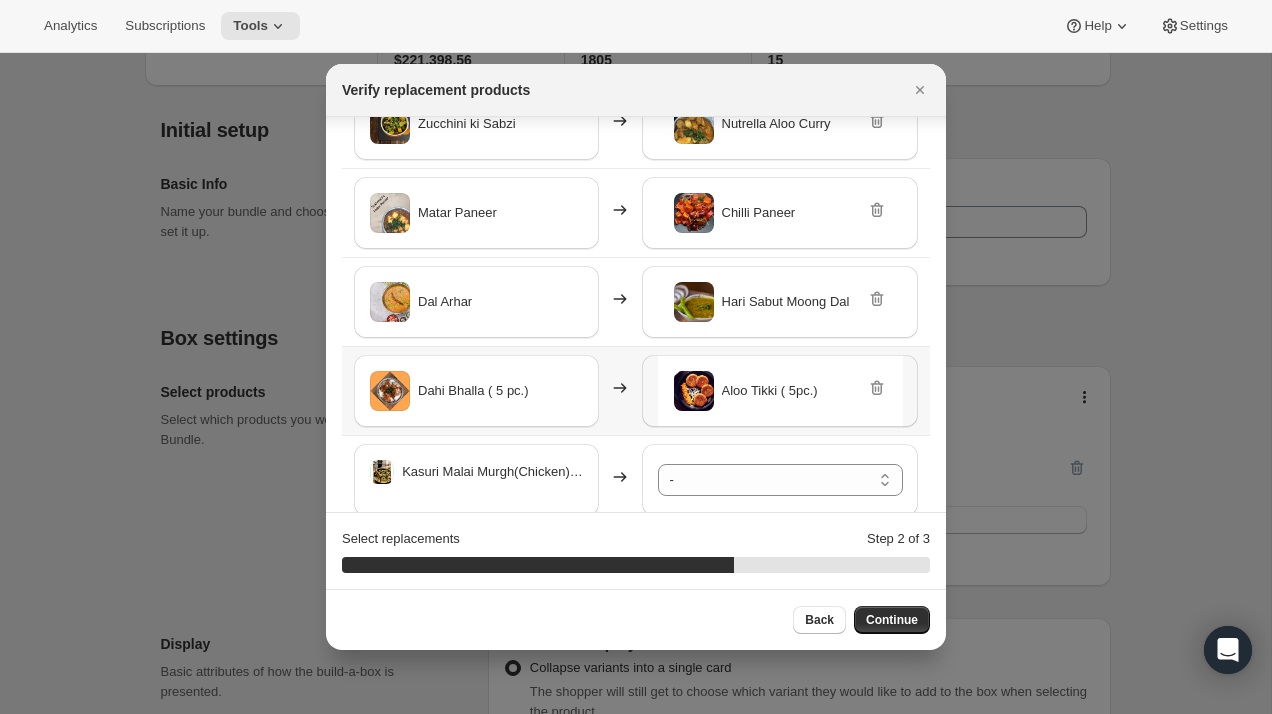 scroll, scrollTop: 413, scrollLeft: 0, axis: vertical 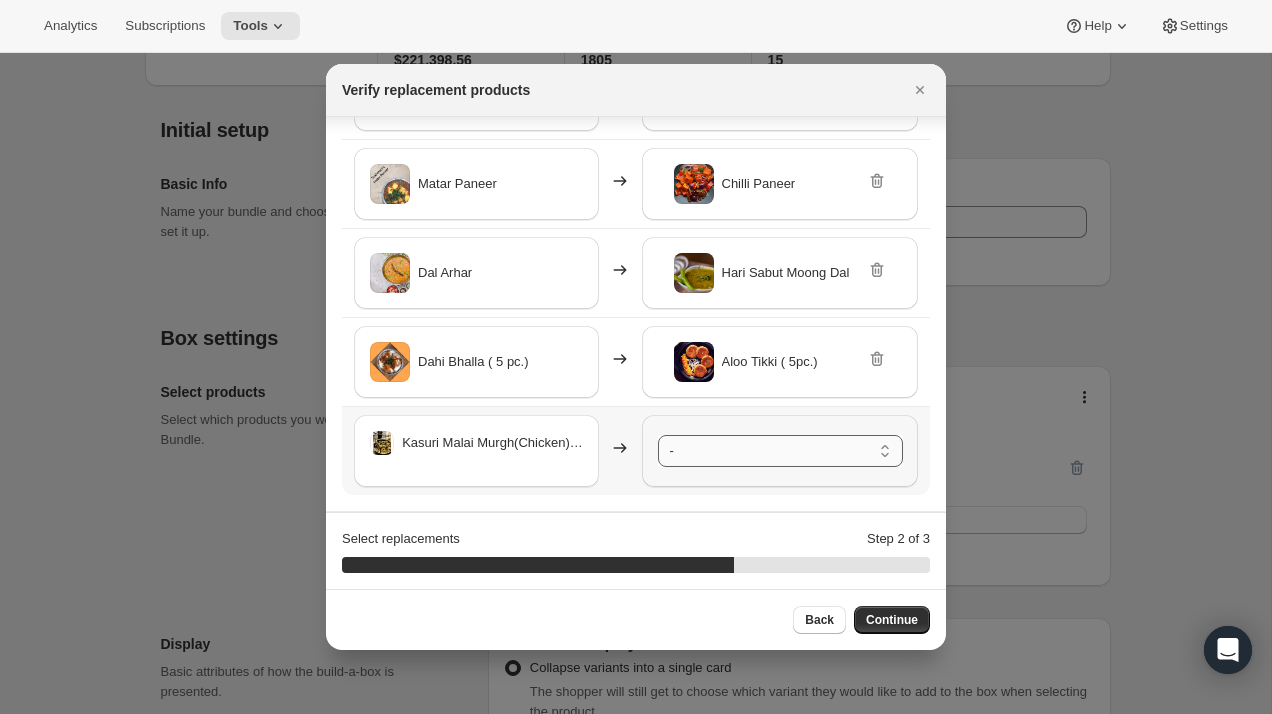 click on "-  Punjabi Kadi Pakora - Default Title Palak Paneer - Default Title Mix Vegetables - Default Title Nutrella Aloo Curry - Default Title Chilli Paneer - Default Title Hari Sabut Moong Dal - Default Title Aloo Tikki ( 5pc.) - Default Title Sukhmani's Chicken Biryani-Limit 2 per order - Default Title Tawa Roti - (Now a Pack of 20 pc.) - Default Title Tawa Roti/Rice Combo - Default Title Basmati Rice (2 Portion) - Default Title Samosa 8pc - Default Title Onion Kulcha (6pcs.) - Default Title New Ajwain Paratha (6 pcs.) - Default Title New Aloo Pyaaz Paratha (6pcs.) - Default Title New Amritsari Kulcha ( 6pcs.) - Default Title New Paneer Paratha (6 pcs.) - Default Title New Stuffed Aloo Gobhi Paratha (6 pcs.) - Default Title New Stuffed Mooli Paratha (6pcs.) - Default Title New Bajra Methi Thepla (6pc.) - Default Title New Stuffed Mix Veg Paratha (New Recipe) (6 pcs.) - Default Title Shahi Besan Ladoo - Default Title Gujia (5pcs.) New - Default Title Milk Cake - Default Title Rasmalai (5 Pc.) - Default Title" at bounding box center [780, 451] 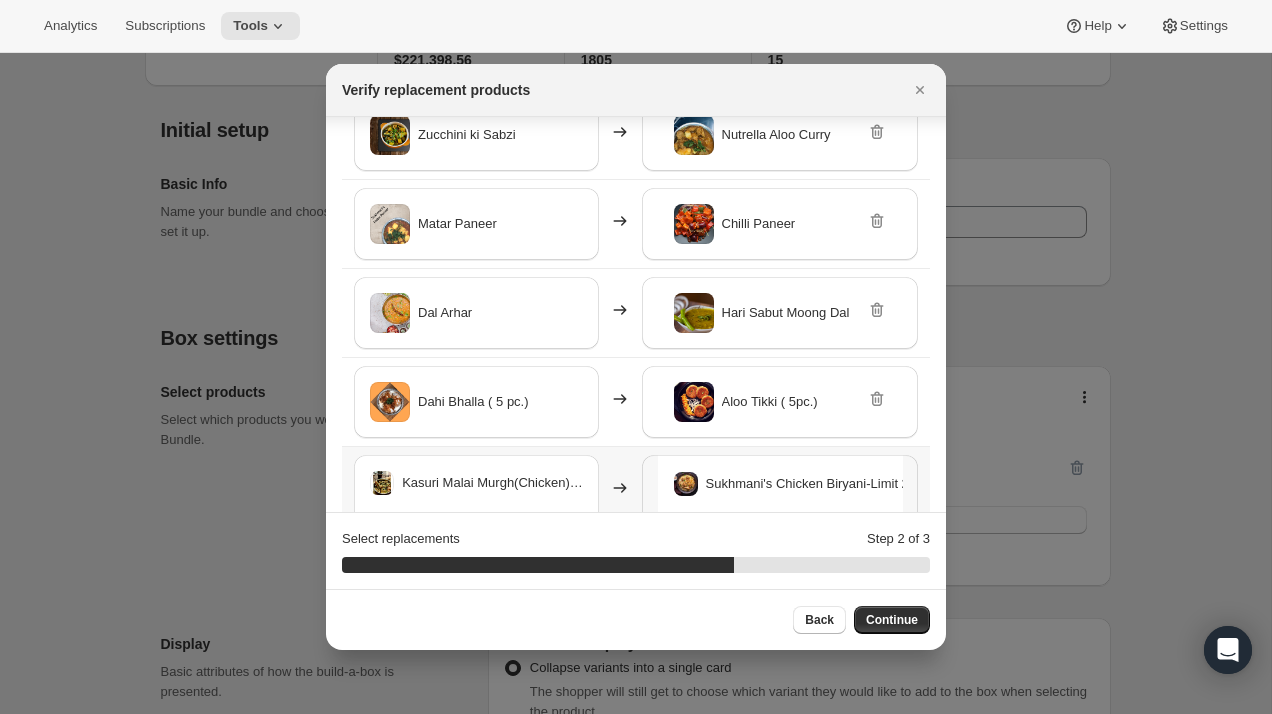 scroll, scrollTop: 413, scrollLeft: 0, axis: vertical 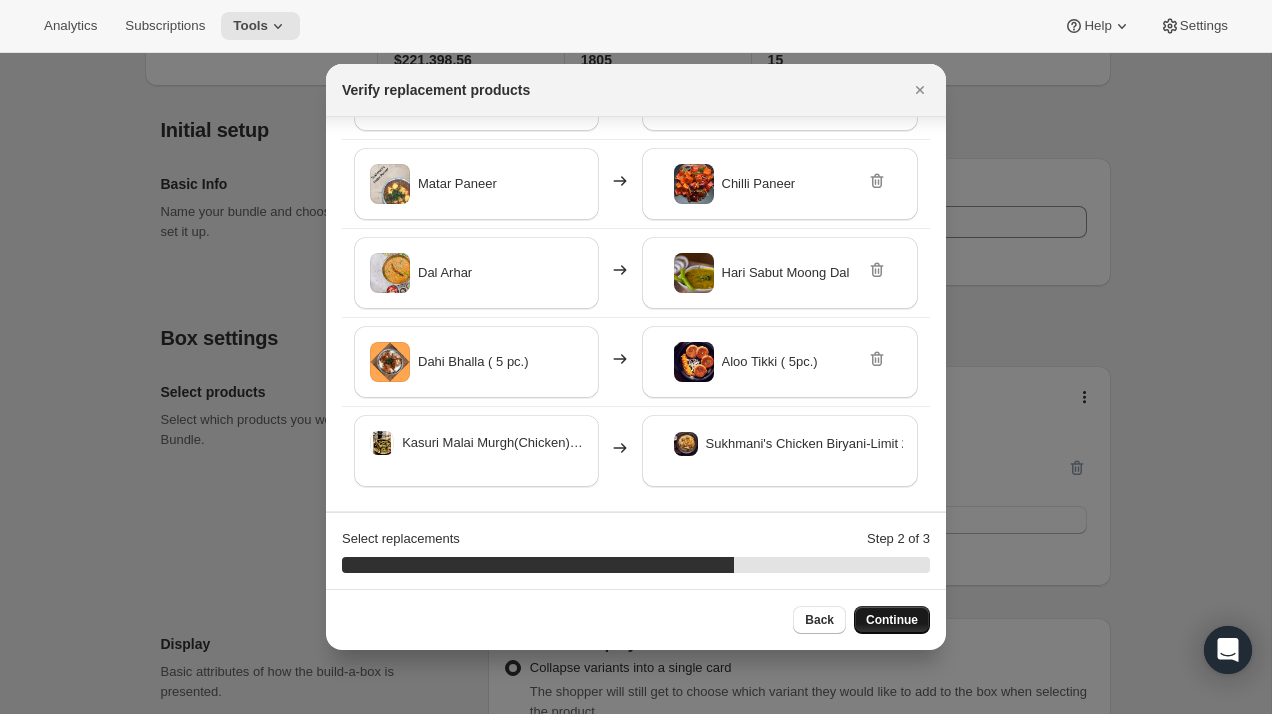 click on "Continue" at bounding box center [892, 620] 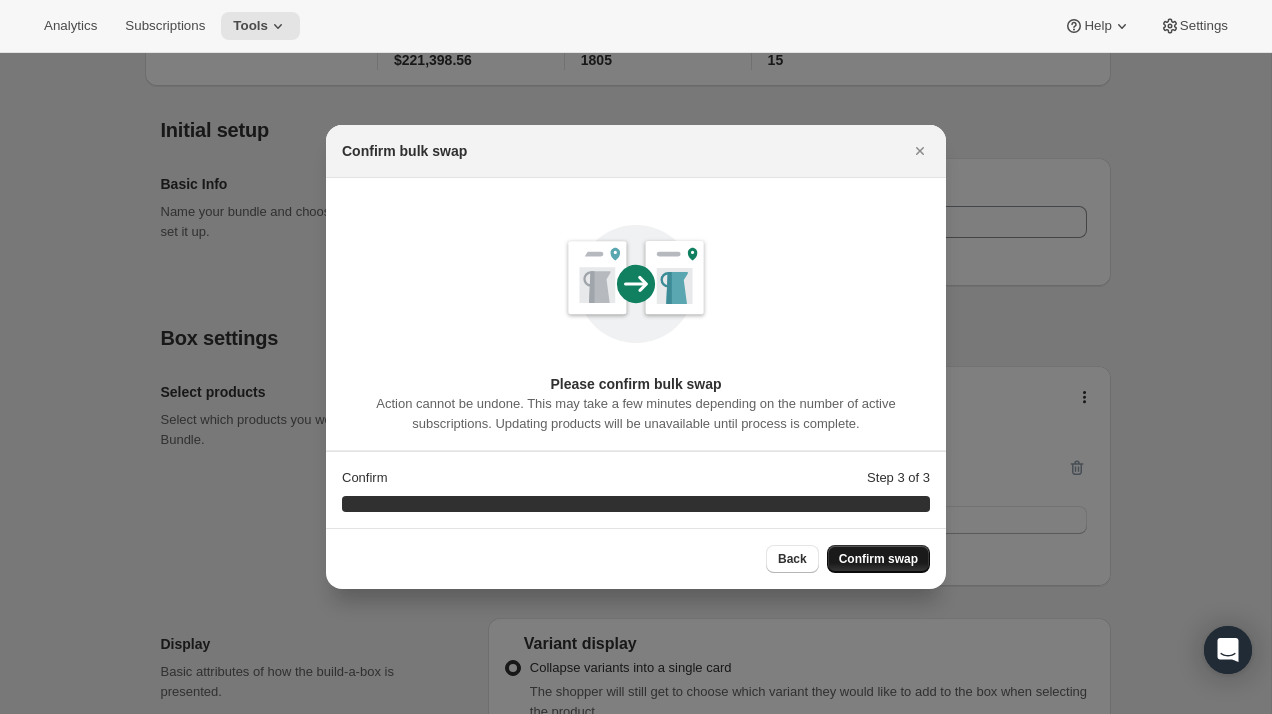 click on "Confirm swap" at bounding box center [878, 559] 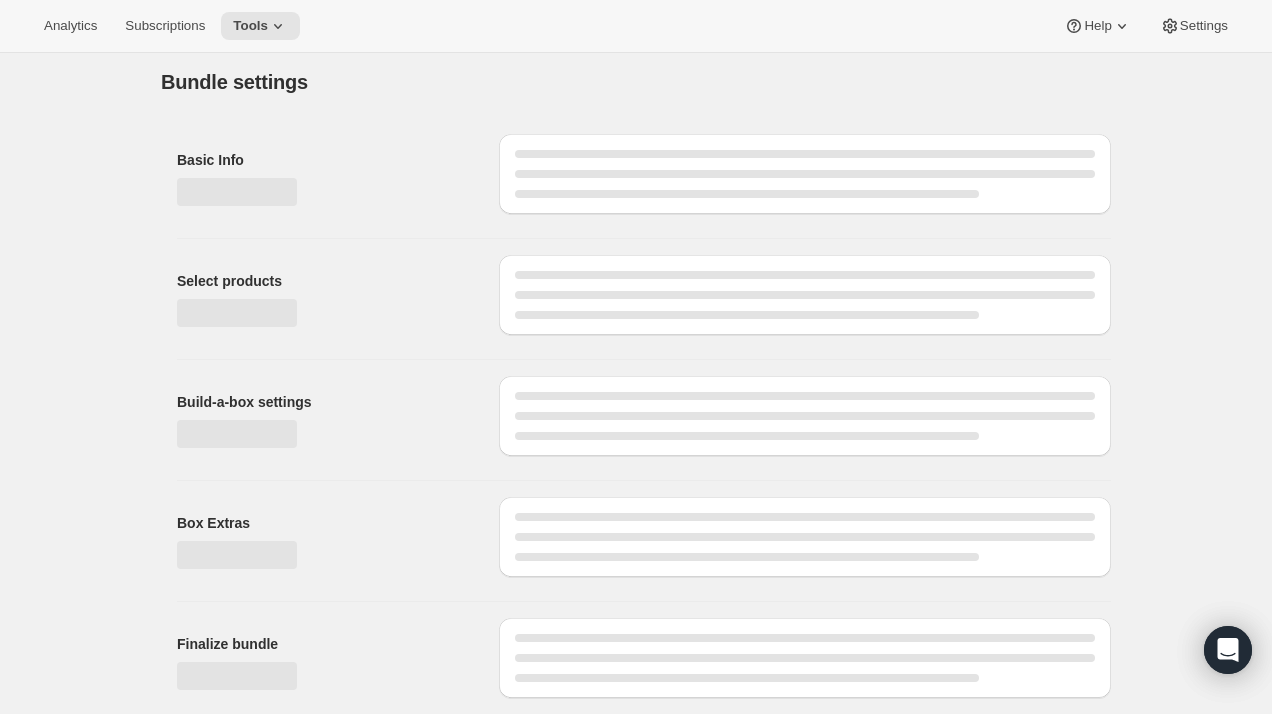 scroll, scrollTop: 130, scrollLeft: 0, axis: vertical 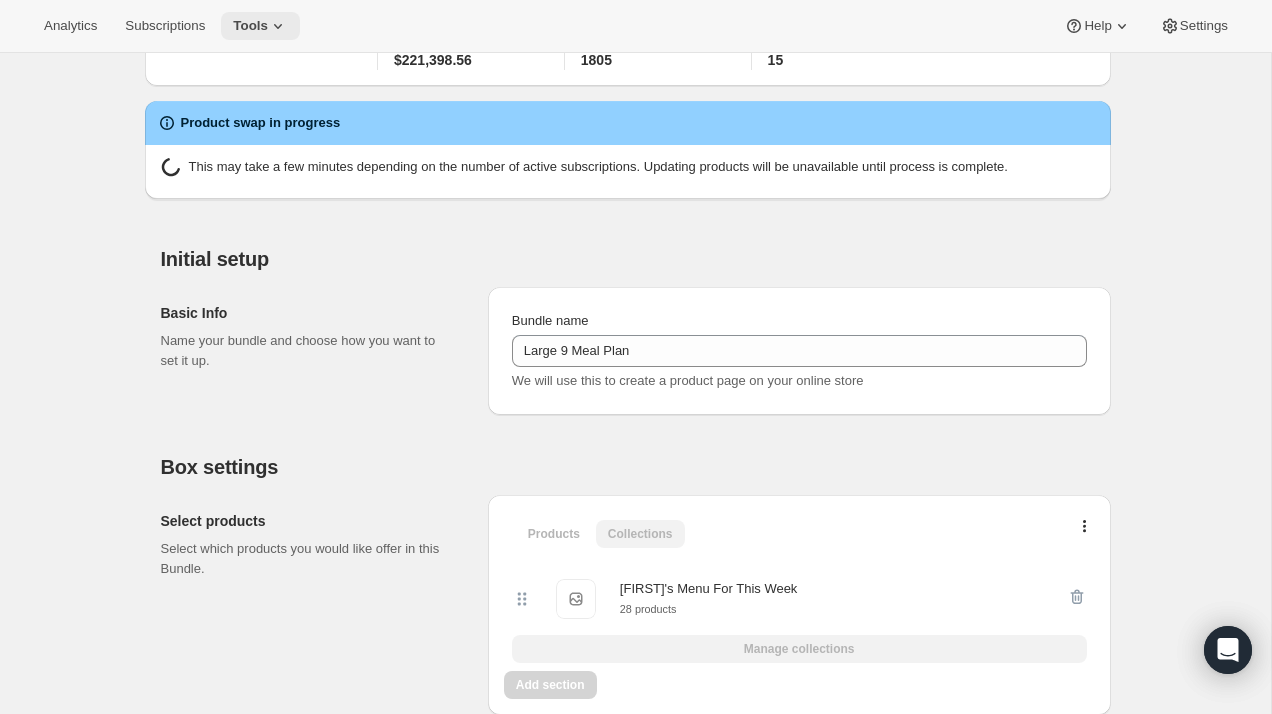 click 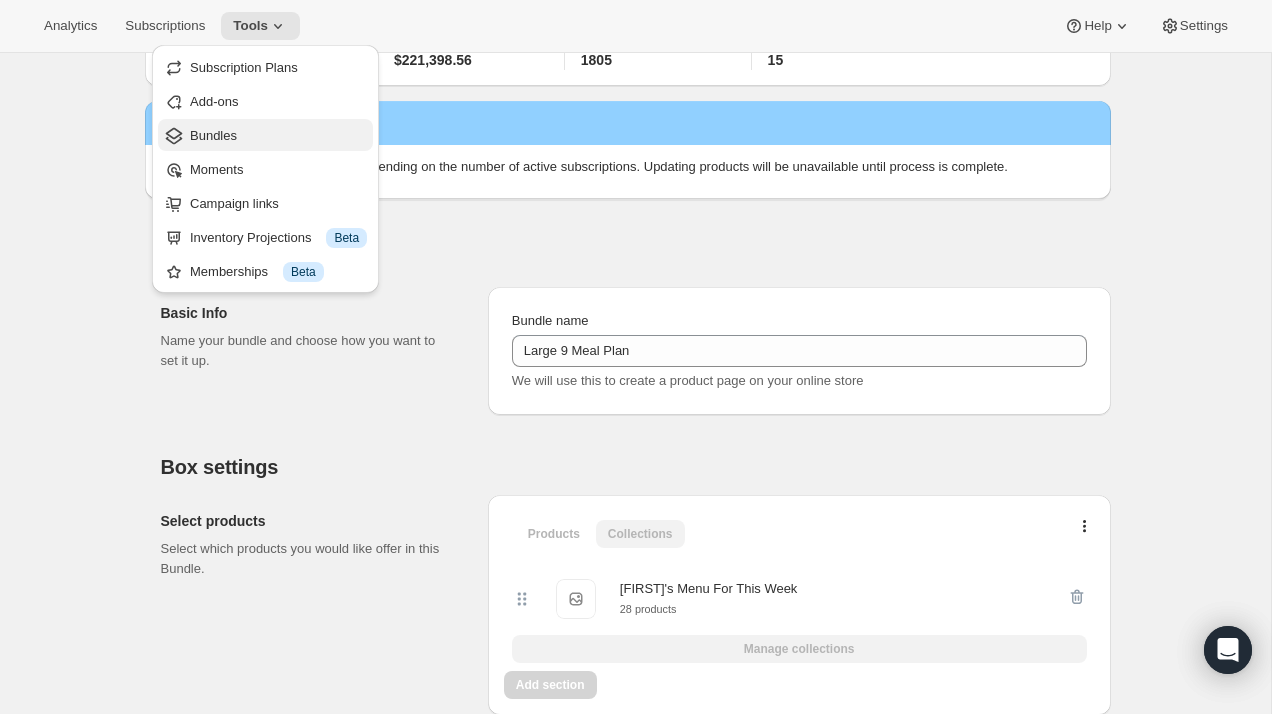 click on "Bundles" at bounding box center (278, 136) 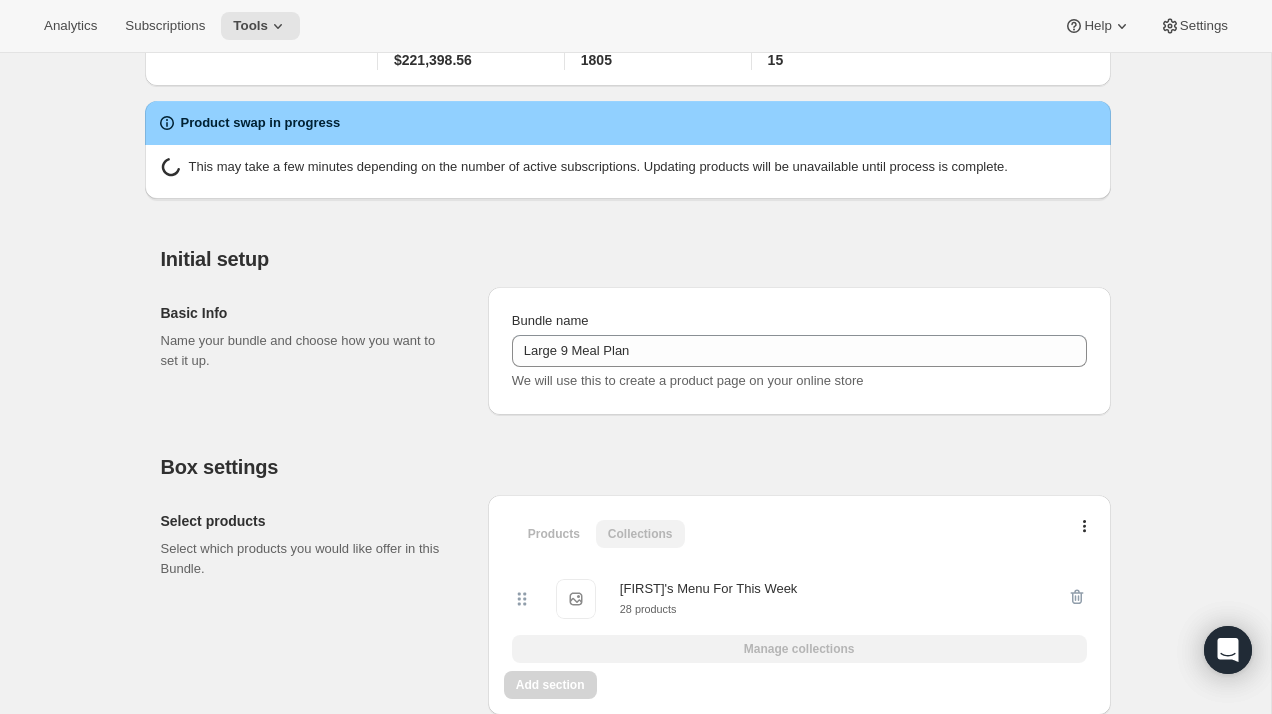 scroll, scrollTop: 0, scrollLeft: 0, axis: both 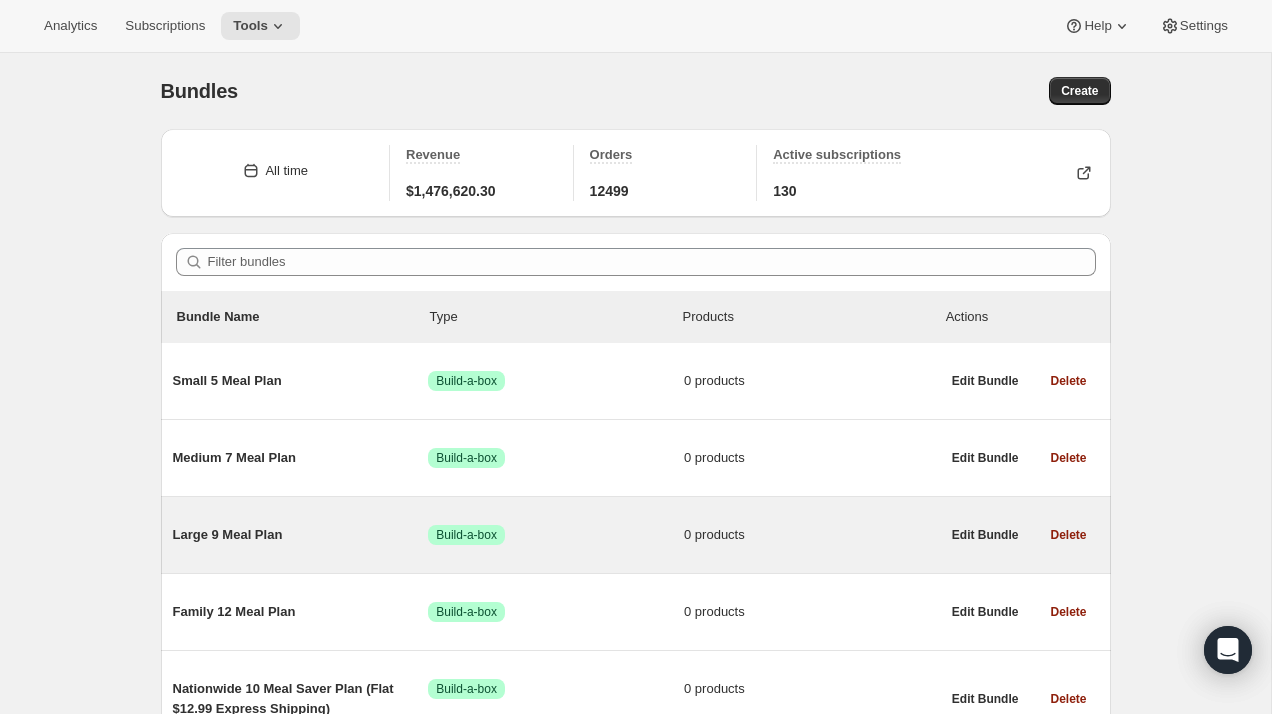 click on "Large 9 Meal Plan" at bounding box center (301, 535) 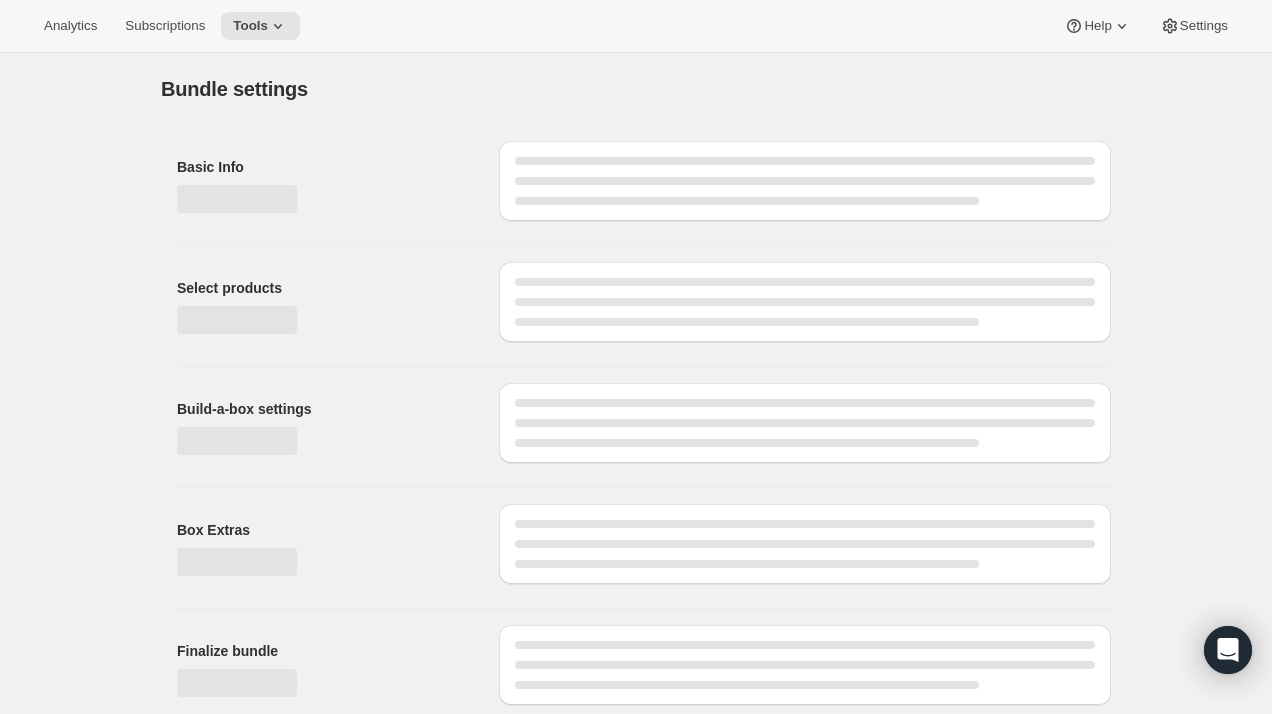 type on "Large 9 Meal Plan" 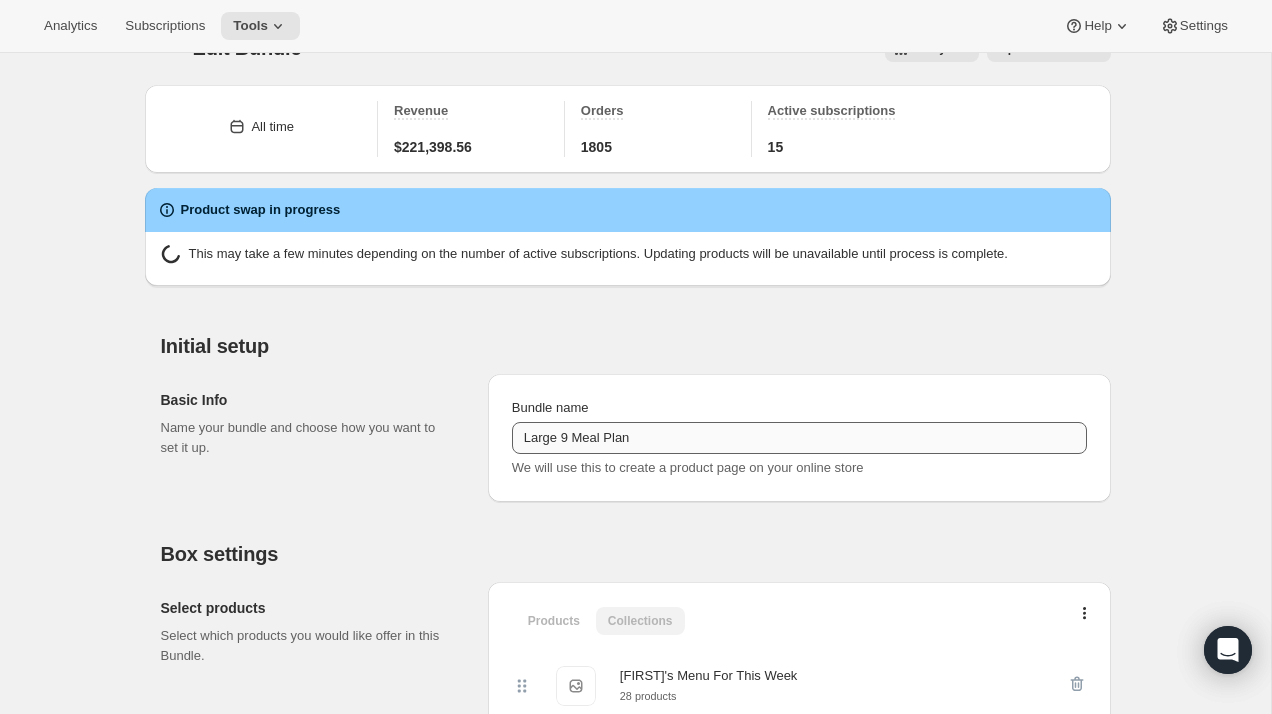 scroll, scrollTop: 0, scrollLeft: 0, axis: both 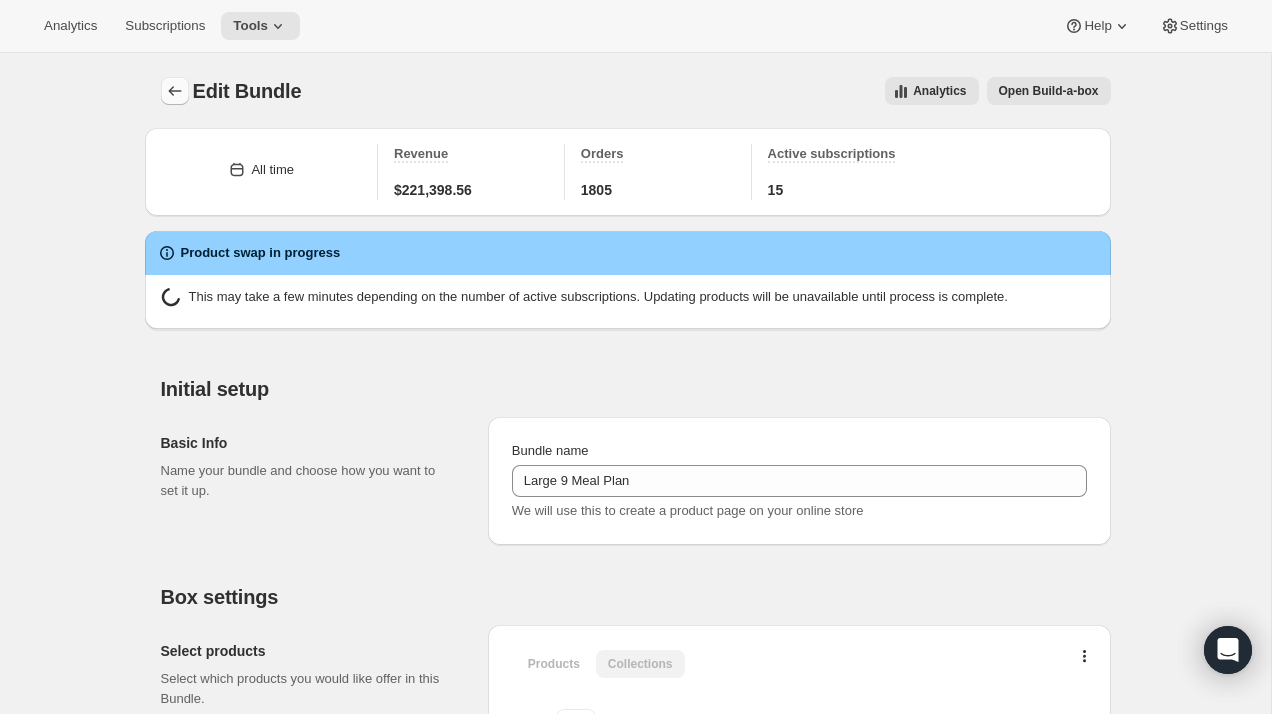 click at bounding box center (175, 91) 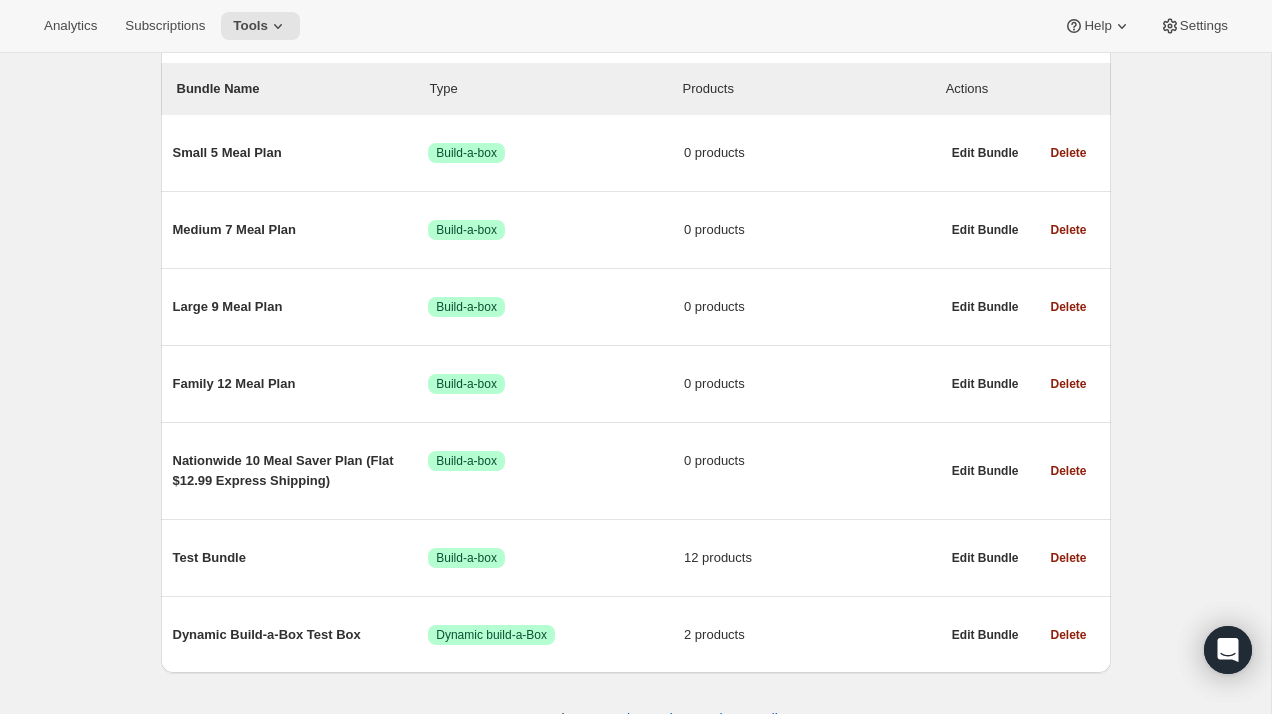 scroll, scrollTop: 266, scrollLeft: 0, axis: vertical 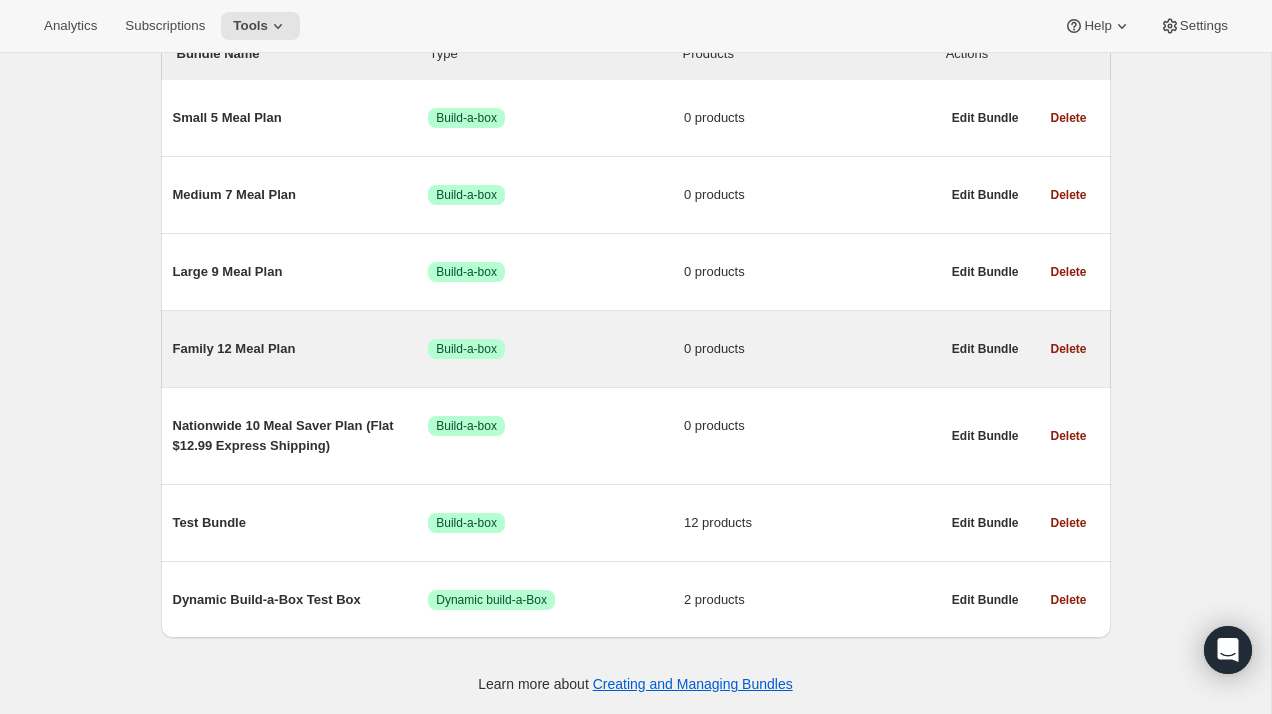 click on "Family 12 Meal Plan Success Build-a-box 0 products" at bounding box center [556, 349] 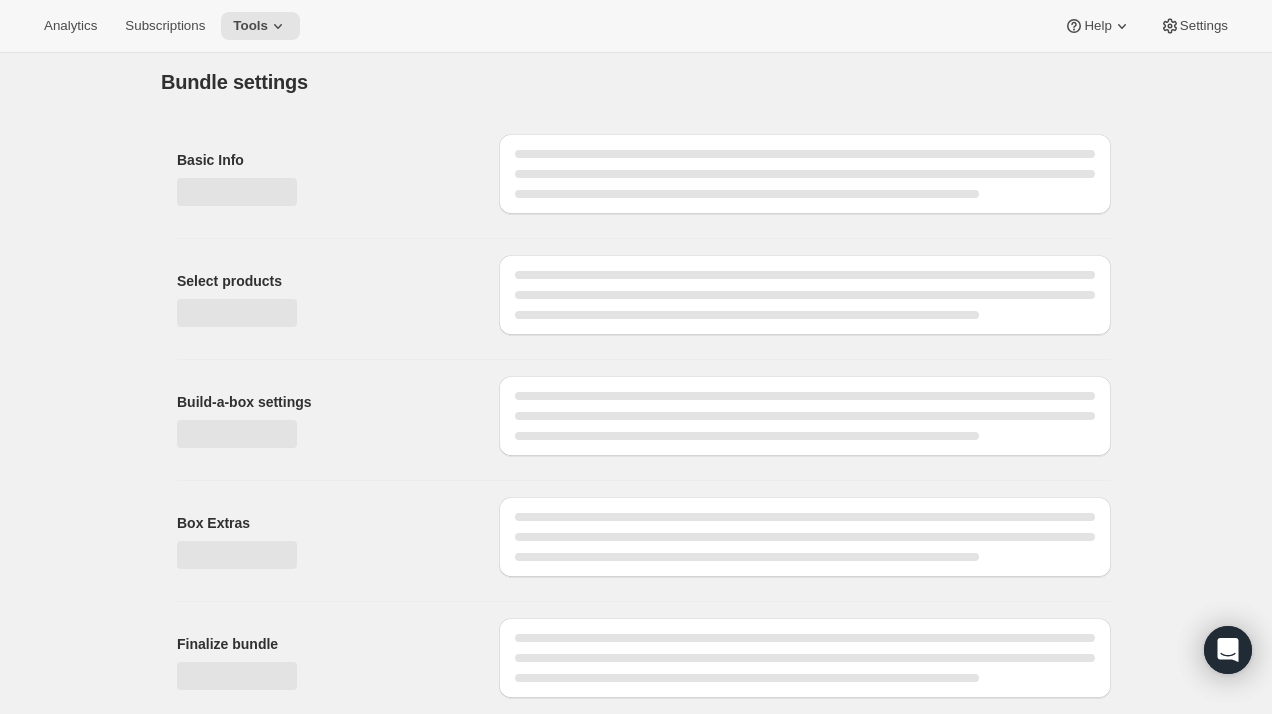 scroll, scrollTop: 0, scrollLeft: 0, axis: both 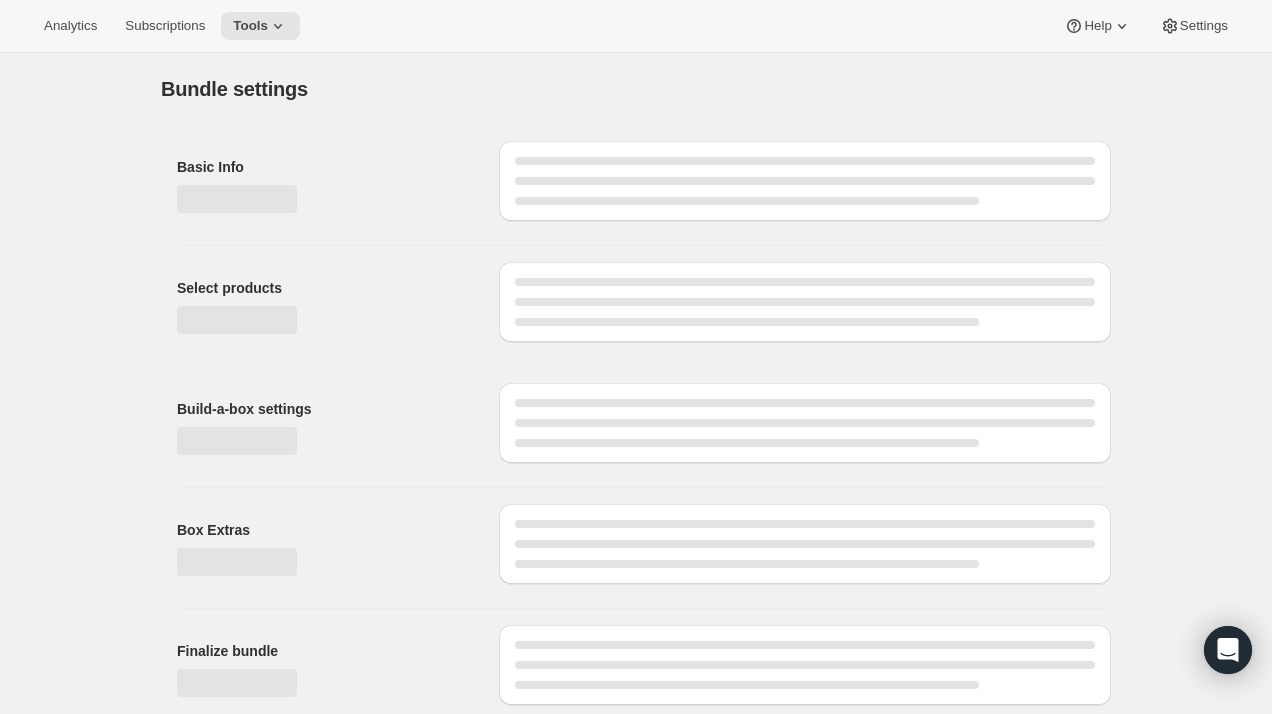 type on "Family 12 Meal Plan" 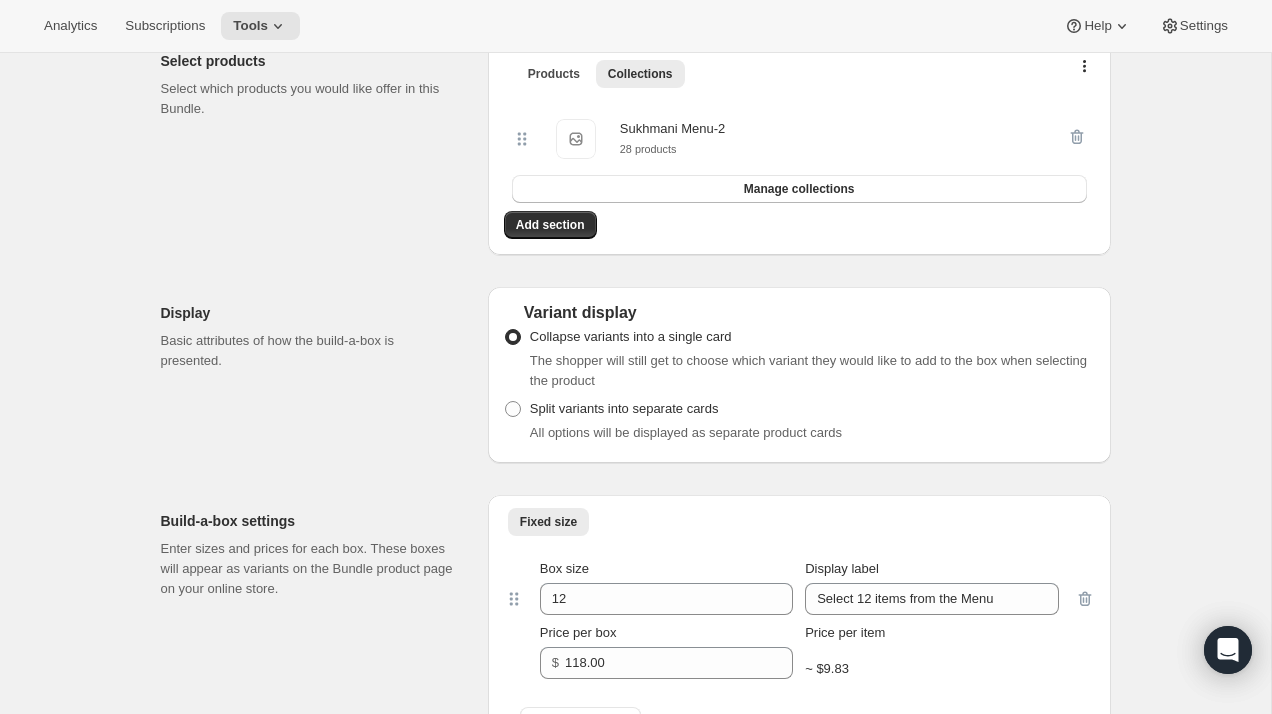 scroll, scrollTop: 491, scrollLeft: 0, axis: vertical 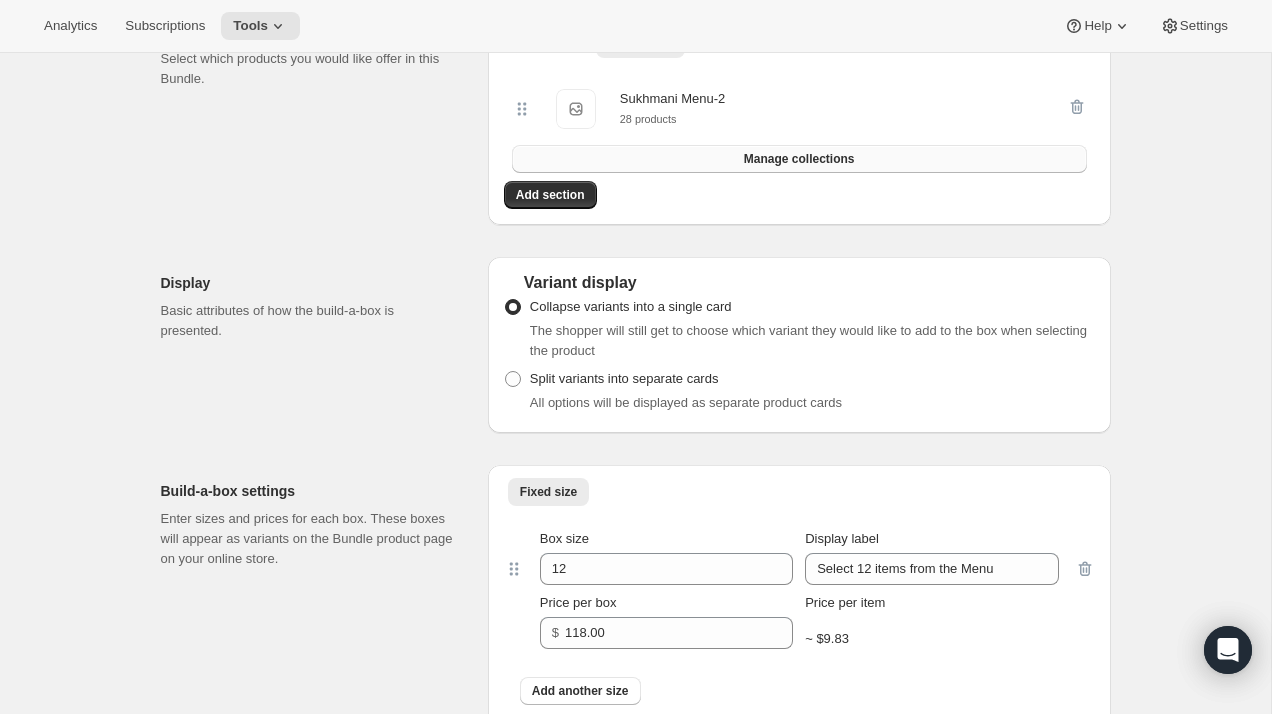 click on "Manage collections" at bounding box center (799, 159) 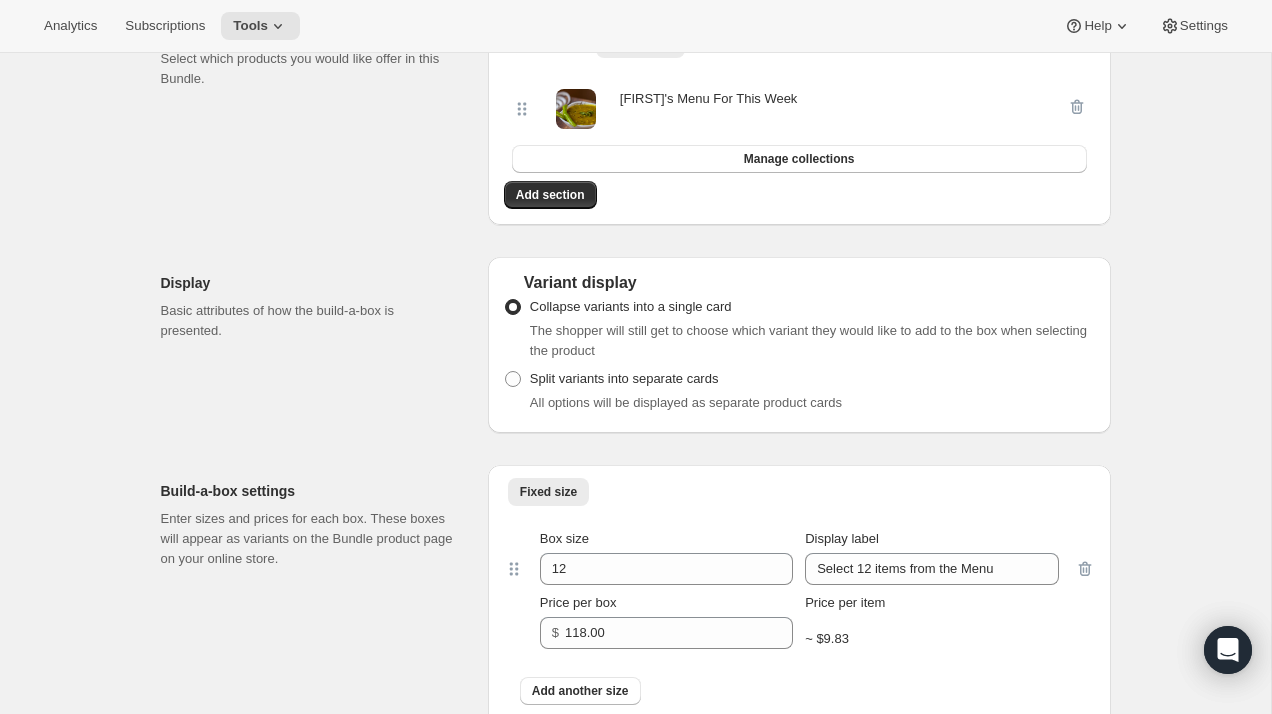 scroll, scrollTop: 491, scrollLeft: 0, axis: vertical 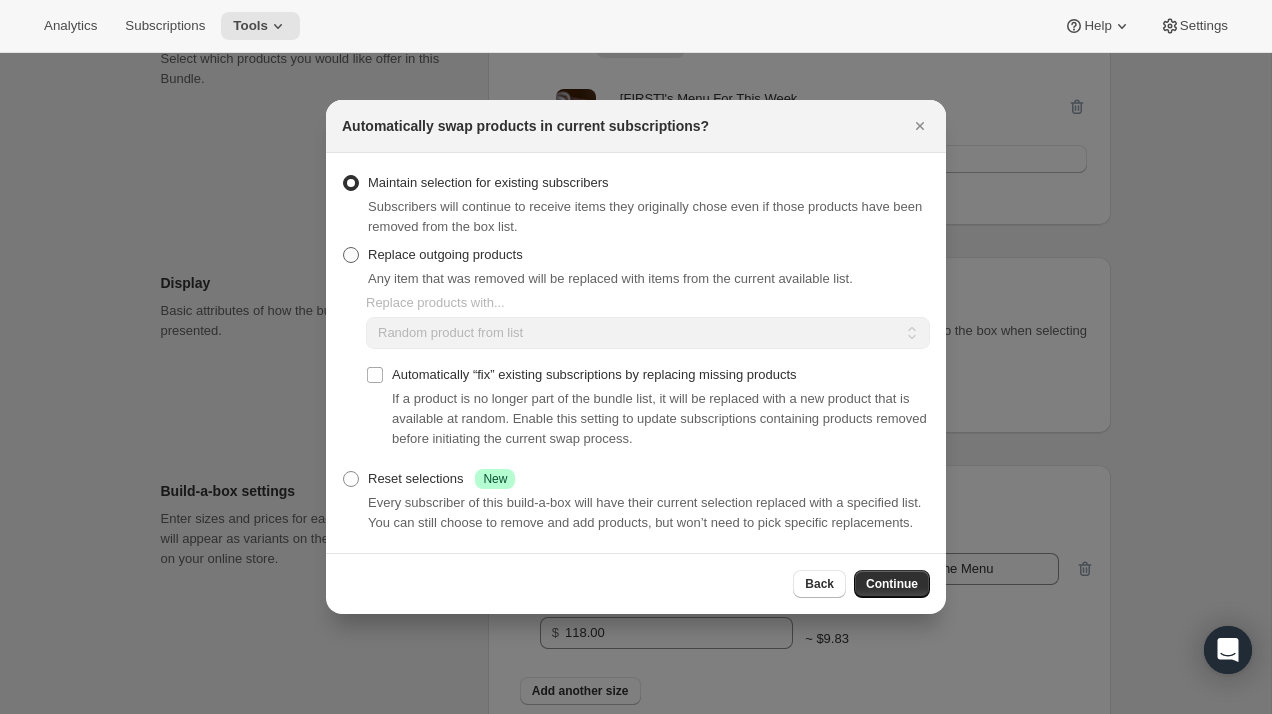 click at bounding box center [351, 255] 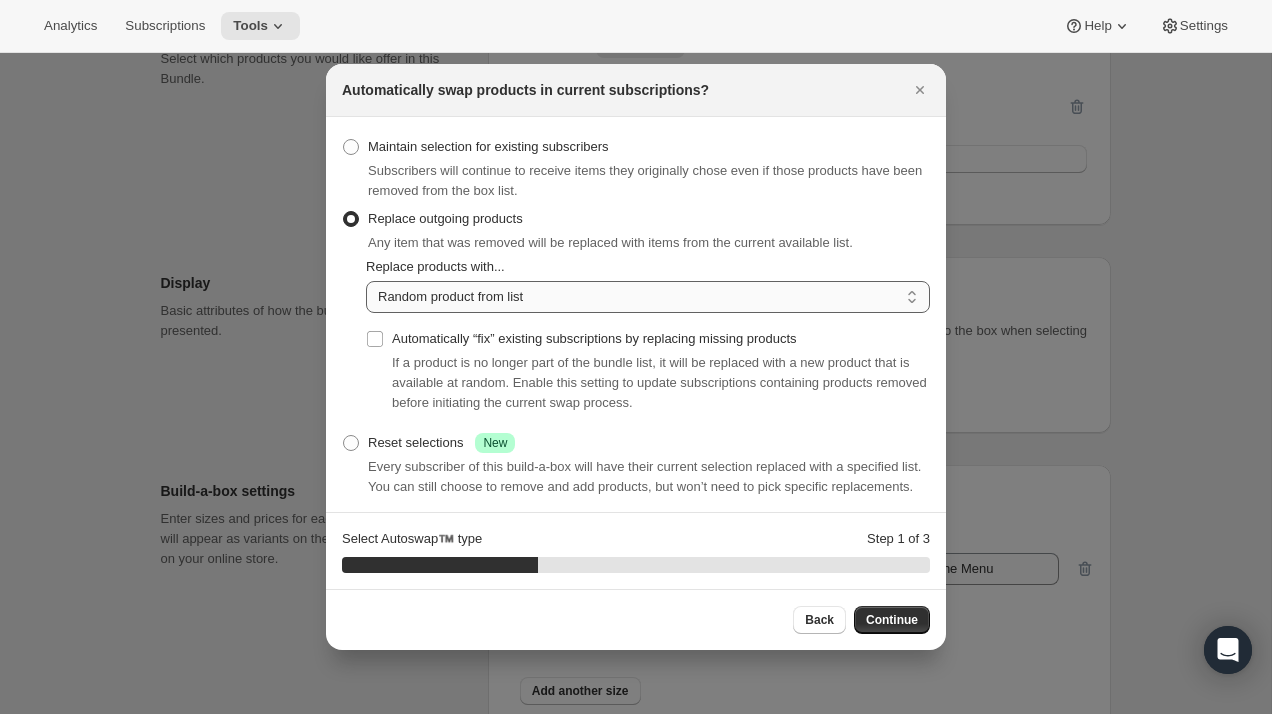 click on "Random product from list Based on position within collection Matching product type Select specific replacements" at bounding box center (648, 297) 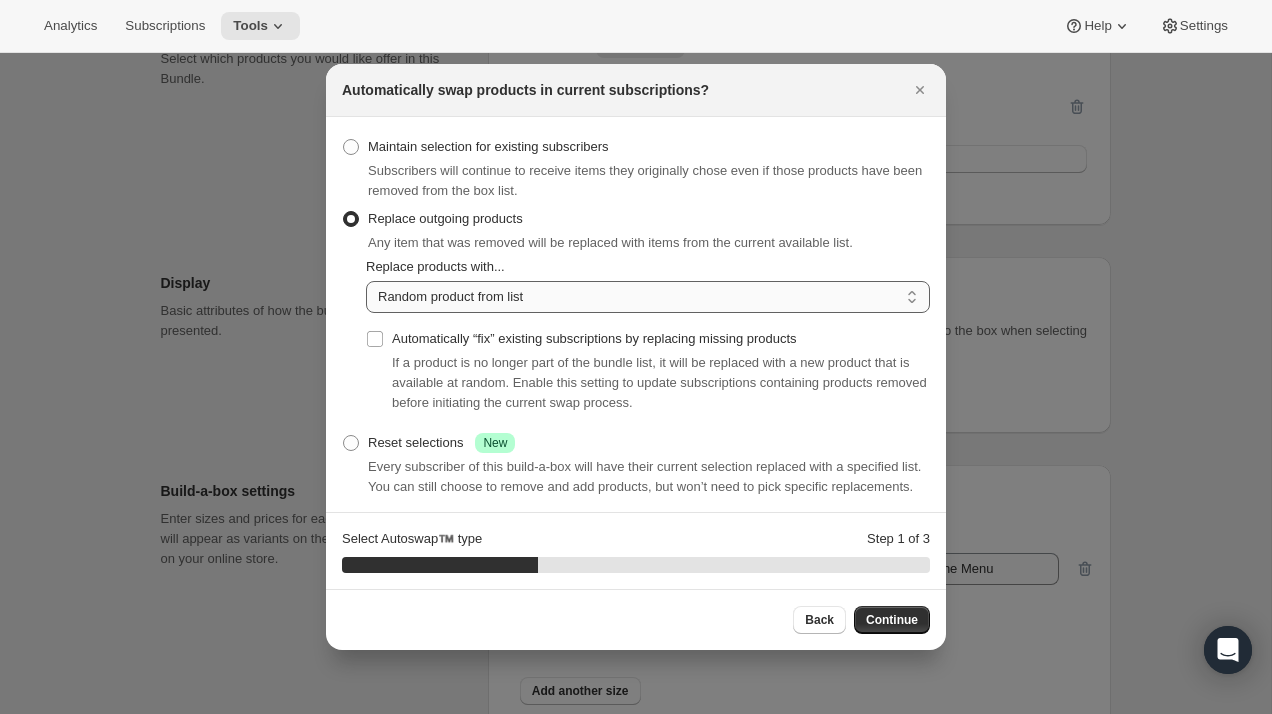 select on "selection" 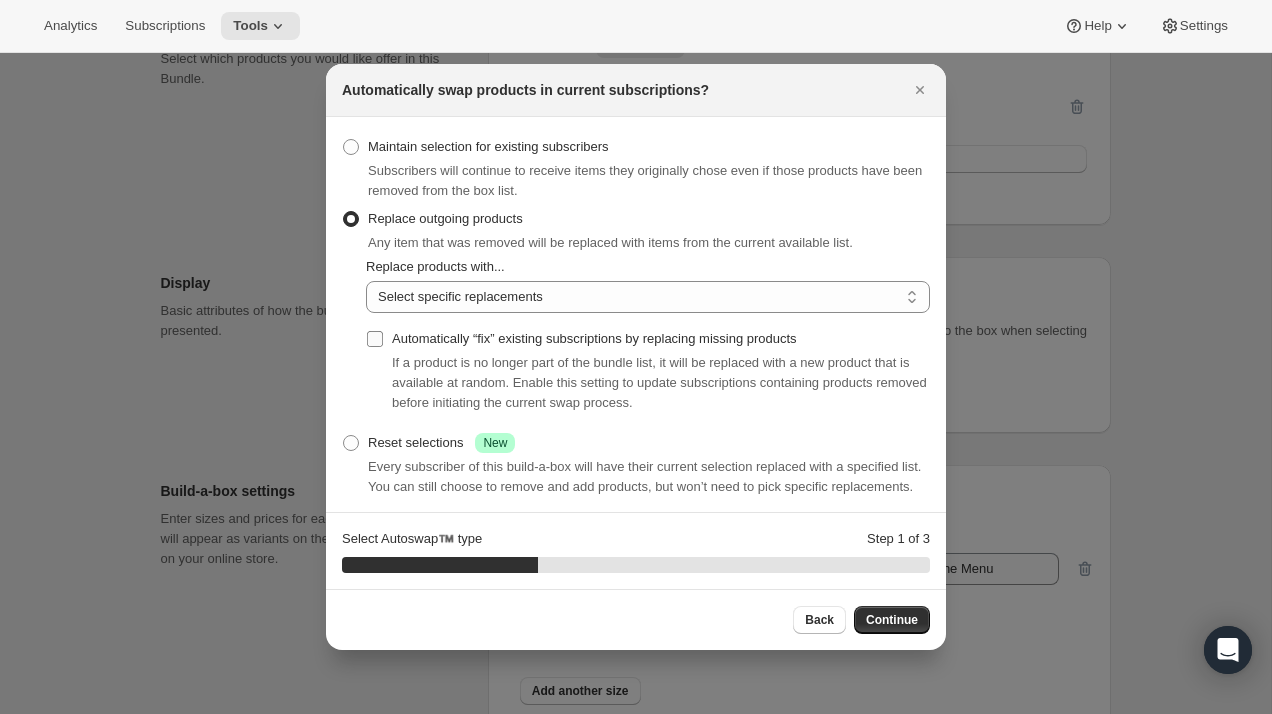 click on "Automatically “fix” existing subscriptions by replacing missing products" at bounding box center (375, 339) 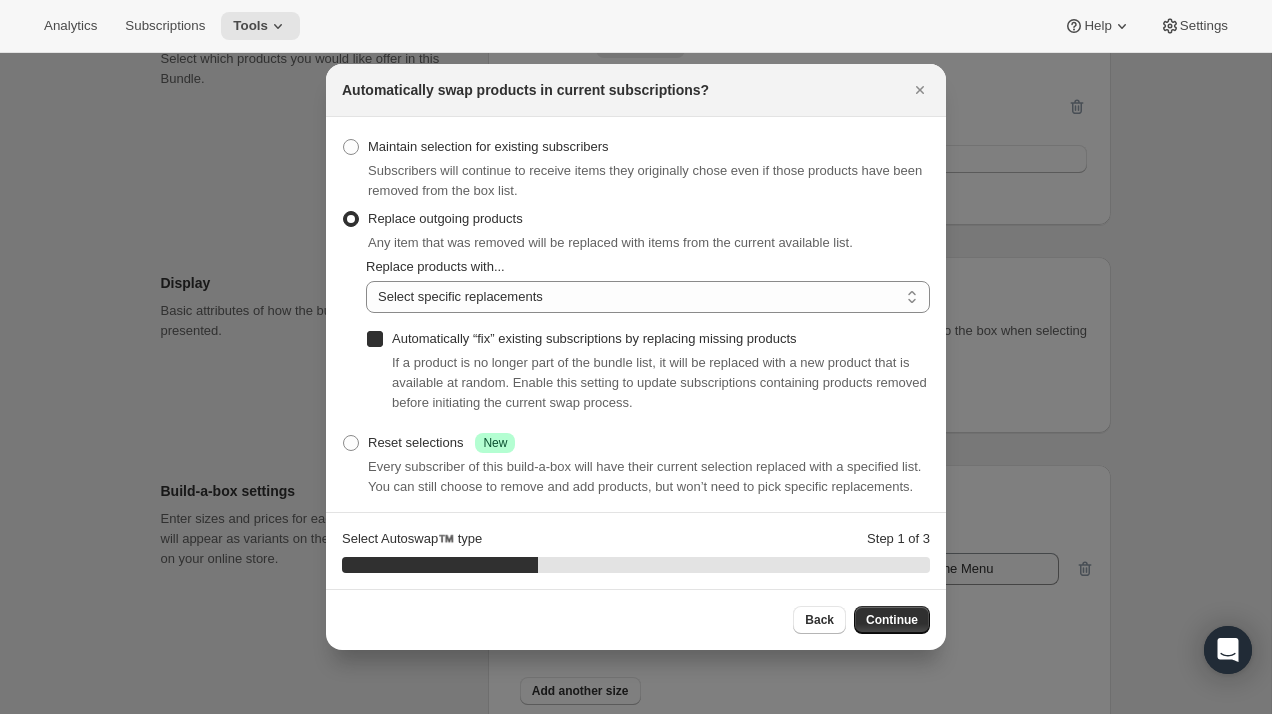 checkbox on "true" 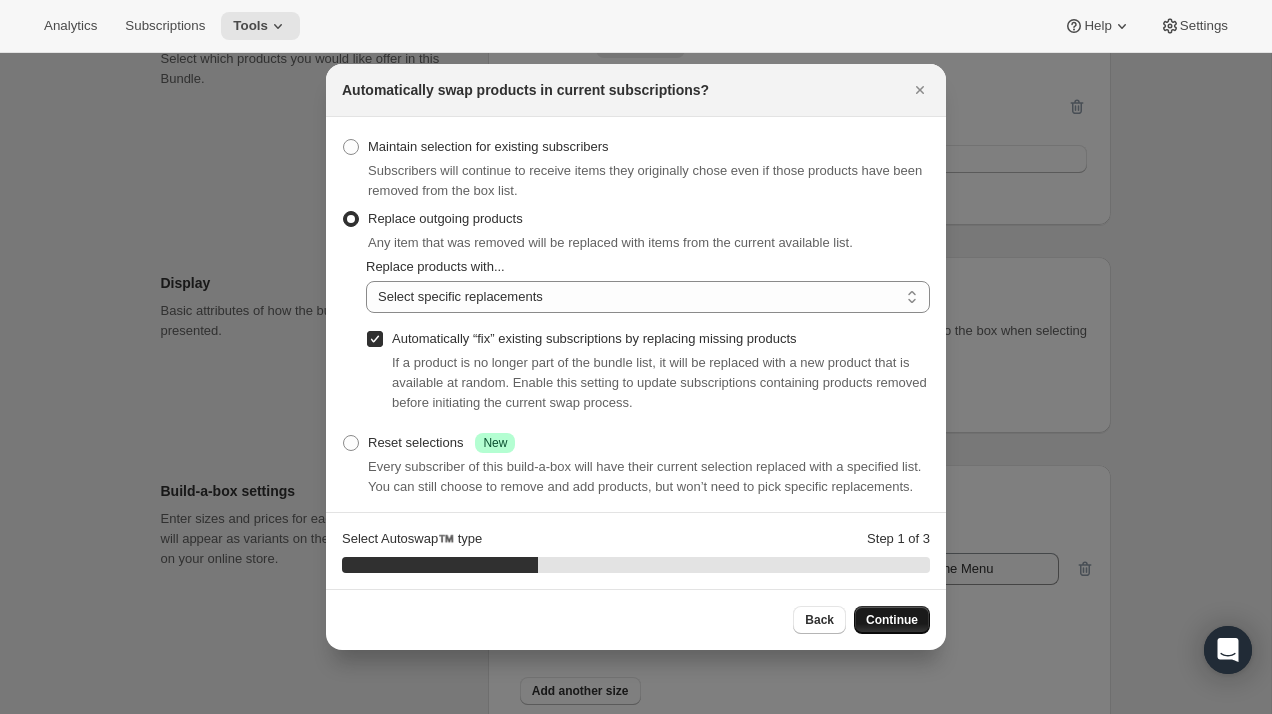 click on "Continue" at bounding box center (892, 620) 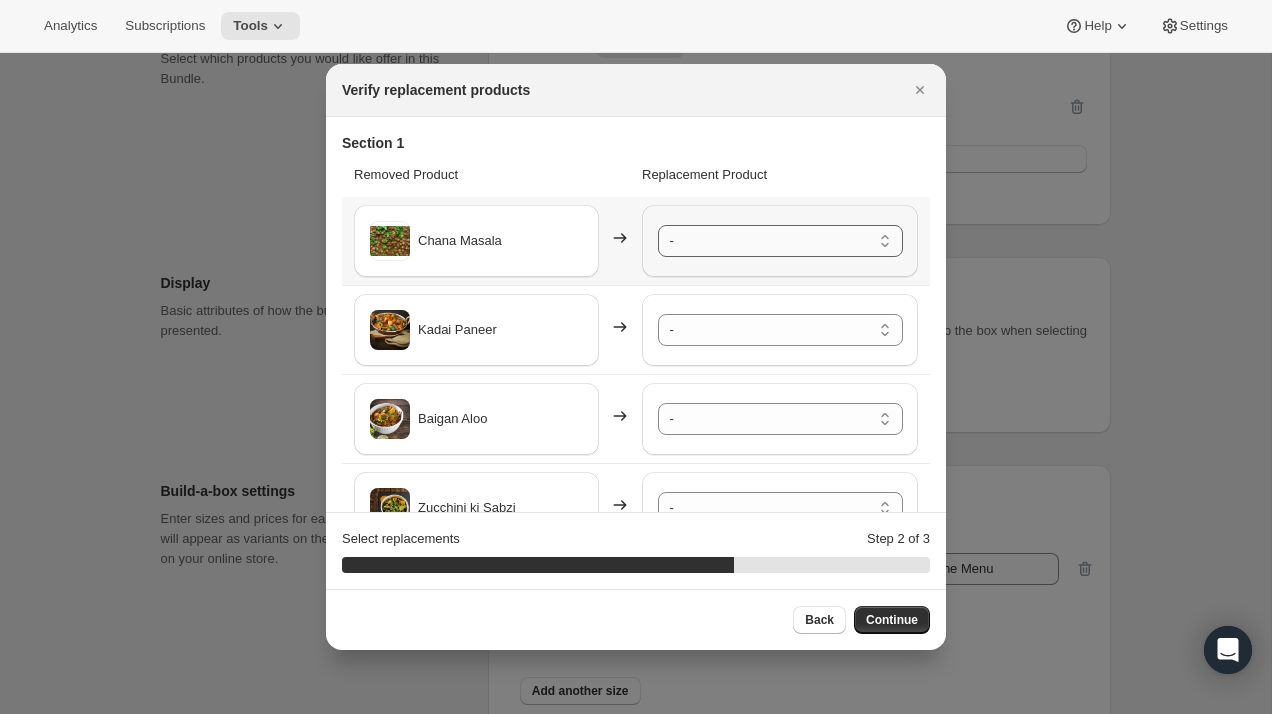 click on "-  Punjabi Kadi Pakora - Default Title Palak Paneer - Default Title Mix Vegetables - Default Title Nutrella Aloo Curry - Default Title Chilli Paneer - Default Title Hari Sabut Moong Dal - Default Title Aloo Tikki ( 5pc.) - Default Title Sukhmani's Chicken Biryani-Limit 2 per order - Default Title Tawa Roti - (Now a Pack of 20 pc.) - Default Title Tawa Roti/Rice Combo - Default Title Basmati Rice (2 Portion) - Default Title Samosa 8pc - Default Title Onion Kulcha (6pcs.) - Default Title New Ajwain Paratha (6 pcs.) - Default Title New Aloo Pyaaz Paratha (6pcs.) - Default Title New Amritsari Kulcha ( 6pcs.) - Default Title New Paneer Paratha (6 pcs.) - Default Title New Stuffed Aloo Gobhi Paratha (6 pcs.) - Default Title New Stuffed Mooli Paratha (6pcs.) - Default Title New Bajra Methi Thepla (6pc.) - Default Title New Stuffed Mix Veg Paratha (New Recipe) (6 pcs.) - Default Title Shahi Besan Ladoo - Default Title Gujia (5pcs.) New - Default Title Milk Cake - Default Title Rasmalai (5 Pc.) - Default Title" at bounding box center [780, 241] 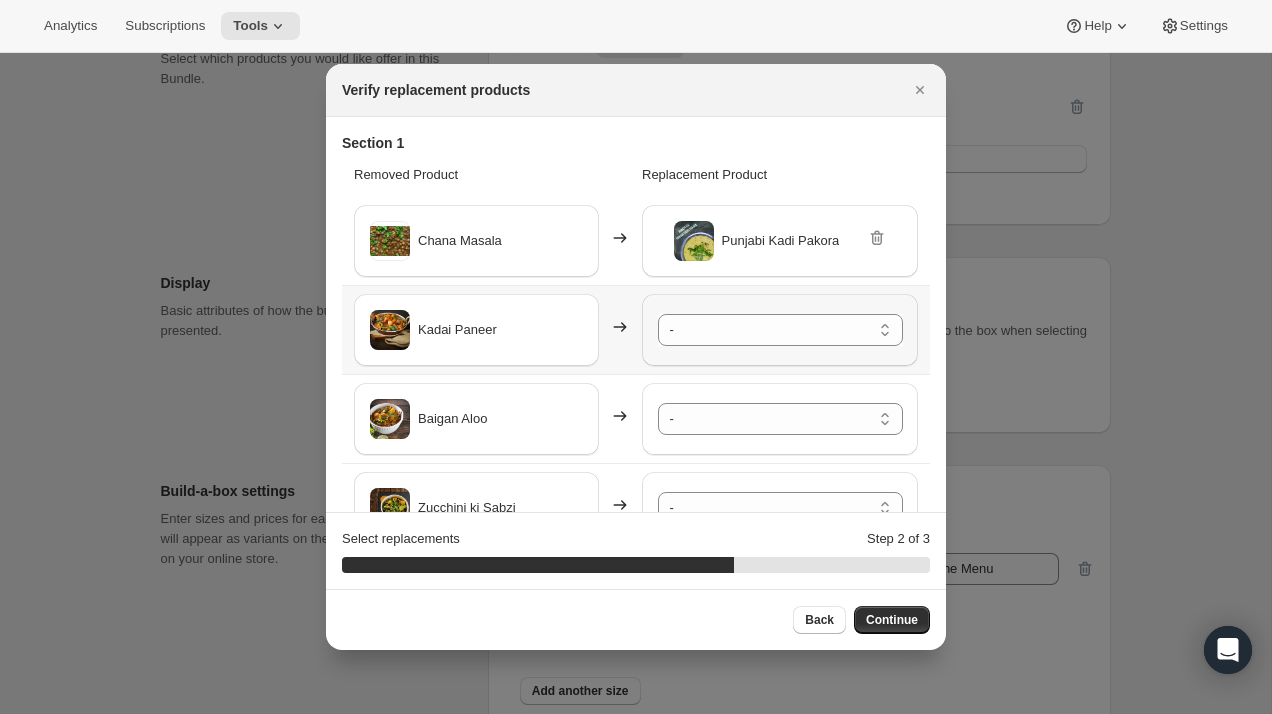 click on "-  Punjabi Kadi Pakora - Default Title Palak Paneer - Default Title Mix Vegetables - Default Title Nutrella Aloo Curry - Default Title Chilli Paneer - Default Title Hari Sabut Moong Dal - Default Title Aloo Tikki ( 5pc.) - Default Title Sukhmani's Chicken Biryani-Limit 2 per order - Default Title Tawa Roti - (Now a Pack of 20 pc.) - Default Title Tawa Roti/Rice Combo - Default Title Basmati Rice (2 Portion) - Default Title Samosa 8pc - Default Title Onion Kulcha (6pcs.) - Default Title New Ajwain Paratha (6 pcs.) - Default Title New Aloo Pyaaz Paratha (6pcs.) - Default Title New Amritsari Kulcha ( 6pcs.) - Default Title New Paneer Paratha (6 pcs.) - Default Title New Stuffed Aloo Gobhi Paratha (6 pcs.) - Default Title New Stuffed Mooli Paratha (6pcs.) - Default Title New Bajra Methi Thepla (6pc.) - Default Title New Stuffed Mix Veg Paratha (New Recipe) (6 pcs.) - Default Title Shahi Besan Ladoo - Default Title Gujia (5pcs.) New - Default Title Milk Cake - Default Title Rasmalai (5 Pc.) - Default Title  -" at bounding box center (780, 330) 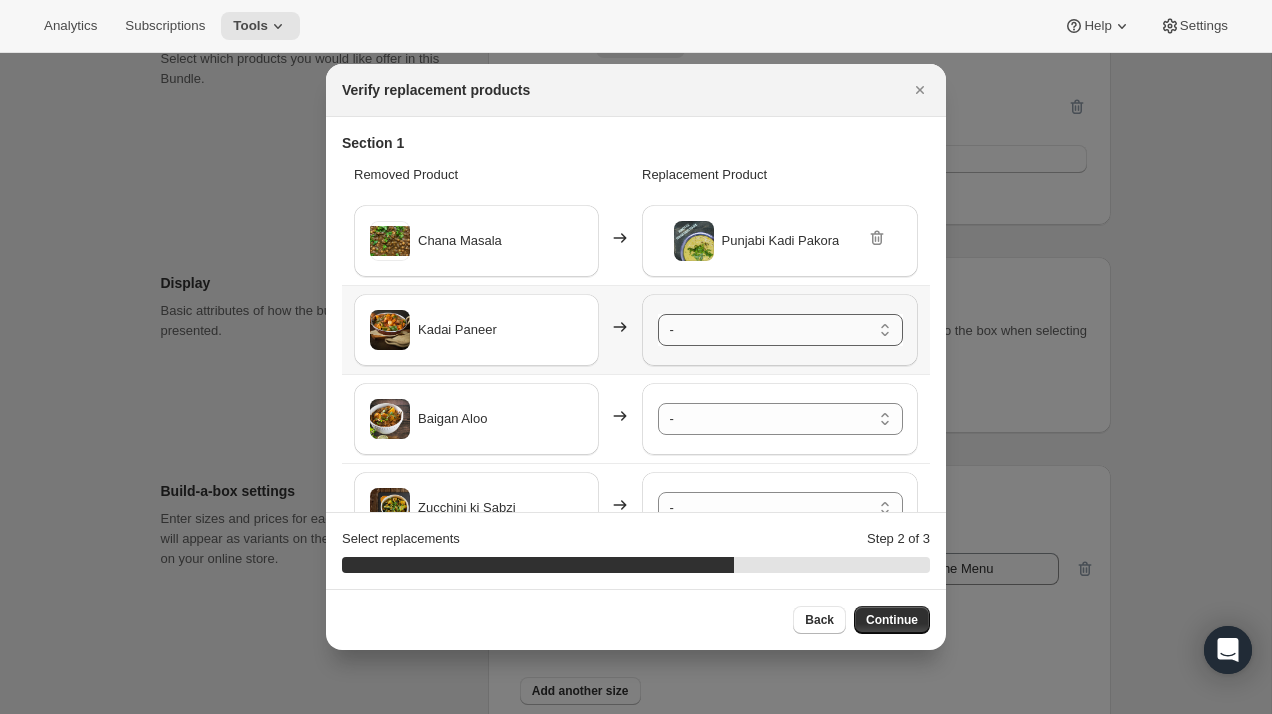 click on "-  Punjabi Kadi Pakora - Default Title Palak Paneer - Default Title Mix Vegetables - Default Title Nutrella Aloo Curry - Default Title Chilli Paneer - Default Title Hari Sabut Moong Dal - Default Title Aloo Tikki ( 5pc.) - Default Title Sukhmani's Chicken Biryani-Limit 2 per order - Default Title Tawa Roti - (Now a Pack of 20 pc.) - Default Title Tawa Roti/Rice Combo - Default Title Basmati Rice (2 Portion) - Default Title Samosa 8pc - Default Title Onion Kulcha (6pcs.) - Default Title New Ajwain Paratha (6 pcs.) - Default Title New Aloo Pyaaz Paratha (6pcs.) - Default Title New Amritsari Kulcha ( 6pcs.) - Default Title New Paneer Paratha (6 pcs.) - Default Title New Stuffed Aloo Gobhi Paratha (6 pcs.) - Default Title New Stuffed Mooli Paratha (6pcs.) - Default Title New Bajra Methi Thepla (6pc.) - Default Title New Stuffed Mix Veg Paratha (New Recipe) (6 pcs.) - Default Title Shahi Besan Ladoo - Default Title Gujia (5pcs.) New - Default Title Milk Cake - Default Title Rasmalai (5 Pc.) - Default Title" at bounding box center [780, 330] 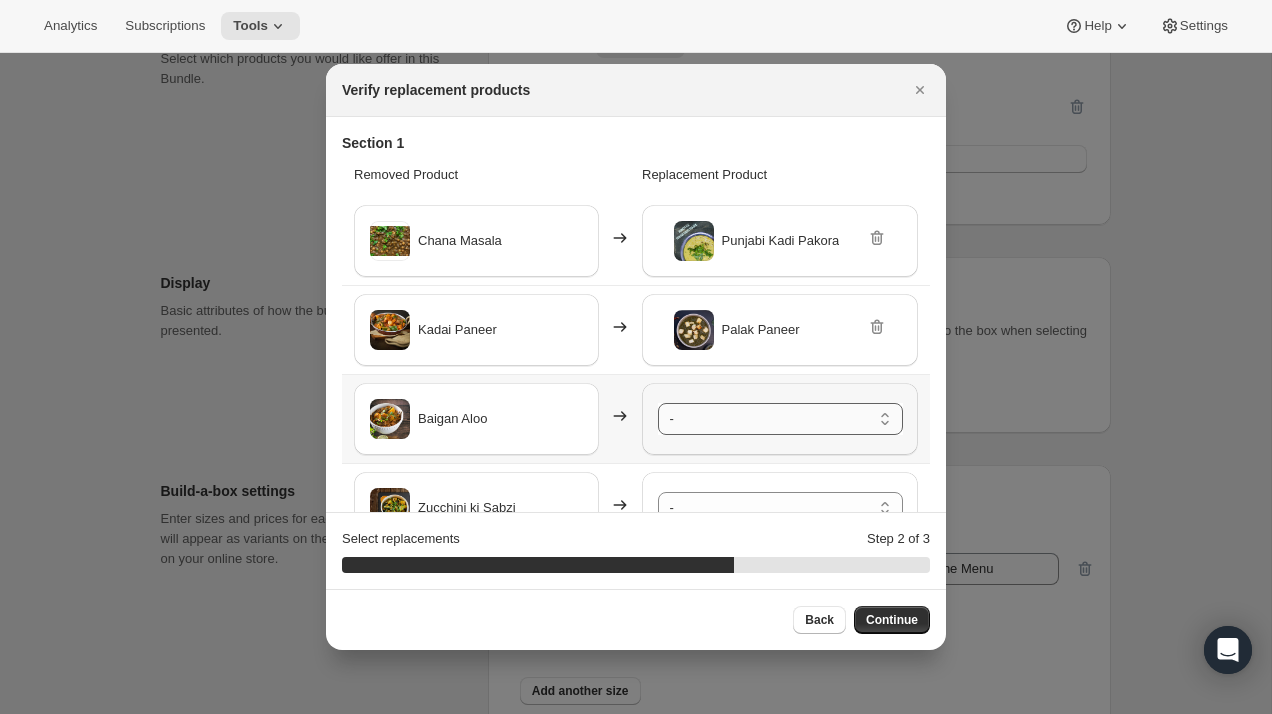 click on "-  Punjabi Kadi Pakora - Default Title Palak Paneer - Default Title Mix Vegetables - Default Title Nutrella Aloo Curry - Default Title Chilli Paneer - Default Title Hari Sabut Moong Dal - Default Title Aloo Tikki ( 5pc.) - Default Title Sukhmani's Chicken Biryani-Limit 2 per order - Default Title Tawa Roti - (Now a Pack of 20 pc.) - Default Title Tawa Roti/Rice Combo - Default Title Basmati Rice (2 Portion) - Default Title Samosa 8pc - Default Title Onion Kulcha (6pcs.) - Default Title New Ajwain Paratha (6 pcs.) - Default Title New Aloo Pyaaz Paratha (6pcs.) - Default Title New Amritsari Kulcha ( 6pcs.) - Default Title New Paneer Paratha (6 pcs.) - Default Title New Stuffed Aloo Gobhi Paratha (6 pcs.) - Default Title New Stuffed Mooli Paratha (6pcs.) - Default Title New Bajra Methi Thepla (6pc.) - Default Title New Stuffed Mix Veg Paratha (New Recipe) (6 pcs.) - Default Title Shahi Besan Ladoo - Default Title Gujia (5pcs.) New - Default Title Milk Cake - Default Title Rasmalai (5 Pc.) - Default Title" at bounding box center [780, 419] 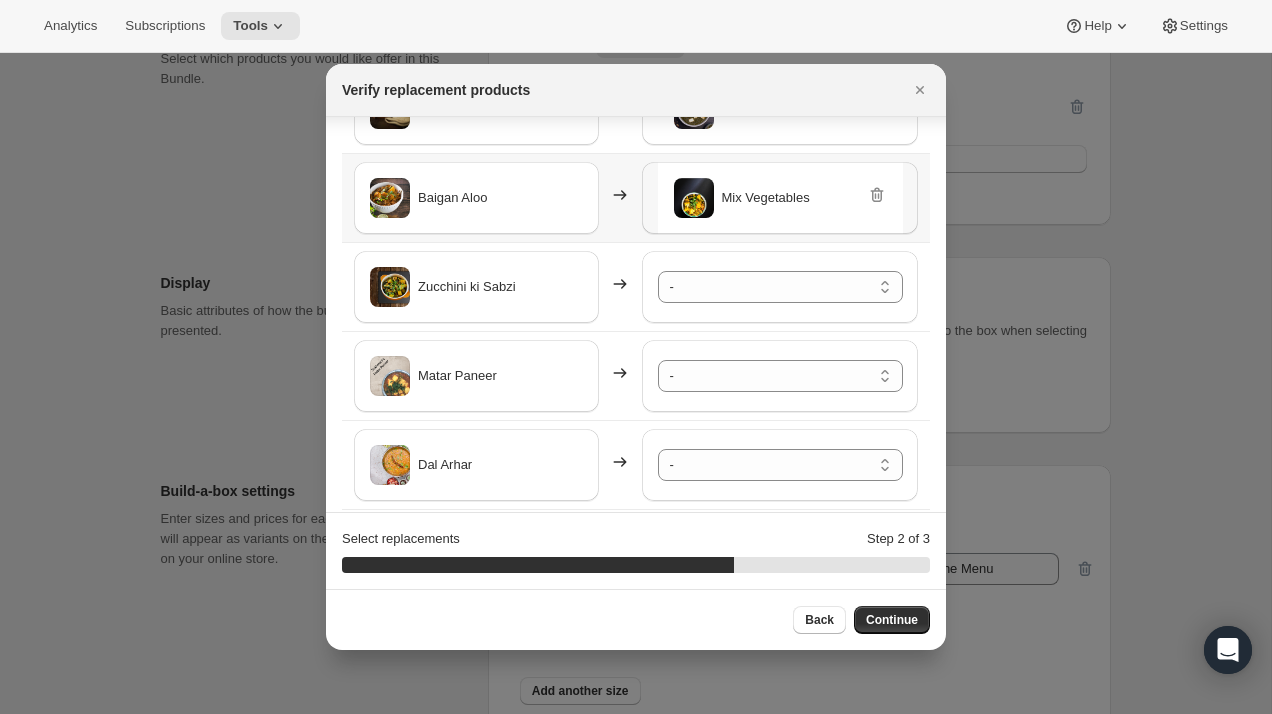 scroll, scrollTop: 225, scrollLeft: 0, axis: vertical 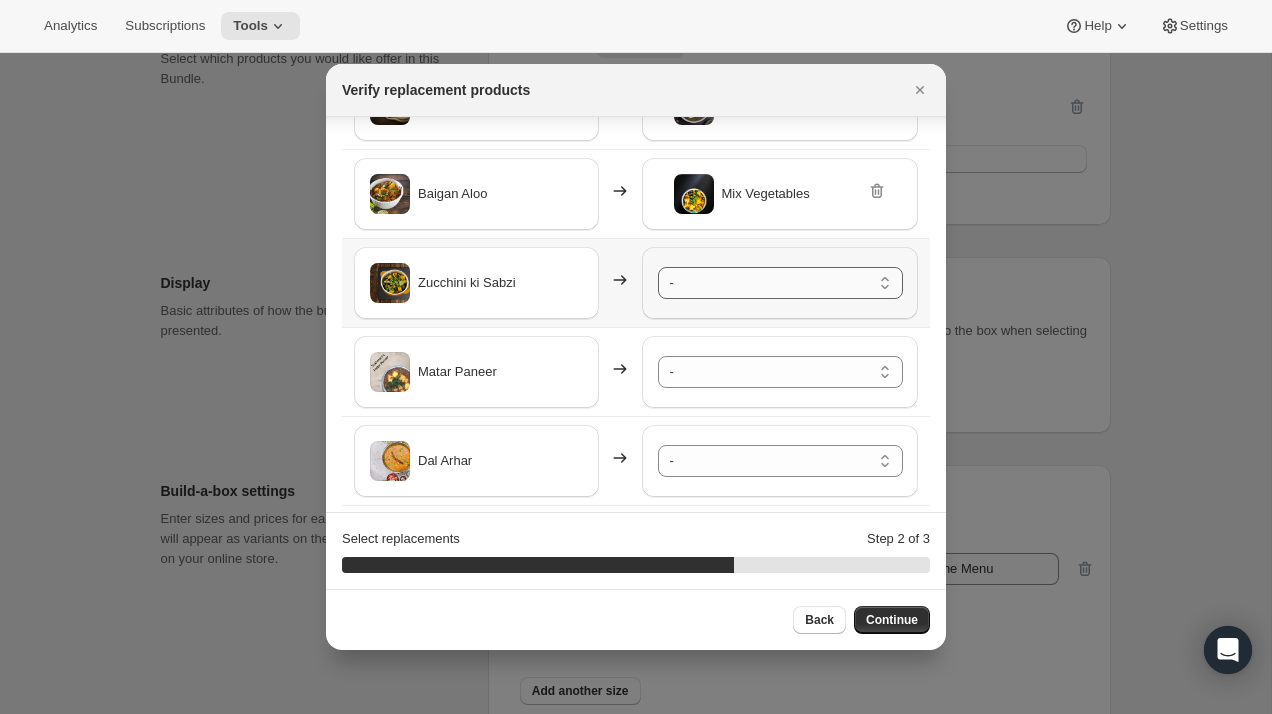 click on "-  Punjabi Kadi Pakora - Default Title Palak Paneer - Default Title Mix Vegetables - Default Title Nutrella Aloo Curry - Default Title Chilli Paneer - Default Title Hari Sabut Moong Dal - Default Title Aloo Tikki ( 5pc.) - Default Title Sukhmani's Chicken Biryani-Limit 2 per order - Default Title Tawa Roti - (Now a Pack of 20 pc.) - Default Title Tawa Roti/Rice Combo - Default Title Basmati Rice (2 Portion) - Default Title Samosa 8pc - Default Title Onion Kulcha (6pcs.) - Default Title New Ajwain Paratha (6 pcs.) - Default Title New Aloo Pyaaz Paratha (6pcs.) - Default Title New Amritsari Kulcha ( 6pcs.) - Default Title New Paneer Paratha (6 pcs.) - Default Title New Stuffed Aloo Gobhi Paratha (6 pcs.) - Default Title New Stuffed Mooli Paratha (6pcs.) - Default Title New Bajra Methi Thepla (6pc.) - Default Title New Stuffed Mix Veg Paratha (New Recipe) (6 pcs.) - Default Title Shahi Besan Ladoo - Default Title Gujia (5pcs.) New - Default Title Milk Cake - Default Title Rasmalai (5 Pc.) - Default Title" at bounding box center [780, 283] 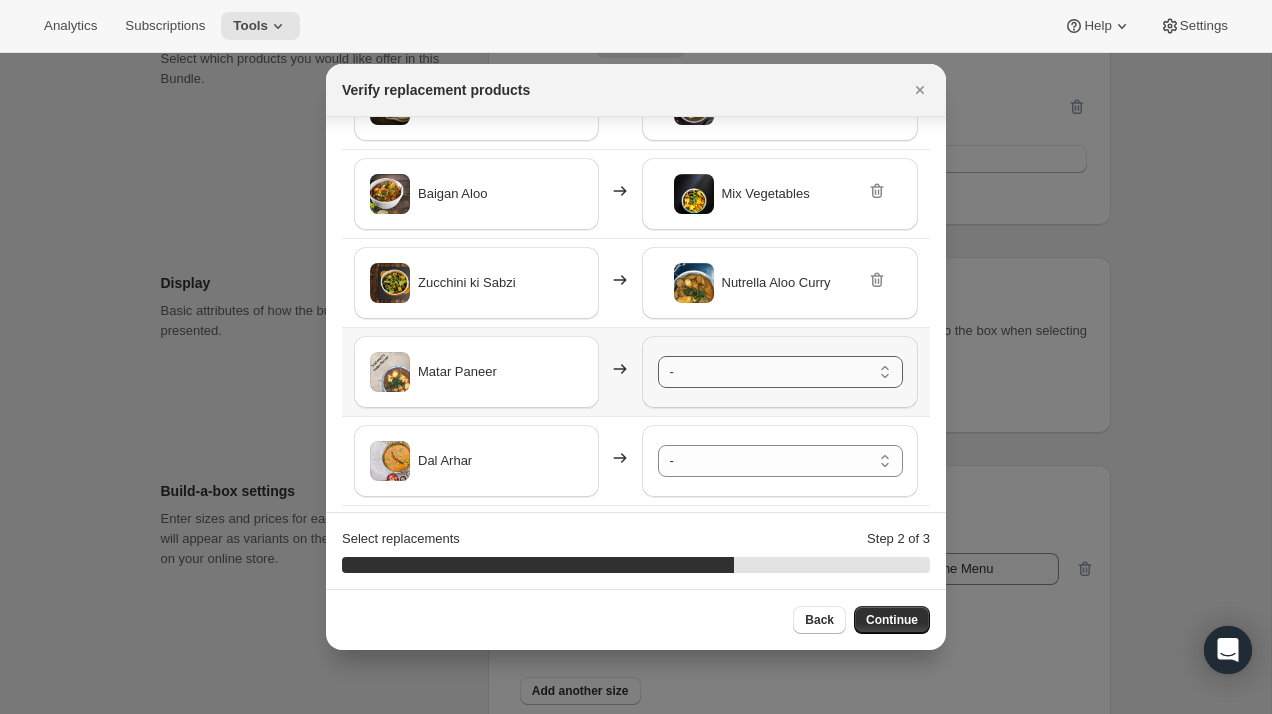 click on "-  Punjabi Kadi Pakora - Default Title Palak Paneer - Default Title Mix Vegetables - Default Title Nutrella Aloo Curry - Default Title Chilli Paneer - Default Title Hari Sabut Moong Dal - Default Title Aloo Tikki ( 5pc.) - Default Title Sukhmani's Chicken Biryani-Limit 2 per order - Default Title Tawa Roti - (Now a Pack of 20 pc.) - Default Title Tawa Roti/Rice Combo - Default Title Basmati Rice (2 Portion) - Default Title Samosa 8pc - Default Title Onion Kulcha (6pcs.) - Default Title New Ajwain Paratha (6 pcs.) - Default Title New Aloo Pyaaz Paratha (6pcs.) - Default Title New Amritsari Kulcha ( 6pcs.) - Default Title New Paneer Paratha (6 pcs.) - Default Title New Stuffed Aloo Gobhi Paratha (6 pcs.) - Default Title New Stuffed Mooli Paratha (6pcs.) - Default Title New Bajra Methi Thepla (6pc.) - Default Title New Stuffed Mix Veg Paratha (New Recipe) (6 pcs.) - Default Title Shahi Besan Ladoo - Default Title Gujia (5pcs.) New - Default Title Milk Cake - Default Title Rasmalai (5 Pc.) - Default Title" at bounding box center [780, 372] 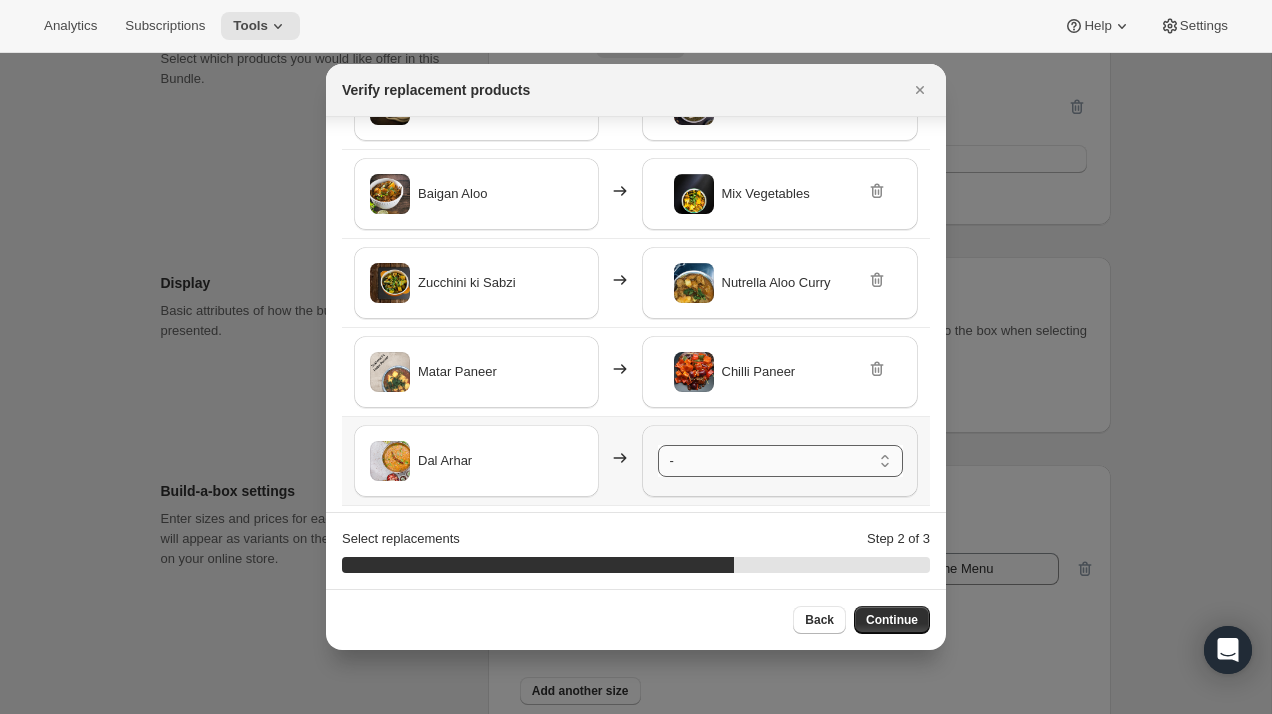 click on "-  Punjabi Kadi Pakora - Default Title Palak Paneer - Default Title Mix Vegetables - Default Title Nutrella Aloo Curry - Default Title Chilli Paneer - Default Title Hari Sabut Moong Dal - Default Title Aloo Tikki ( 5pc.) - Default Title Sukhmani's Chicken Biryani-Limit 2 per order - Default Title Tawa Roti - (Now a Pack of 20 pc.) - Default Title Tawa Roti/Rice Combo - Default Title Basmati Rice (2 Portion) - Default Title Samosa 8pc - Default Title Onion Kulcha (6pcs.) - Default Title New Ajwain Paratha (6 pcs.) - Default Title New Aloo Pyaaz Paratha (6pcs.) - Default Title New Amritsari Kulcha ( 6pcs.) - Default Title New Paneer Paratha (6 pcs.) - Default Title New Stuffed Aloo Gobhi Paratha (6 pcs.) - Default Title New Stuffed Mooli Paratha (6pcs.) - Default Title New Bajra Methi Thepla (6pc.) - Default Title New Stuffed Mix Veg Paratha (New Recipe) (6 pcs.) - Default Title Shahi Besan Ladoo - Default Title Gujia (5pcs.) New - Default Title Milk Cake - Default Title Rasmalai (5 Pc.) - Default Title" at bounding box center (780, 461) 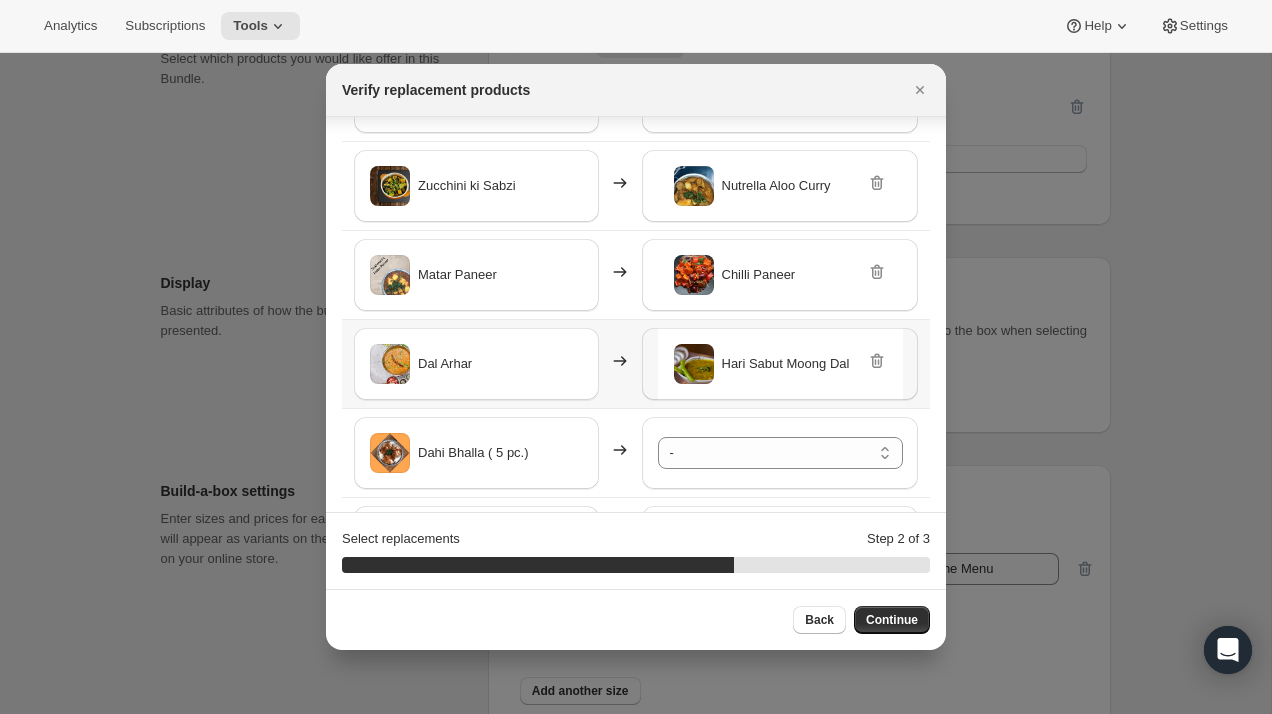 scroll, scrollTop: 413, scrollLeft: 0, axis: vertical 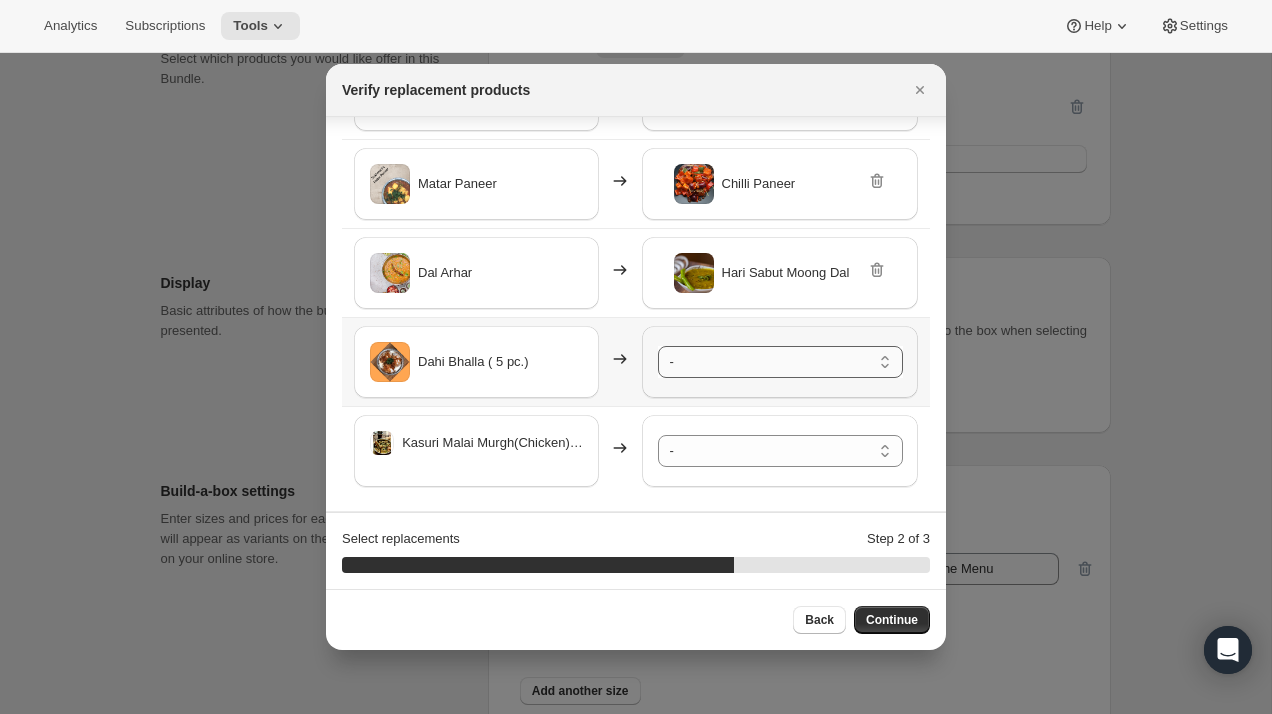click on "-  Punjabi Kadi Pakora - Default Title Palak Paneer - Default Title Mix Vegetables - Default Title Nutrella Aloo Curry - Default Title Chilli Paneer - Default Title Hari Sabut Moong Dal - Default Title Aloo Tikki ( 5pc.) - Default Title Sukhmani's Chicken Biryani-Limit 2 per order - Default Title Tawa Roti - (Now a Pack of 20 pc.) - Default Title Tawa Roti/Rice Combo - Default Title Basmati Rice (2 Portion) - Default Title Samosa 8pc - Default Title Onion Kulcha (6pcs.) - Default Title New Ajwain Paratha (6 pcs.) - Default Title New Aloo Pyaaz Paratha (6pcs.) - Default Title New Amritsari Kulcha ( 6pcs.) - Default Title New Paneer Paratha (6 pcs.) - Default Title New Stuffed Aloo Gobhi Paratha (6 pcs.) - Default Title New Stuffed Mooli Paratha (6pcs.) - Default Title New Bajra Methi Thepla (6pc.) - Default Title New Stuffed Mix Veg Paratha (New Recipe) (6 pcs.) - Default Title Shahi Besan Ladoo - Default Title Gujia (5pcs.) New - Default Title Milk Cake - Default Title Rasmalai (5 Pc.) - Default Title" at bounding box center [780, 362] 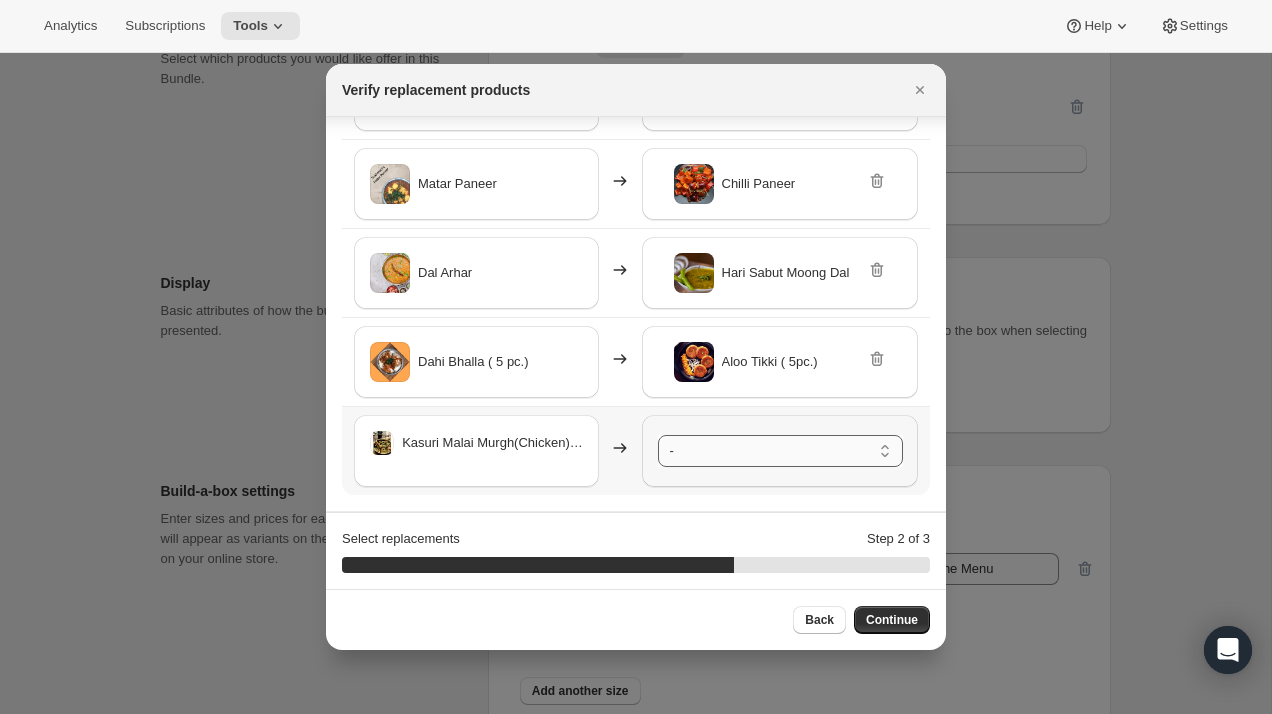 click on "-  Punjabi Kadi Pakora - Default Title Palak Paneer - Default Title Mix Vegetables - Default Title Nutrella Aloo Curry - Default Title Chilli Paneer - Default Title Hari Sabut Moong Dal - Default Title Aloo Tikki ( 5pc.) - Default Title Sukhmani's Chicken Biryani-Limit 2 per order - Default Title Tawa Roti - (Now a Pack of 20 pc.) - Default Title Tawa Roti/Rice Combo - Default Title Basmati Rice (2 Portion) - Default Title Samosa 8pc - Default Title Onion Kulcha (6pcs.) - Default Title New Ajwain Paratha (6 pcs.) - Default Title New Aloo Pyaaz Paratha (6pcs.) - Default Title New Amritsari Kulcha ( 6pcs.) - Default Title New Paneer Paratha (6 pcs.) - Default Title New Stuffed Aloo Gobhi Paratha (6 pcs.) - Default Title New Stuffed Mooli Paratha (6pcs.) - Default Title New Bajra Methi Thepla (6pc.) - Default Title New Stuffed Mix Veg Paratha (New Recipe) (6 pcs.) - Default Title Shahi Besan Ladoo - Default Title Gujia (5pcs.) New - Default Title Milk Cake - Default Title Rasmalai (5 Pc.) - Default Title" at bounding box center [780, 451] 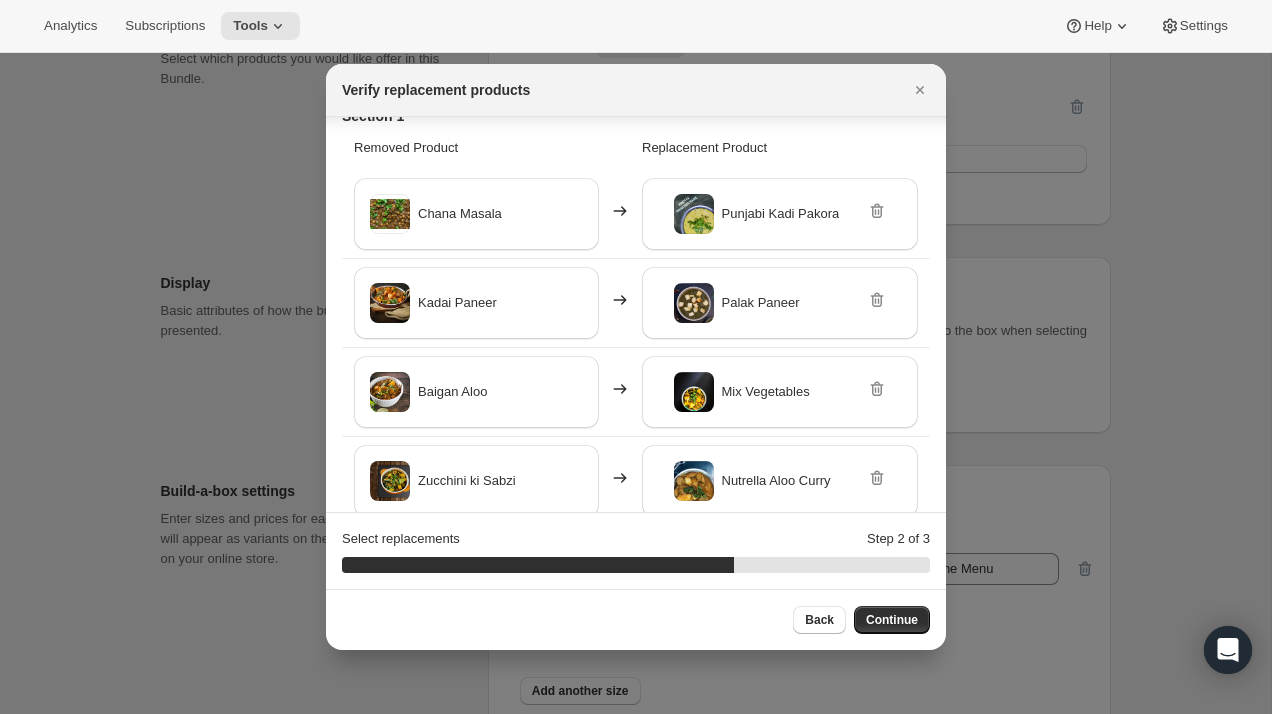 scroll, scrollTop: 0, scrollLeft: 0, axis: both 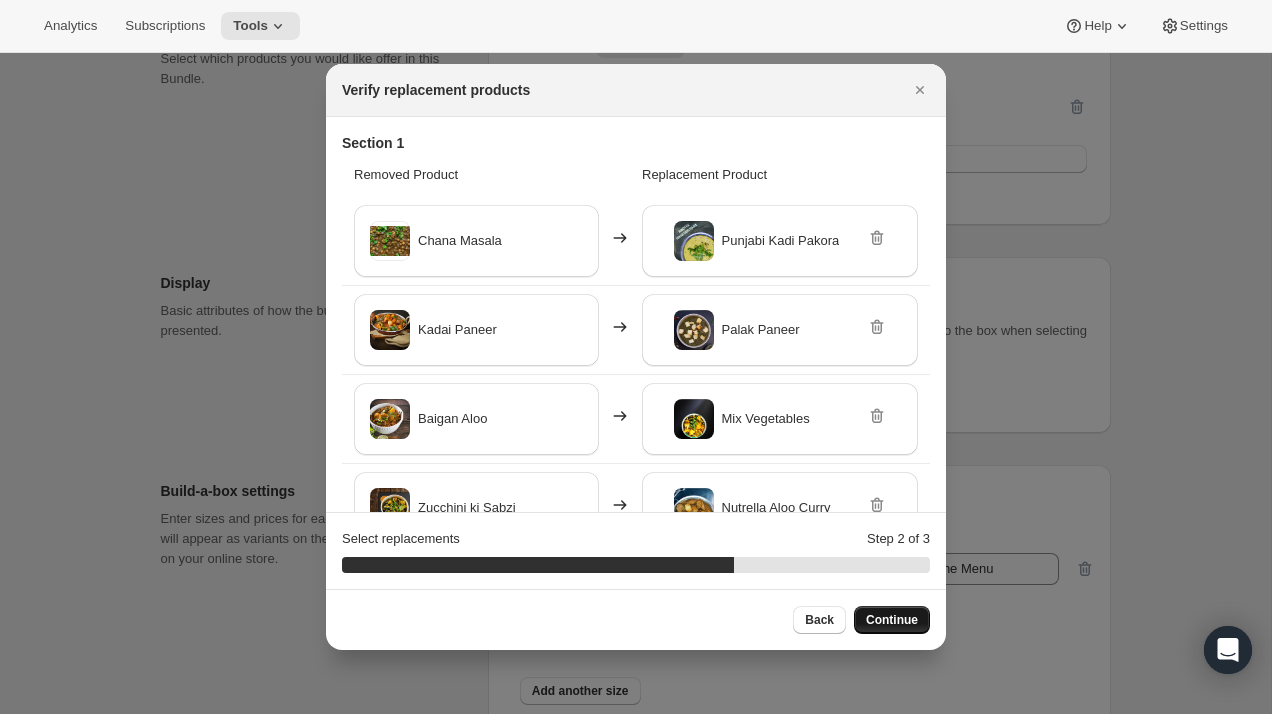 click on "Continue" at bounding box center [892, 620] 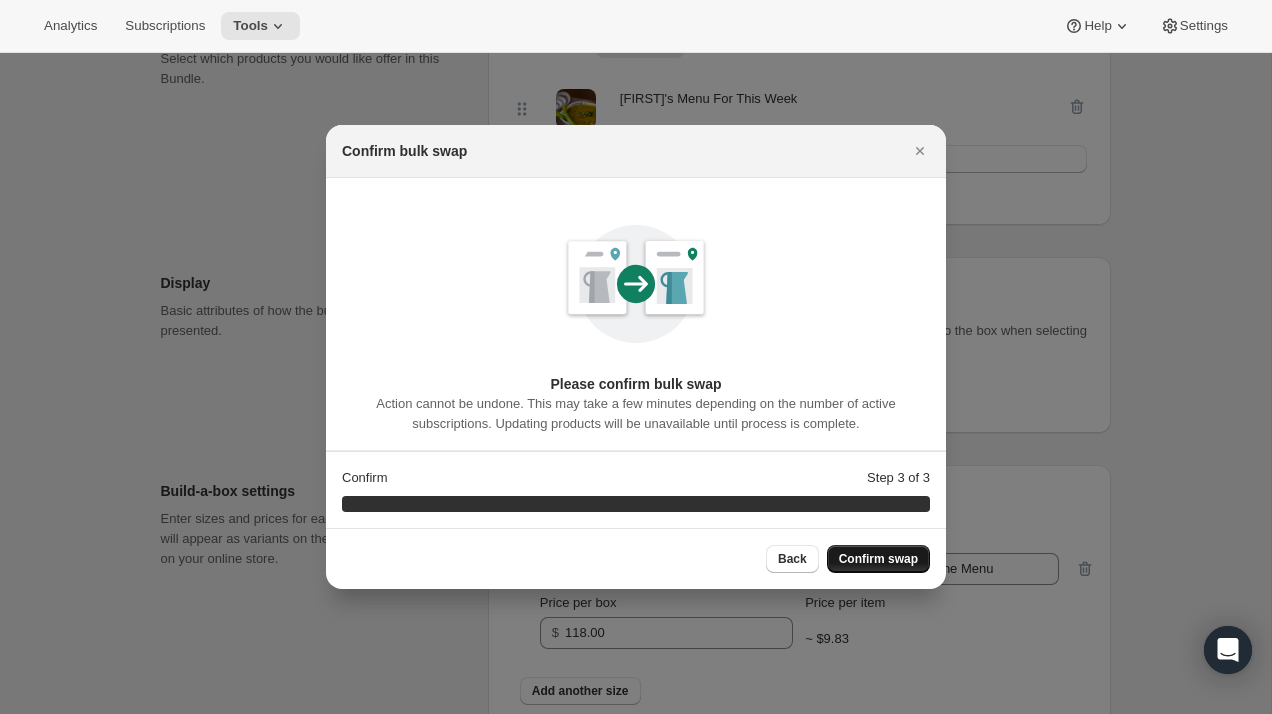 click on "Confirm swap" at bounding box center [878, 559] 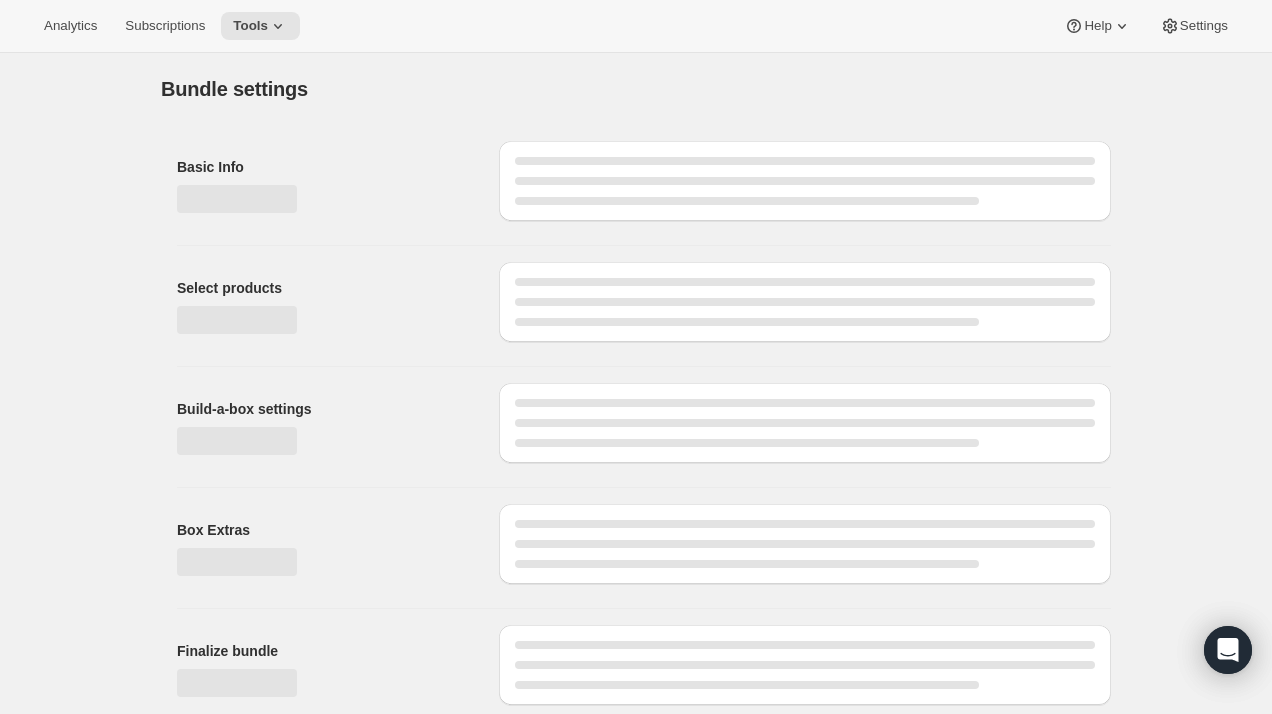 scroll, scrollTop: 7, scrollLeft: 0, axis: vertical 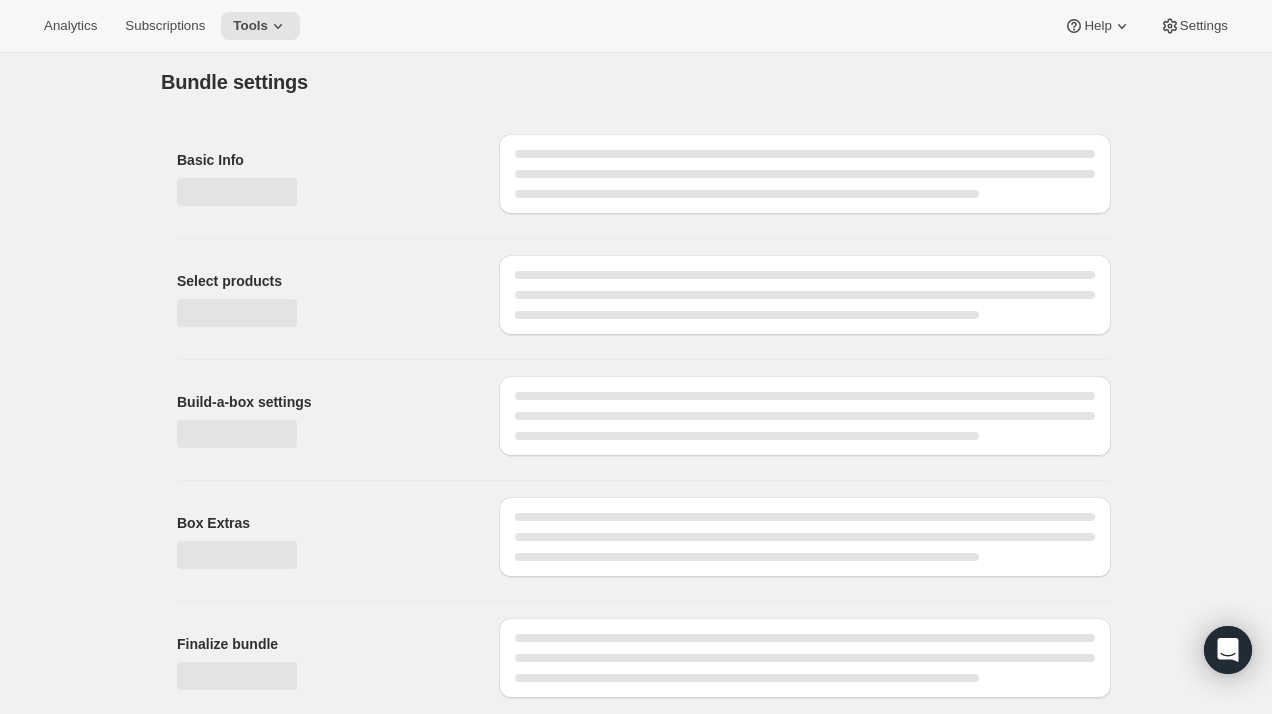 click on "Analytics Subscriptions Tools Help Settings" at bounding box center (636, 26) 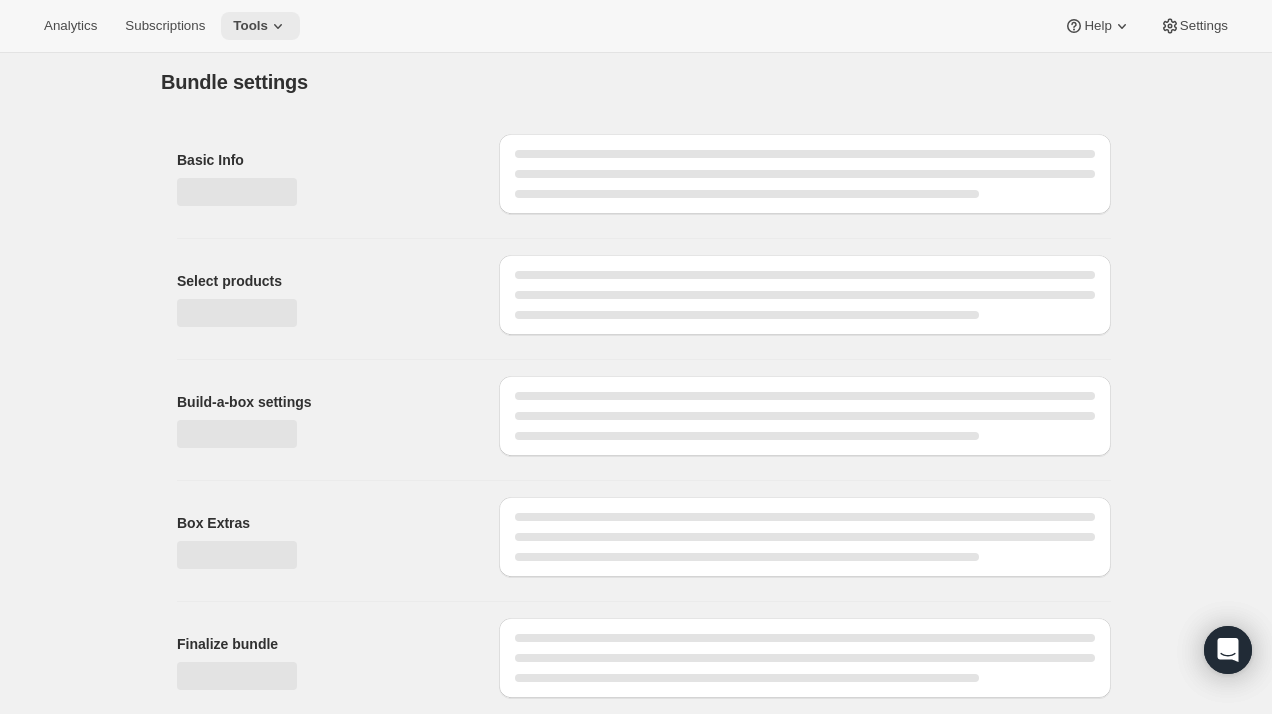 click 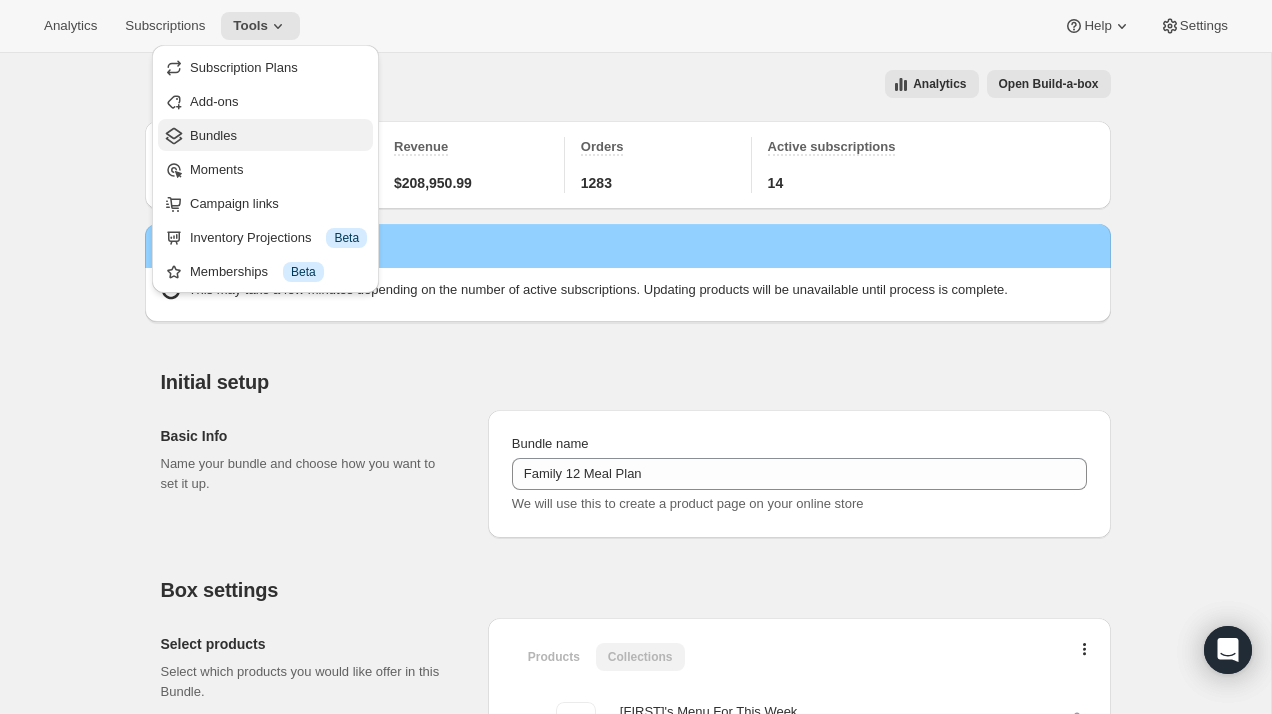 click on "Bundles" at bounding box center [278, 136] 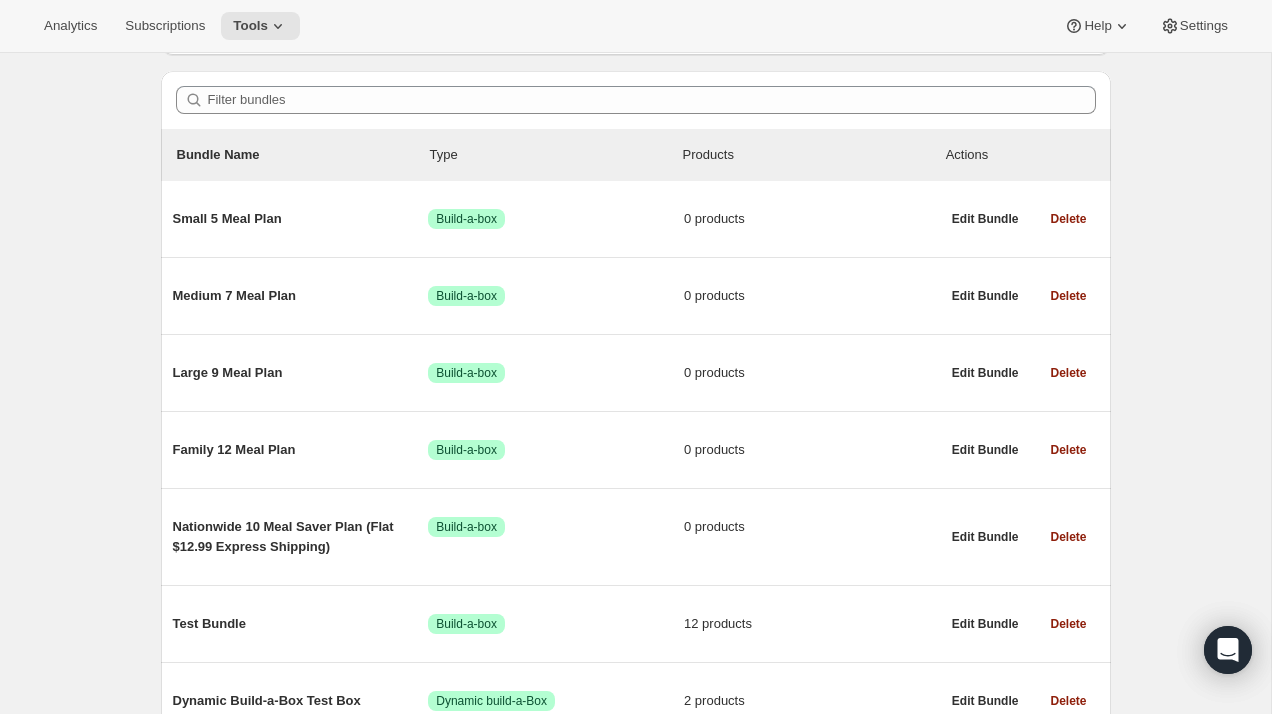 scroll, scrollTop: 266, scrollLeft: 0, axis: vertical 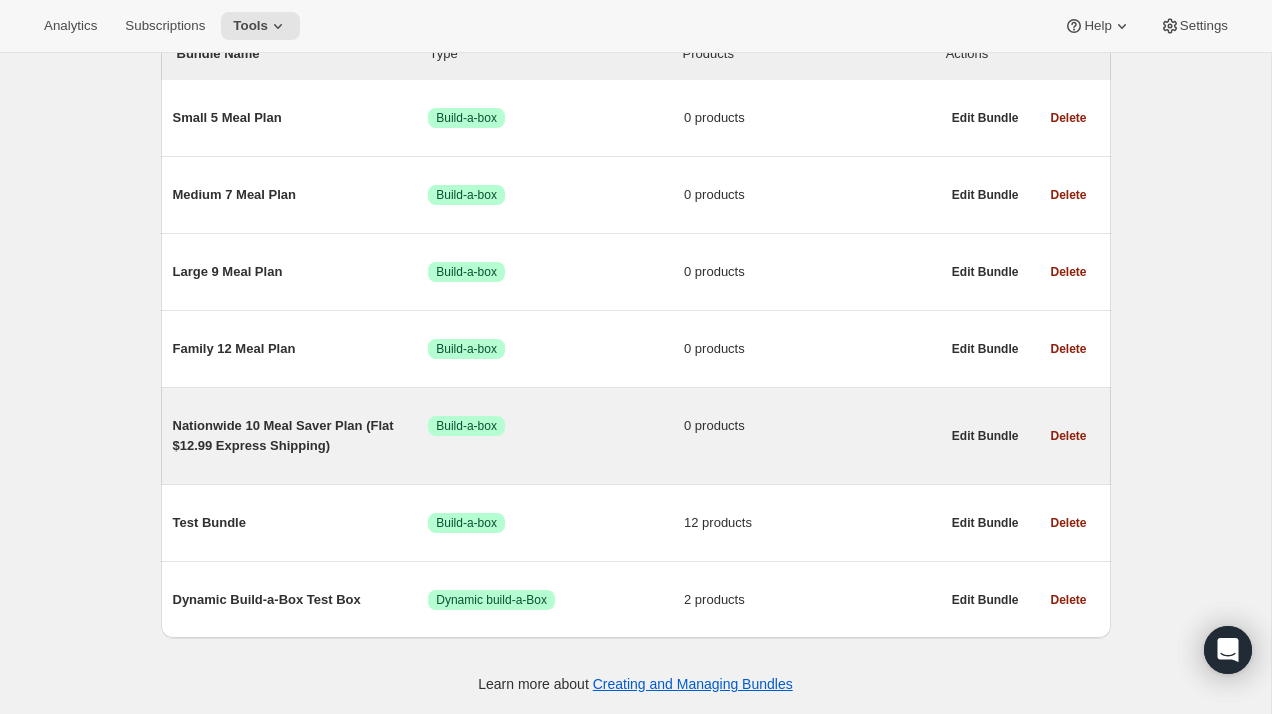 click on "Nationwide 10 Meal Saver Plan (Flat $12.99 Express Shipping)" at bounding box center (301, 436) 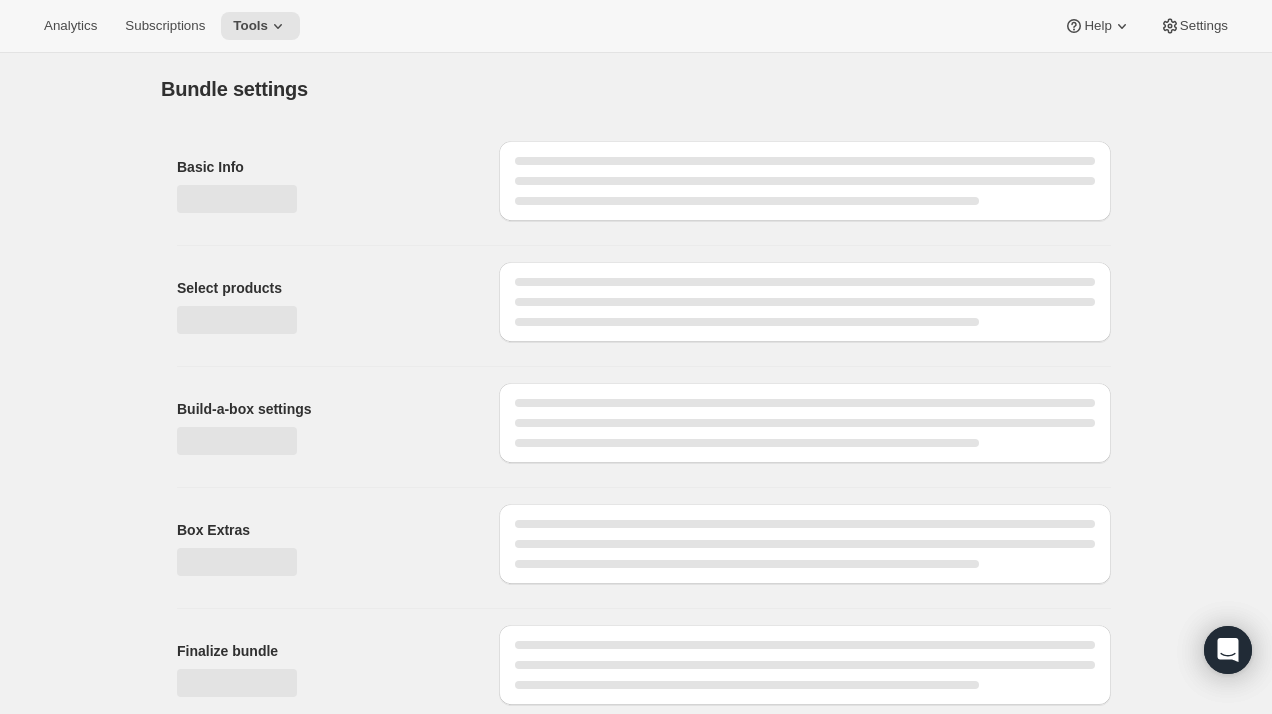 type on "Nationwide 10 Meal Saver Plan (Flat $12.99 Express Shipping)" 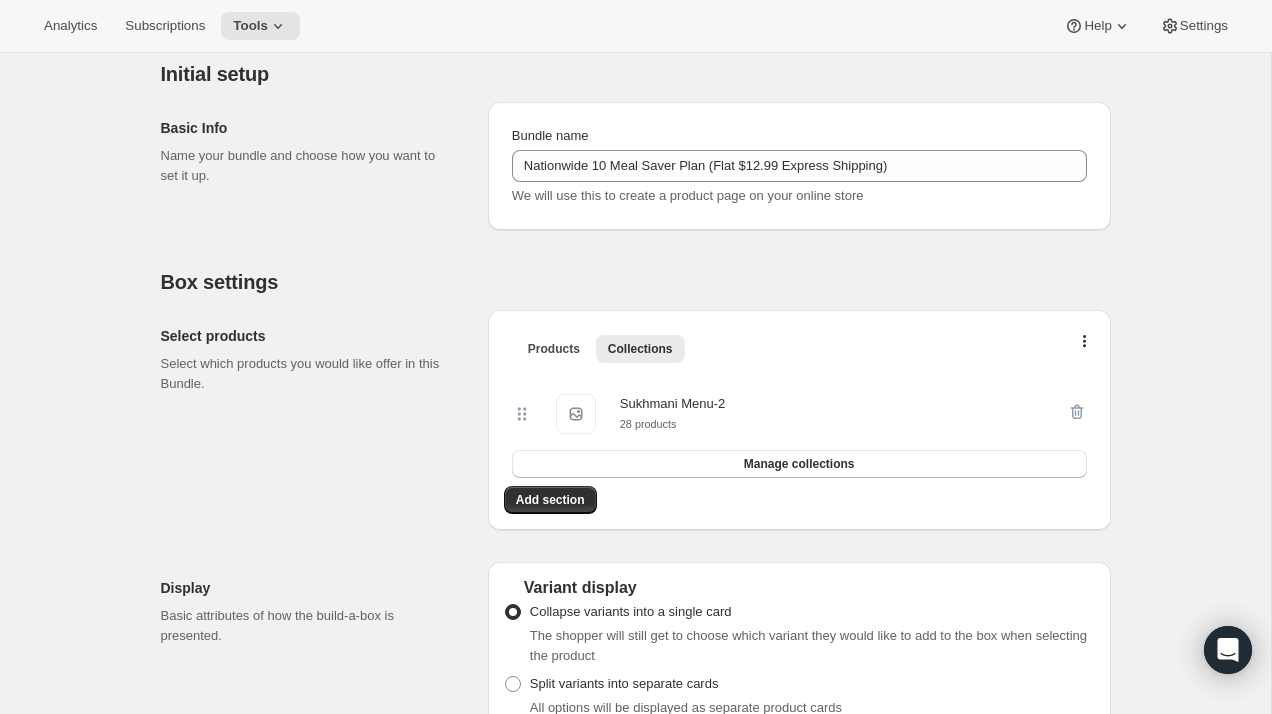 scroll, scrollTop: 215, scrollLeft: 0, axis: vertical 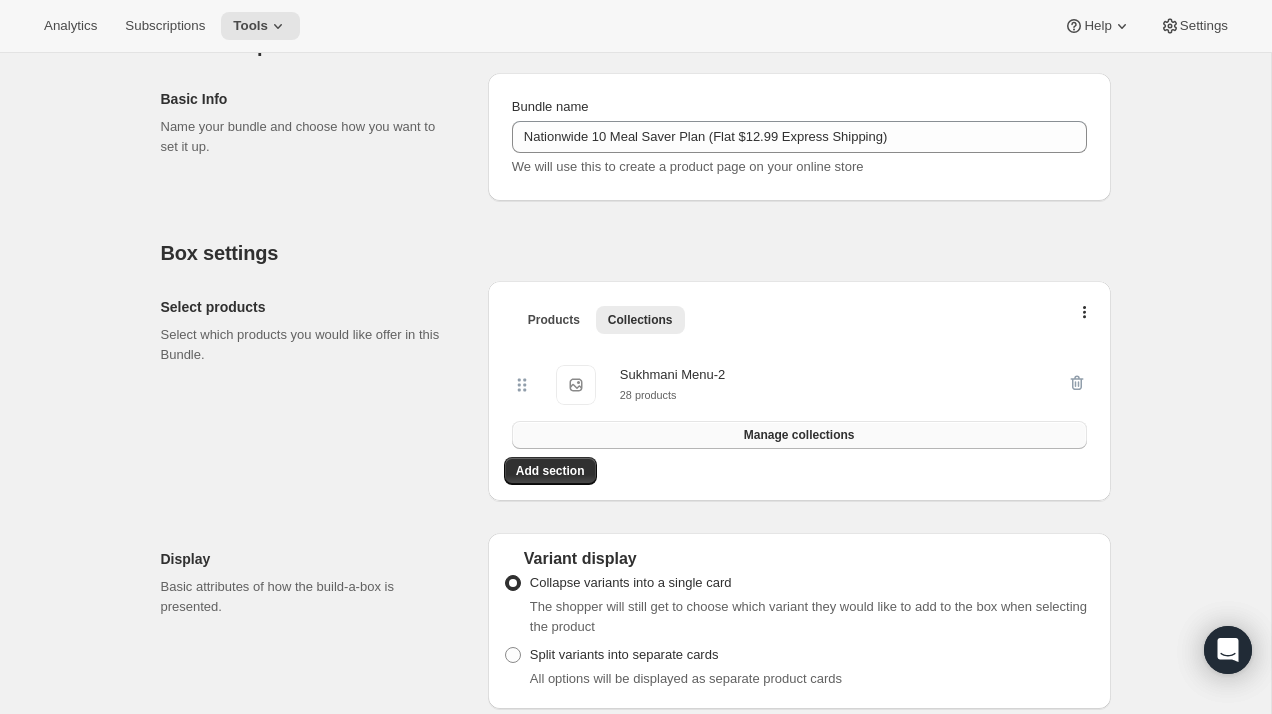 click on "Manage collections" at bounding box center (799, 435) 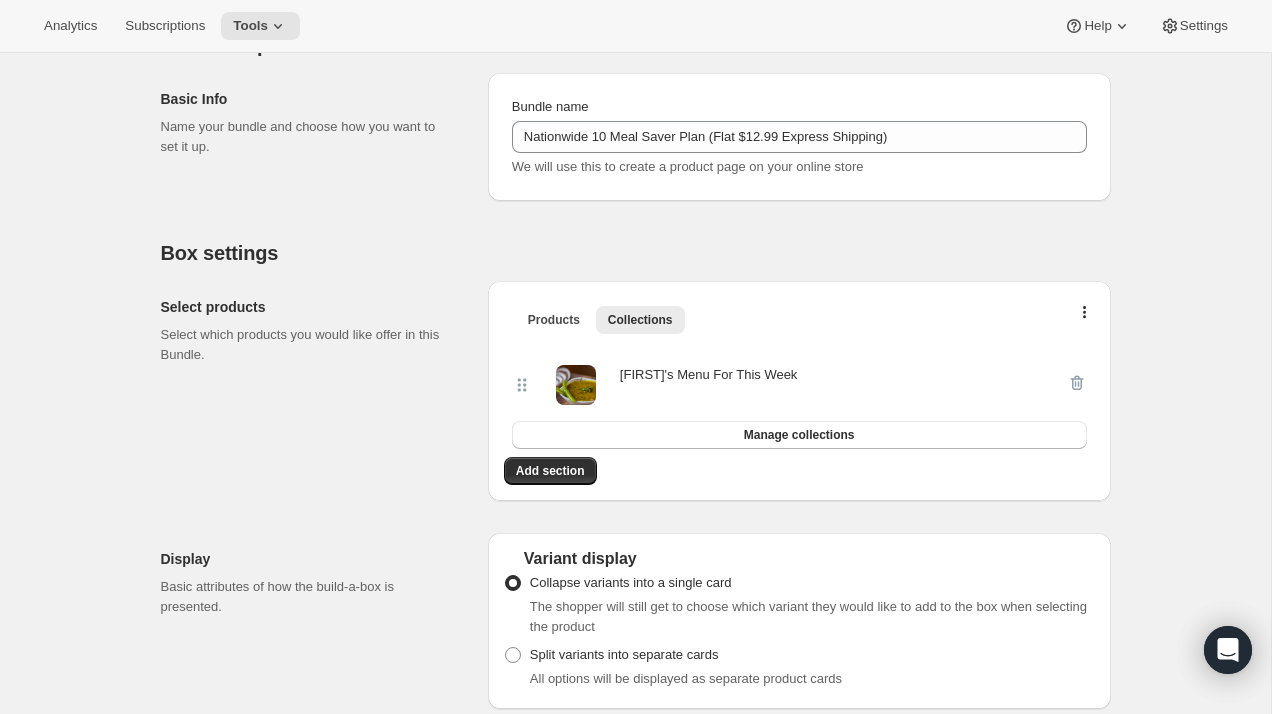 scroll, scrollTop: 215, scrollLeft: 0, axis: vertical 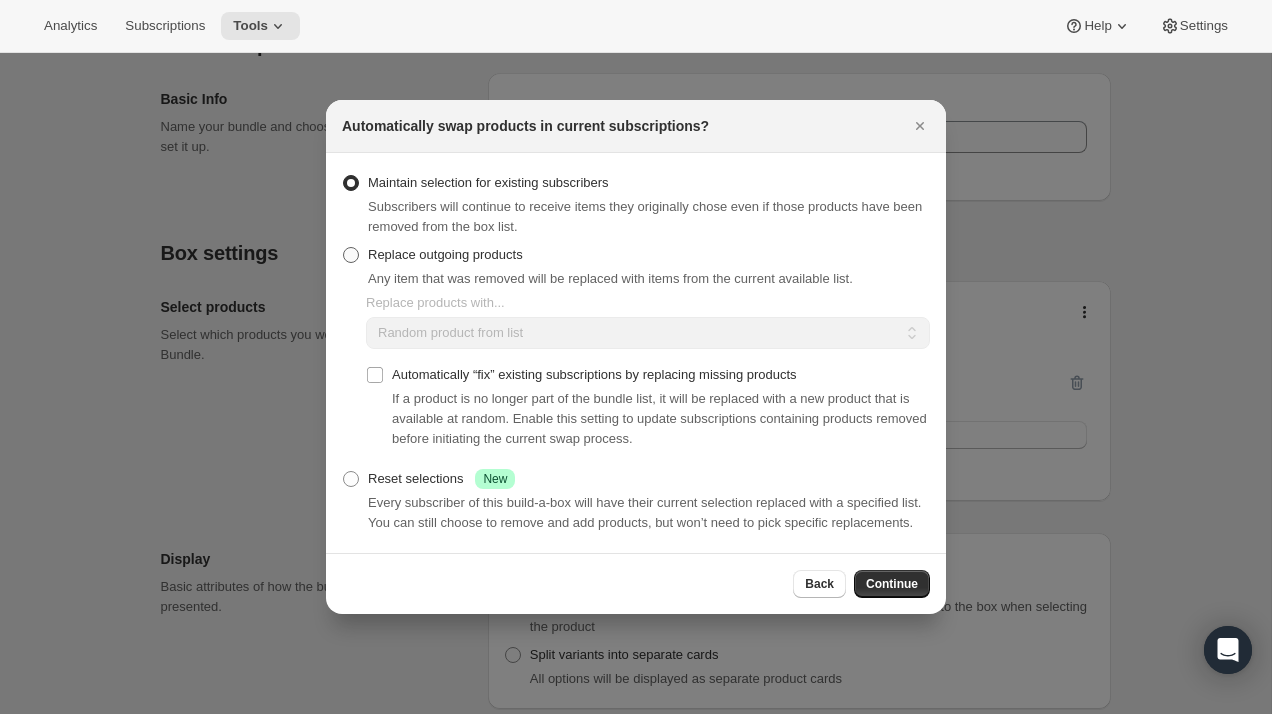 click at bounding box center [351, 255] 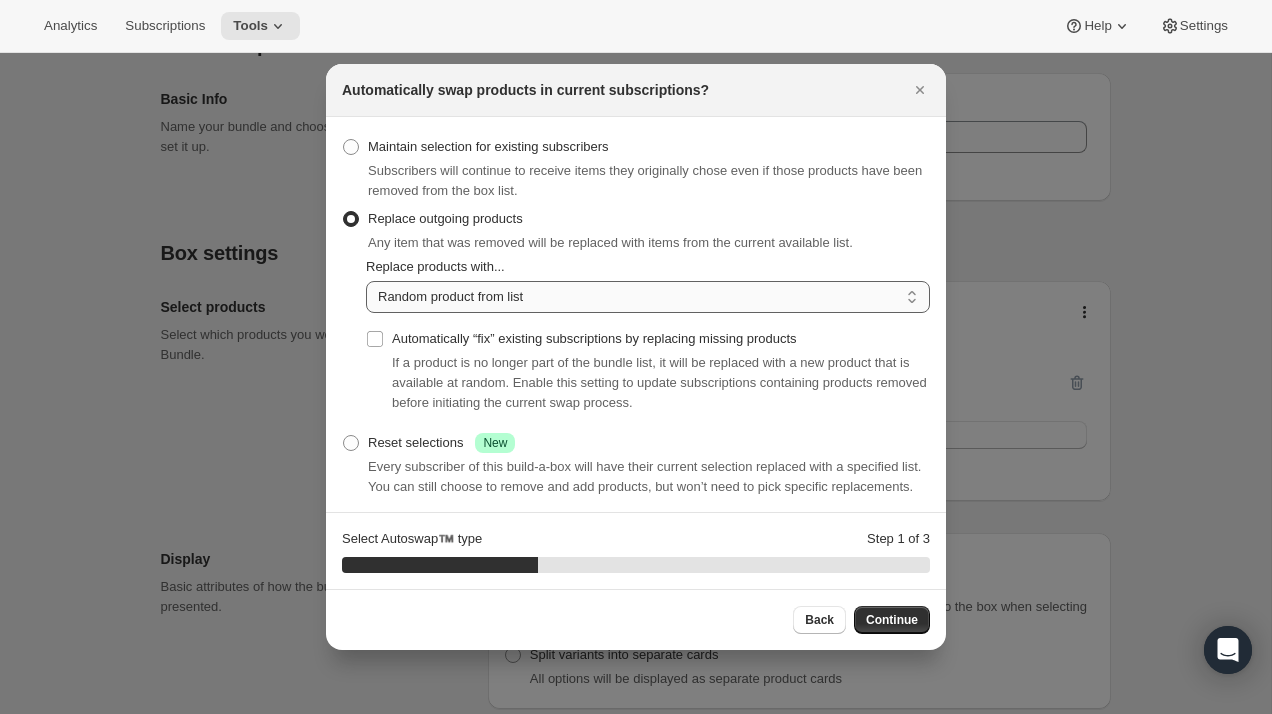 click on "Random product from list Based on position within collection Matching product type Select specific replacements" at bounding box center [648, 297] 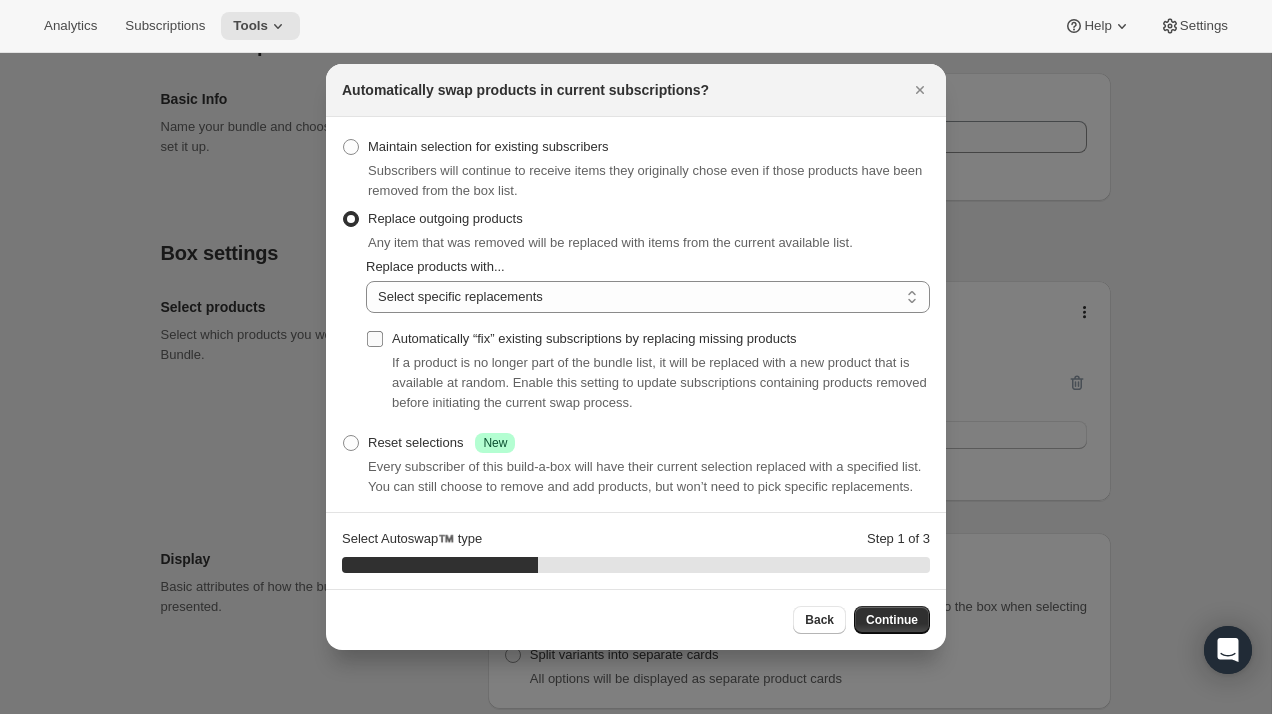 click on "Automatically “fix” existing subscriptions by replacing missing products" at bounding box center [375, 339] 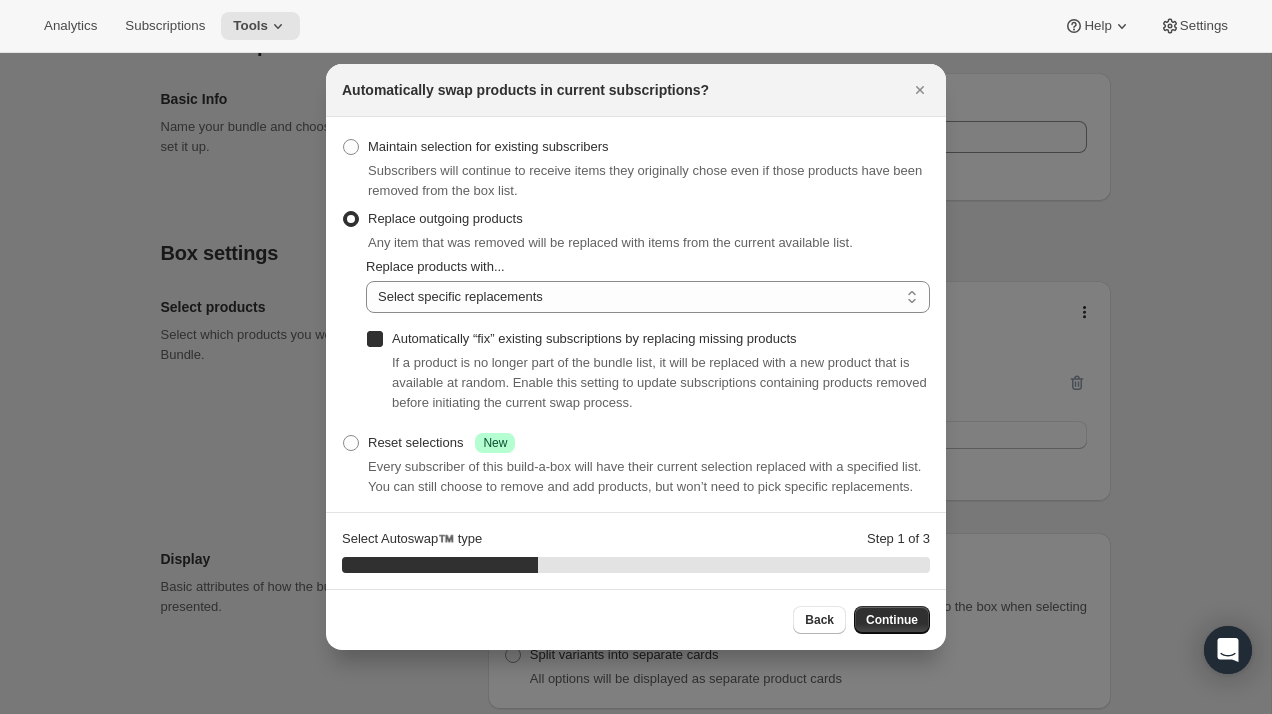 checkbox on "true" 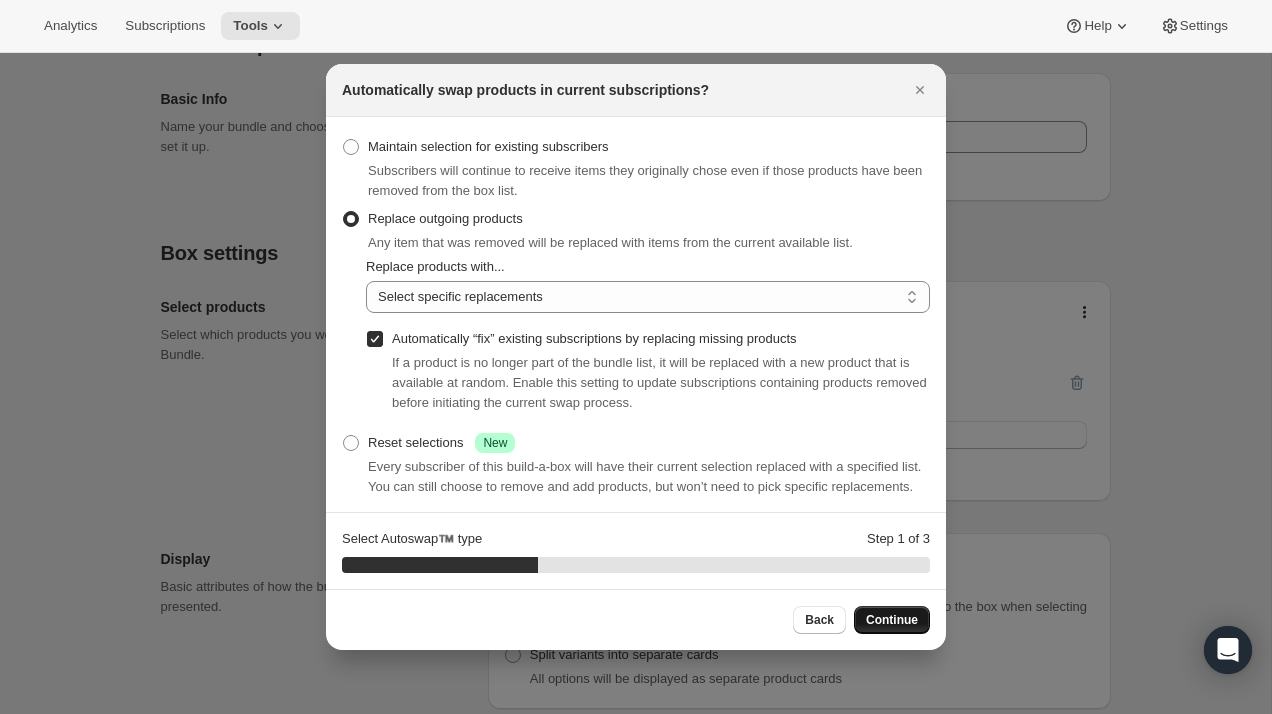 click on "Continue" at bounding box center [892, 620] 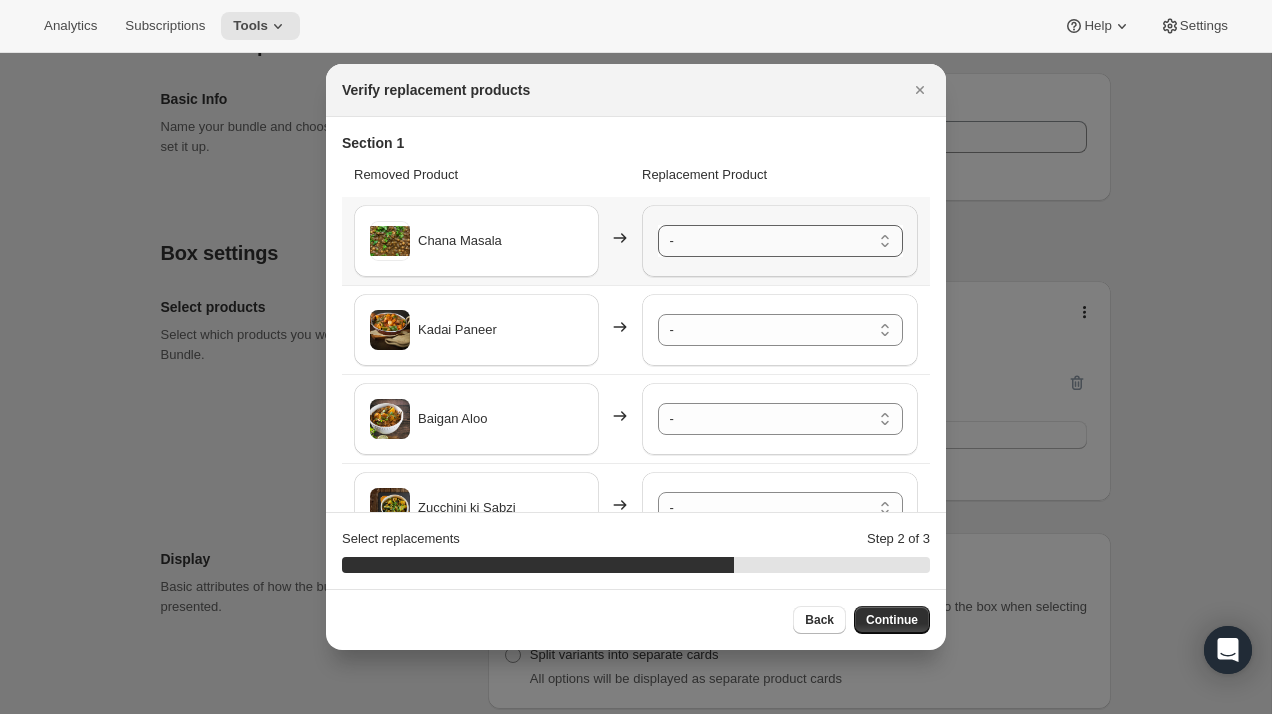 click on "-  Punjabi Kadi Pakora - Default Title Palak Paneer - Default Title Mix Vegetables - Default Title Nutrella Aloo Curry - Default Title Chilli Paneer - Default Title Hari Sabut Moong Dal - Default Title Aloo Tikki ( 5pc.) - Default Title Sukhmani's Chicken Biryani-Limit 2 per order - Default Title Tawa Roti - (Now a Pack of 20 pc.) - Default Title Tawa Roti/Rice Combo - Default Title Basmati Rice (2 Portion) - Default Title Samosa 8pc - Default Title Onion Kulcha (6pcs.) - Default Title New Ajwain Paratha (6 pcs.) - Default Title New Aloo Pyaaz Paratha (6pcs.) - Default Title New Amritsari Kulcha ( 6pcs.) - Default Title New Paneer Paratha (6 pcs.) - Default Title New Stuffed Aloo Gobhi Paratha (6 pcs.) - Default Title New Stuffed Mooli Paratha (6pcs.) - Default Title New Bajra Methi Thepla (6pc.) - Default Title New Stuffed Mix Veg Paratha (New Recipe) (6 pcs.) - Default Title Shahi Besan Ladoo - Default Title Gujia (5pcs.) New - Default Title Milk Cake - Default Title Rasmalai (5 Pc.) - Default Title" at bounding box center [780, 241] 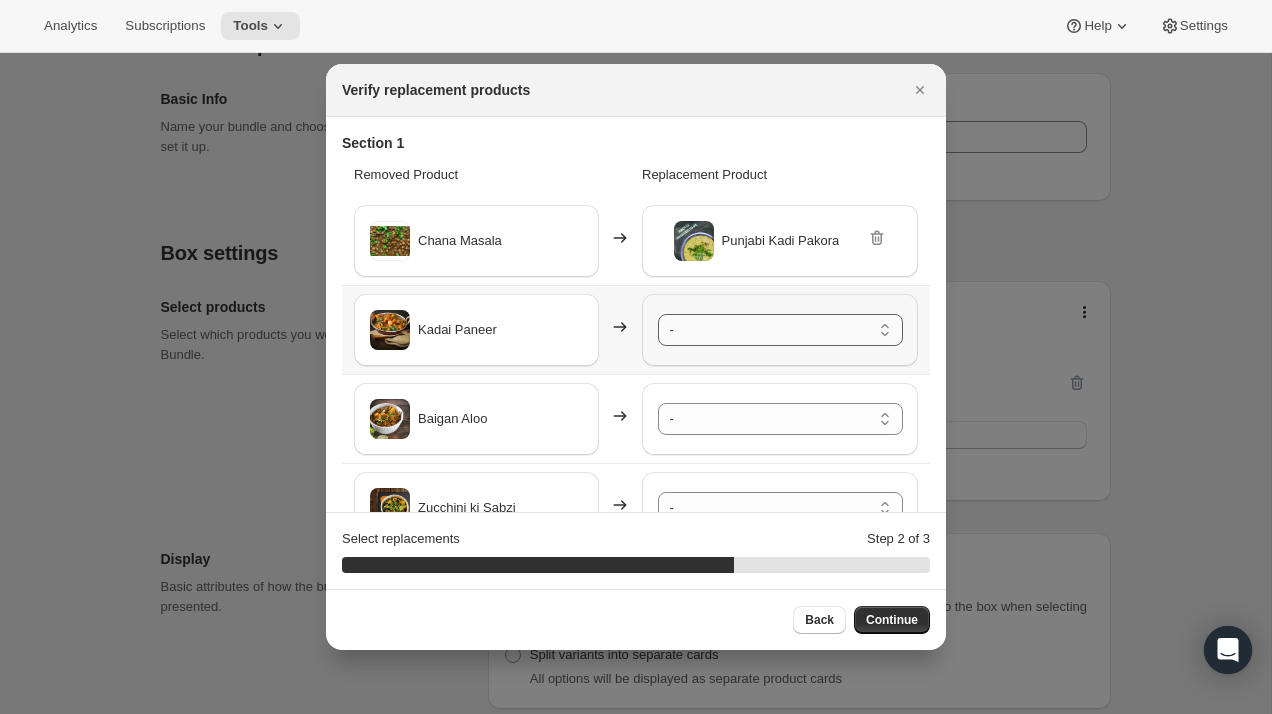 click on "-  Punjabi Kadi Pakora - Default Title Palak Paneer - Default Title Mix Vegetables - Default Title Nutrella Aloo Curry - Default Title Chilli Paneer - Default Title Hari Sabut Moong Dal - Default Title Aloo Tikki ( 5pc.) - Default Title Sukhmani's Chicken Biryani-Limit 2 per order - Default Title Tawa Roti - (Now a Pack of 20 pc.) - Default Title Tawa Roti/Rice Combo - Default Title Basmati Rice (2 Portion) - Default Title Samosa 8pc - Default Title Onion Kulcha (6pcs.) - Default Title New Ajwain Paratha (6 pcs.) - Default Title New Aloo Pyaaz Paratha (6pcs.) - Default Title New Amritsari Kulcha ( 6pcs.) - Default Title New Paneer Paratha (6 pcs.) - Default Title New Stuffed Aloo Gobhi Paratha (6 pcs.) - Default Title New Stuffed Mooli Paratha (6pcs.) - Default Title New Bajra Methi Thepla (6pc.) - Default Title New Stuffed Mix Veg Paratha (New Recipe) (6 pcs.) - Default Title Shahi Besan Ladoo - Default Title Gujia (5pcs.) New - Default Title Milk Cake - Default Title Rasmalai (5 Pc.) - Default Title" at bounding box center (780, 330) 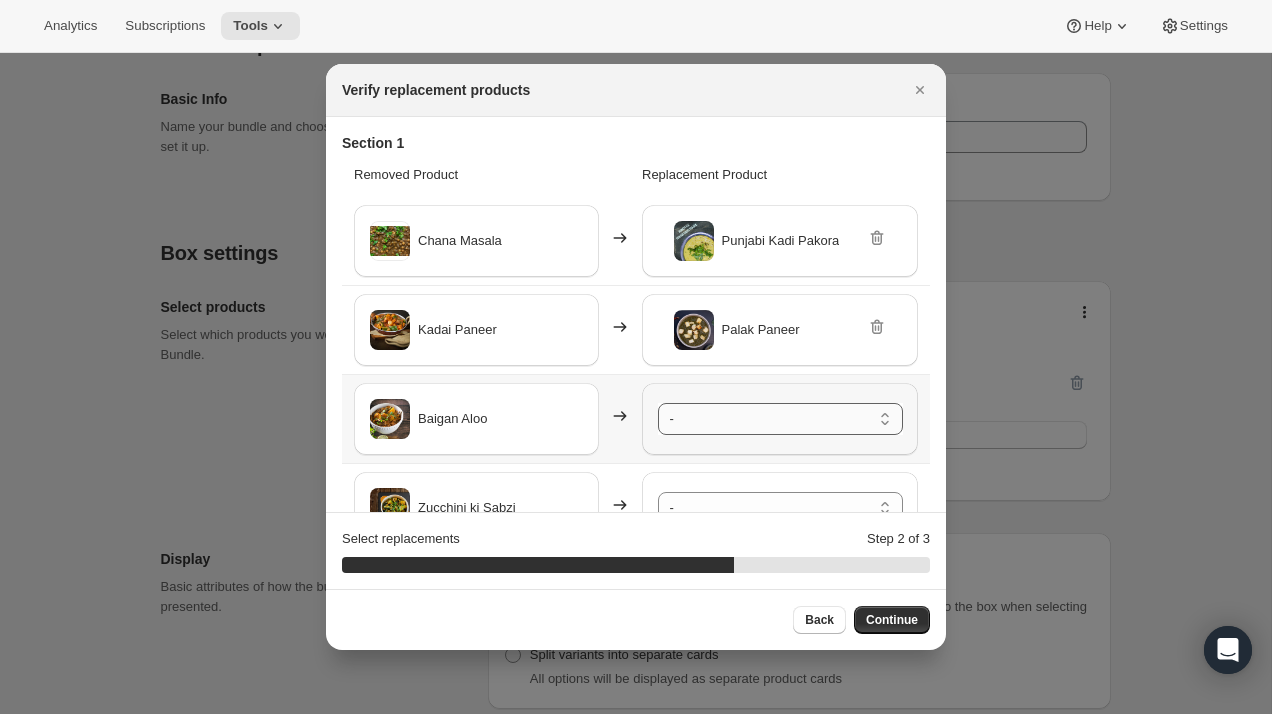 click on "-  Punjabi Kadi Pakora - Default Title Palak Paneer - Default Title Mix Vegetables - Default Title Nutrella Aloo Curry - Default Title Chilli Paneer - Default Title Hari Sabut Moong Dal - Default Title Aloo Tikki ( 5pc.) - Default Title Sukhmani's Chicken Biryani-Limit 2 per order - Default Title Tawa Roti - (Now a Pack of 20 pc.) - Default Title Tawa Roti/Rice Combo - Default Title Basmati Rice (2 Portion) - Default Title Samosa 8pc - Default Title Onion Kulcha (6pcs.) - Default Title New Ajwain Paratha (6 pcs.) - Default Title New Aloo Pyaaz Paratha (6pcs.) - Default Title New Amritsari Kulcha ( 6pcs.) - Default Title New Paneer Paratha (6 pcs.) - Default Title New Stuffed Aloo Gobhi Paratha (6 pcs.) - Default Title New Stuffed Mooli Paratha (6pcs.) - Default Title New Bajra Methi Thepla (6pc.) - Default Title New Stuffed Mix Veg Paratha (New Recipe) (6 pcs.) - Default Title Shahi Besan Ladoo - Default Title Gujia (5pcs.) New - Default Title Milk Cake - Default Title Rasmalai (5 Pc.) - Default Title" at bounding box center (780, 419) 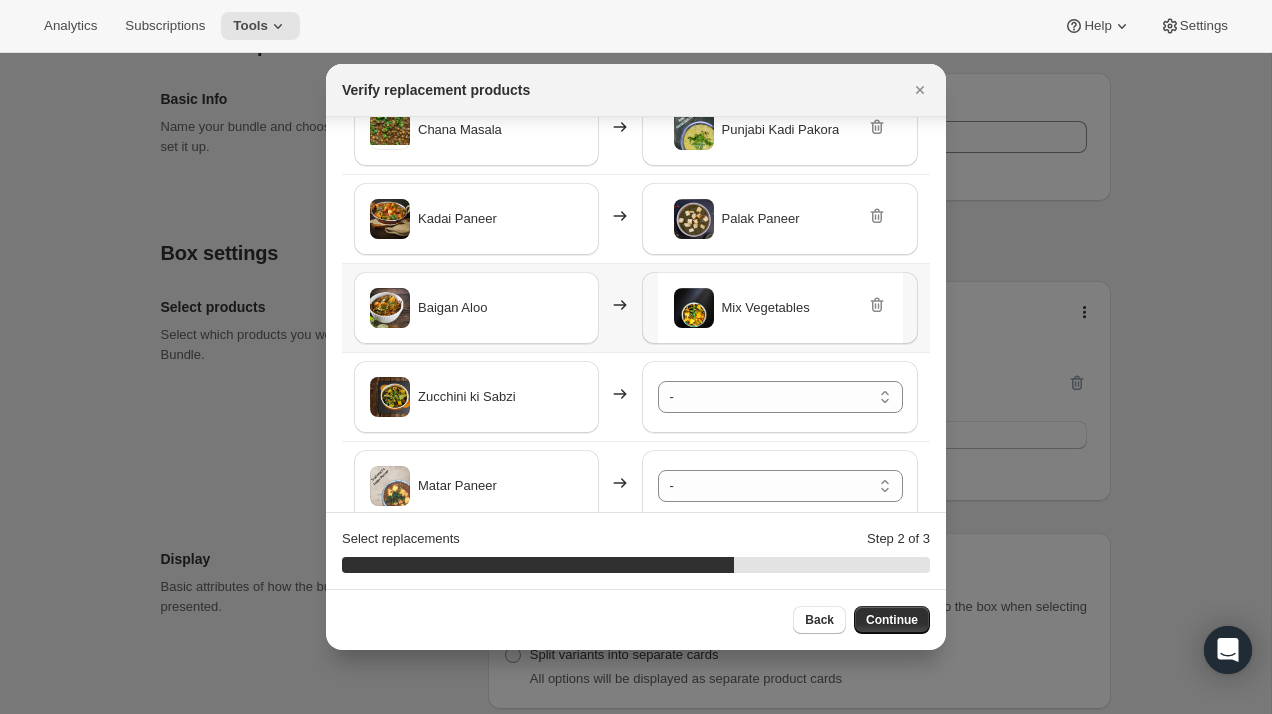 scroll, scrollTop: 112, scrollLeft: 0, axis: vertical 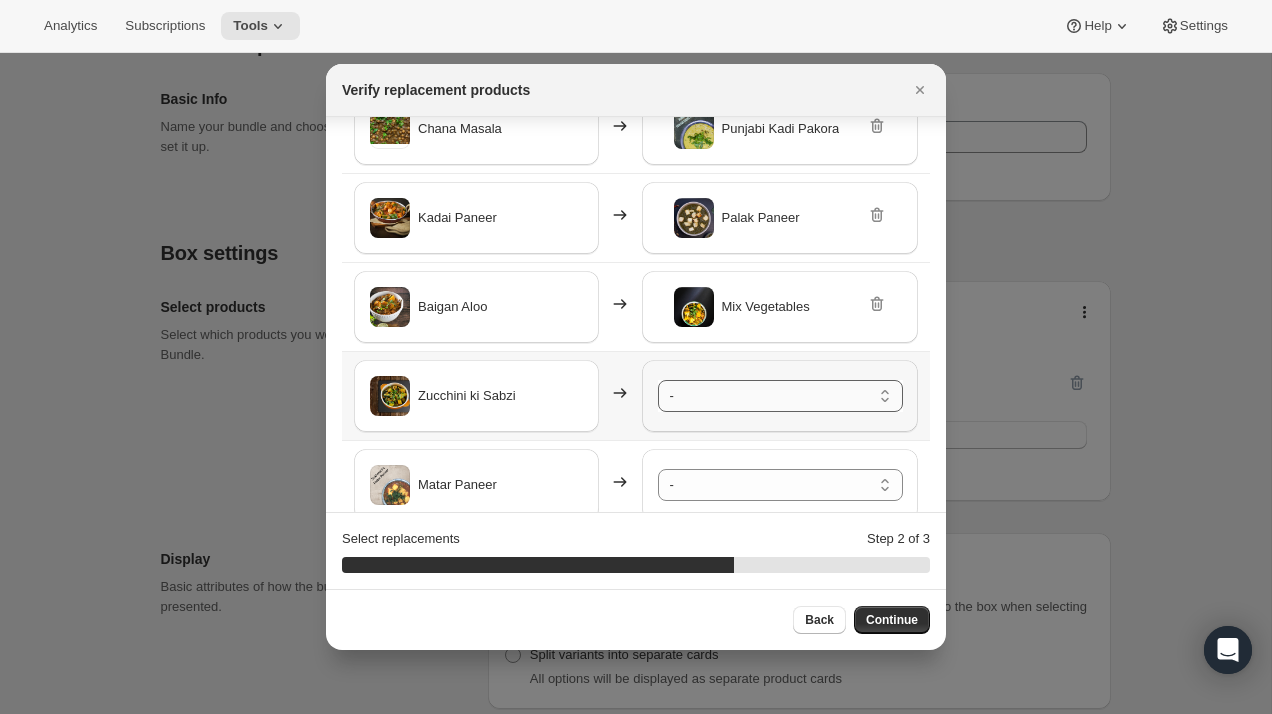 click on "-  Punjabi Kadi Pakora - Default Title Palak Paneer - Default Title Mix Vegetables - Default Title Nutrella Aloo Curry - Default Title Chilli Paneer - Default Title Hari Sabut Moong Dal - Default Title Aloo Tikki ( 5pc.) - Default Title Sukhmani's Chicken Biryani-Limit 2 per order - Default Title Tawa Roti - (Now a Pack of 20 pc.) - Default Title Tawa Roti/Rice Combo - Default Title Basmati Rice (2 Portion) - Default Title Samosa 8pc - Default Title Onion Kulcha (6pcs.) - Default Title New Ajwain Paratha (6 pcs.) - Default Title New Aloo Pyaaz Paratha (6pcs.) - Default Title New Amritsari Kulcha ( 6pcs.) - Default Title New Paneer Paratha (6 pcs.) - Default Title New Stuffed Aloo Gobhi Paratha (6 pcs.) - Default Title New Stuffed Mooli Paratha (6pcs.) - Default Title New Bajra Methi Thepla (6pc.) - Default Title New Stuffed Mix Veg Paratha (New Recipe) (6 pcs.) - Default Title Shahi Besan Ladoo - Default Title Gujia (5pcs.) New - Default Title Milk Cake - Default Title Rasmalai (5 Pc.) - Default Title" at bounding box center (780, 396) 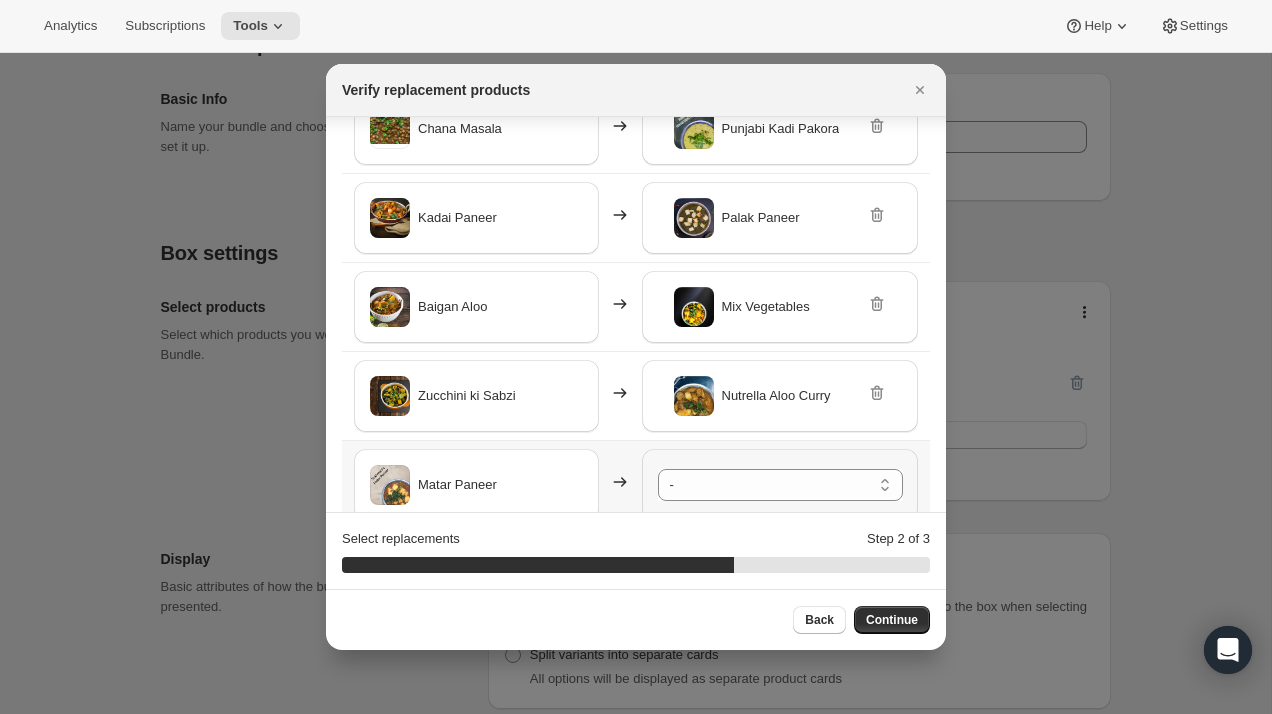 click on "-  Punjabi Kadi Pakora - Default Title Palak Paneer - Default Title Mix Vegetables - Default Title Nutrella Aloo Curry - Default Title Chilli Paneer - Default Title Hari Sabut Moong Dal - Default Title Aloo Tikki ( 5pc.) - Default Title Sukhmani's Chicken Biryani-Limit 2 per order - Default Title Tawa Roti - (Now a Pack of 20 pc.) - Default Title Tawa Roti/Rice Combo - Default Title Basmati Rice (2 Portion) - Default Title Samosa 8pc - Default Title Onion Kulcha (6pcs.) - Default Title New Ajwain Paratha (6 pcs.) - Default Title New Aloo Pyaaz Paratha (6pcs.) - Default Title New Amritsari Kulcha ( 6pcs.) - Default Title New Paneer Paratha (6 pcs.) - Default Title New Stuffed Aloo Gobhi Paratha (6 pcs.) - Default Title New Stuffed Mooli Paratha (6pcs.) - Default Title New Bajra Methi Thepla (6pc.) - Default Title New Stuffed Mix Veg Paratha (New Recipe) (6 pcs.) - Default Title Shahi Besan Ladoo - Default Title Gujia (5pcs.) New - Default Title Milk Cake - Default Title Rasmalai (5 Pc.) - Default Title  -" at bounding box center (780, 485) 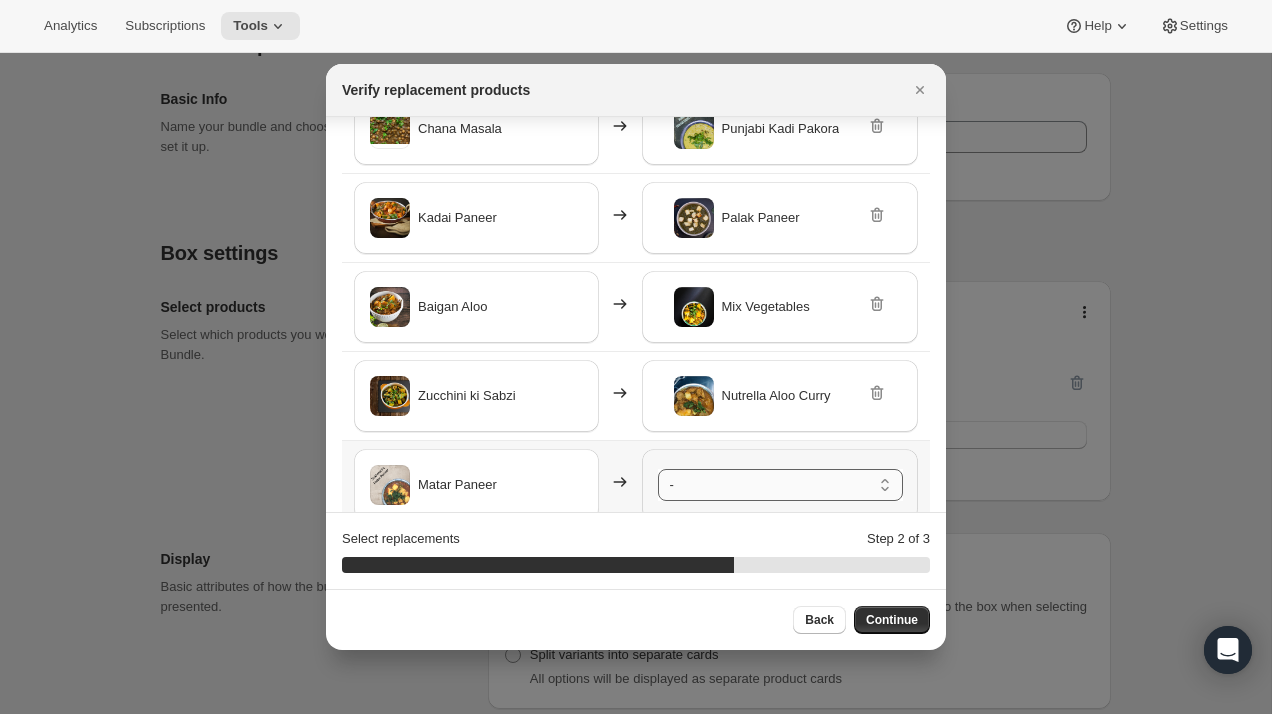 click on "-  Punjabi Kadi Pakora - Default Title Palak Paneer - Default Title Mix Vegetables - Default Title Nutrella Aloo Curry - Default Title Chilli Paneer - Default Title Hari Sabut Moong Dal - Default Title Aloo Tikki ( 5pc.) - Default Title Sukhmani's Chicken Biryani-Limit 2 per order - Default Title Tawa Roti - (Now a Pack of 20 pc.) - Default Title Tawa Roti/Rice Combo - Default Title Basmati Rice (2 Portion) - Default Title Samosa 8pc - Default Title Onion Kulcha (6pcs.) - Default Title New Ajwain Paratha (6 pcs.) - Default Title New Aloo Pyaaz Paratha (6pcs.) - Default Title New Amritsari Kulcha ( 6pcs.) - Default Title New Paneer Paratha (6 pcs.) - Default Title New Stuffed Aloo Gobhi Paratha (6 pcs.) - Default Title New Stuffed Mooli Paratha (6pcs.) - Default Title New Bajra Methi Thepla (6pc.) - Default Title New Stuffed Mix Veg Paratha (New Recipe) (6 pcs.) - Default Title Shahi Besan Ladoo - Default Title Gujia (5pcs.) New - Default Title Milk Cake - Default Title Rasmalai (5 Pc.) - Default Title" at bounding box center (780, 485) 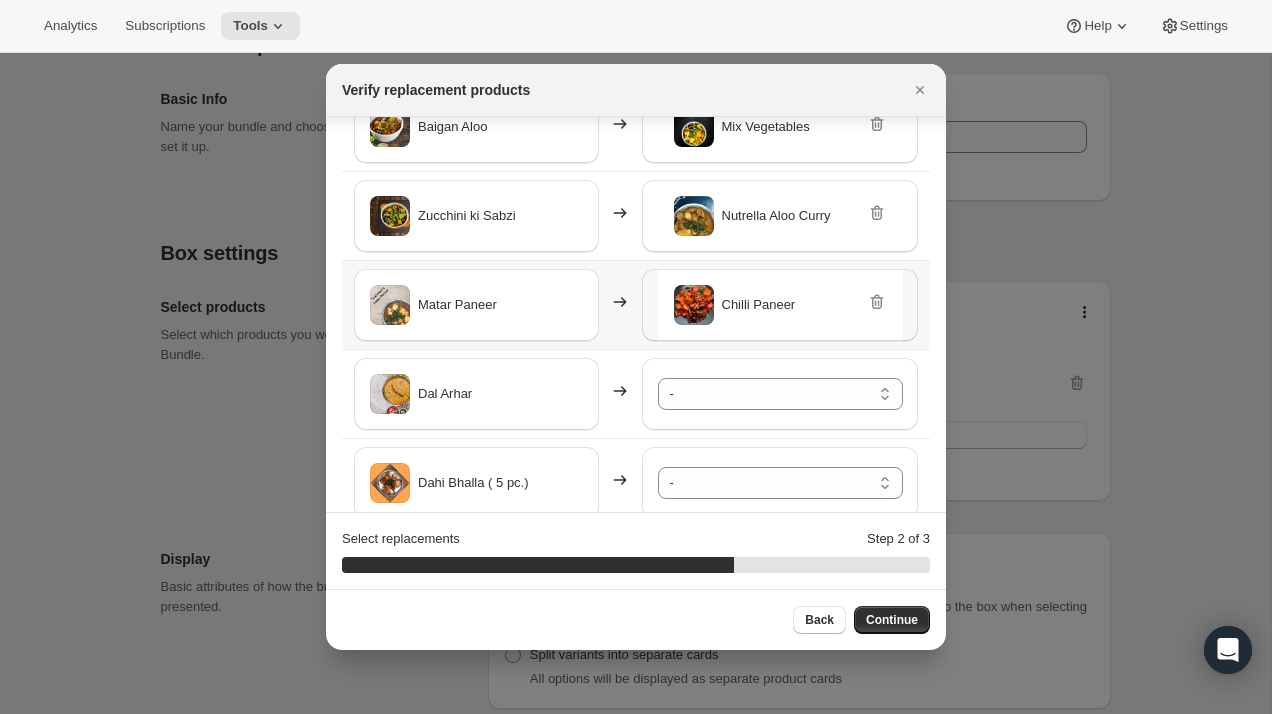 scroll, scrollTop: 413, scrollLeft: 0, axis: vertical 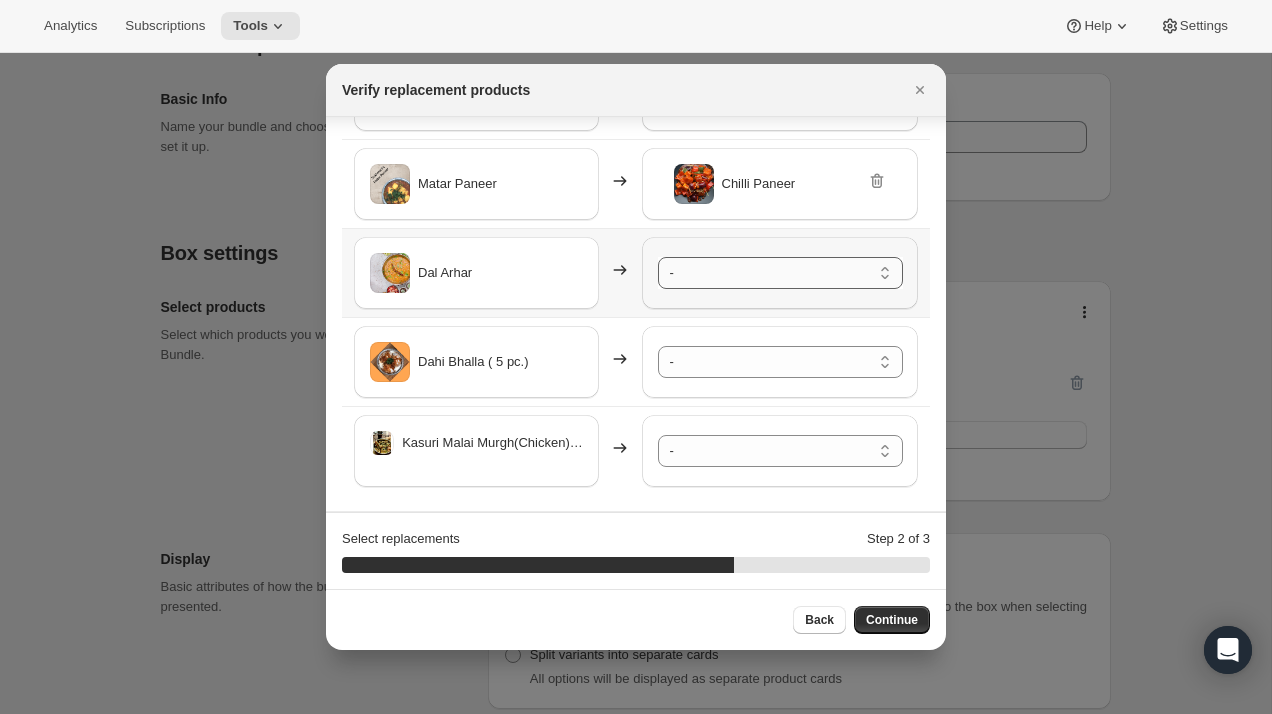 click on "-  Punjabi Kadi Pakora - Default Title Palak Paneer - Default Title Mix Vegetables - Default Title Nutrella Aloo Curry - Default Title Chilli Paneer - Default Title Hari Sabut Moong Dal - Default Title Aloo Tikki ( 5pc.) - Default Title Sukhmani's Chicken Biryani-Limit 2 per order - Default Title Tawa Roti - (Now a Pack of 20 pc.) - Default Title Tawa Roti/Rice Combo - Default Title Basmati Rice (2 Portion) - Default Title Samosa 8pc - Default Title Onion Kulcha (6pcs.) - Default Title New Ajwain Paratha (6 pcs.) - Default Title New Aloo Pyaaz Paratha (6pcs.) - Default Title New Amritsari Kulcha ( 6pcs.) - Default Title New Paneer Paratha (6 pcs.) - Default Title New Stuffed Aloo Gobhi Paratha (6 pcs.) - Default Title New Stuffed Mooli Paratha (6pcs.) - Default Title New Bajra Methi Thepla (6pc.) - Default Title New Stuffed Mix Veg Paratha (New Recipe) (6 pcs.) - Default Title Shahi Besan Ladoo - Default Title Gujia (5pcs.) New - Default Title Milk Cake - Default Title Rasmalai (5 Pc.) - Default Title" at bounding box center (780, 273) 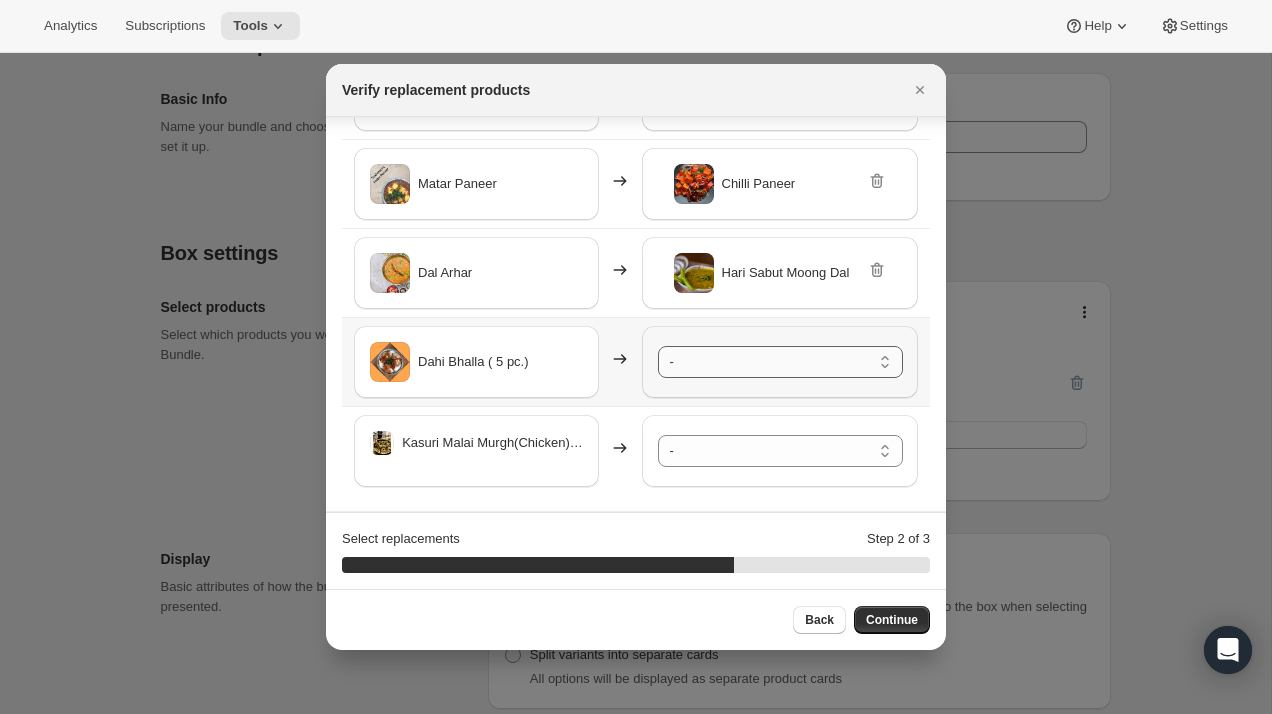 click on "-  Punjabi Kadi Pakora - Default Title Palak Paneer - Default Title Mix Vegetables - Default Title Nutrella Aloo Curry - Default Title Chilli Paneer - Default Title Hari Sabut Moong Dal - Default Title Aloo Tikki ( 5pc.) - Default Title Sukhmani's Chicken Biryani-Limit 2 per order - Default Title Tawa Roti - (Now a Pack of 20 pc.) - Default Title Tawa Roti/Rice Combo - Default Title Basmati Rice (2 Portion) - Default Title Samosa 8pc - Default Title Onion Kulcha (6pcs.) - Default Title New Ajwain Paratha (6 pcs.) - Default Title New Aloo Pyaaz Paratha (6pcs.) - Default Title New Amritsari Kulcha ( 6pcs.) - Default Title New Paneer Paratha (6 pcs.) - Default Title New Stuffed Aloo Gobhi Paratha (6 pcs.) - Default Title New Stuffed Mooli Paratha (6pcs.) - Default Title New Bajra Methi Thepla (6pc.) - Default Title New Stuffed Mix Veg Paratha (New Recipe) (6 pcs.) - Default Title Shahi Besan Ladoo - Default Title Gujia (5pcs.) New - Default Title Milk Cake - Default Title Rasmalai (5 Pc.) - Default Title" at bounding box center (780, 362) 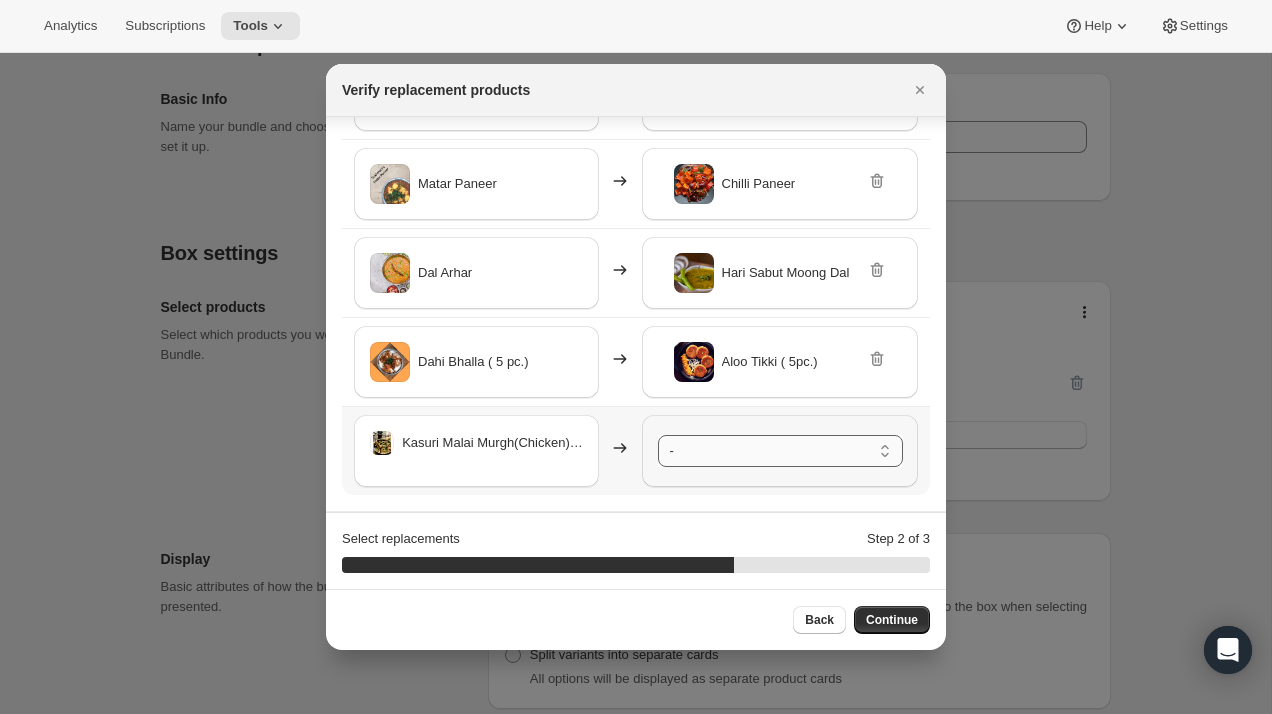 click on "-  Punjabi Kadi Pakora - Default Title Palak Paneer - Default Title Mix Vegetables - Default Title Nutrella Aloo Curry - Default Title Chilli Paneer - Default Title Hari Sabut Moong Dal - Default Title Aloo Tikki ( 5pc.) - Default Title Sukhmani's Chicken Biryani-Limit 2 per order - Default Title Tawa Roti - (Now a Pack of 20 pc.) - Default Title Tawa Roti/Rice Combo - Default Title Basmati Rice (2 Portion) - Default Title Samosa 8pc - Default Title Onion Kulcha (6pcs.) - Default Title New Ajwain Paratha (6 pcs.) - Default Title New Aloo Pyaaz Paratha (6pcs.) - Default Title New Amritsari Kulcha ( 6pcs.) - Default Title New Paneer Paratha (6 pcs.) - Default Title New Stuffed Aloo Gobhi Paratha (6 pcs.) - Default Title New Stuffed Mooli Paratha (6pcs.) - Default Title New Bajra Methi Thepla (6pc.) - Default Title New Stuffed Mix Veg Paratha (New Recipe) (6 pcs.) - Default Title Shahi Besan Ladoo - Default Title Gujia (5pcs.) New - Default Title Milk Cake - Default Title Rasmalai (5 Pc.) - Default Title" at bounding box center [780, 451] 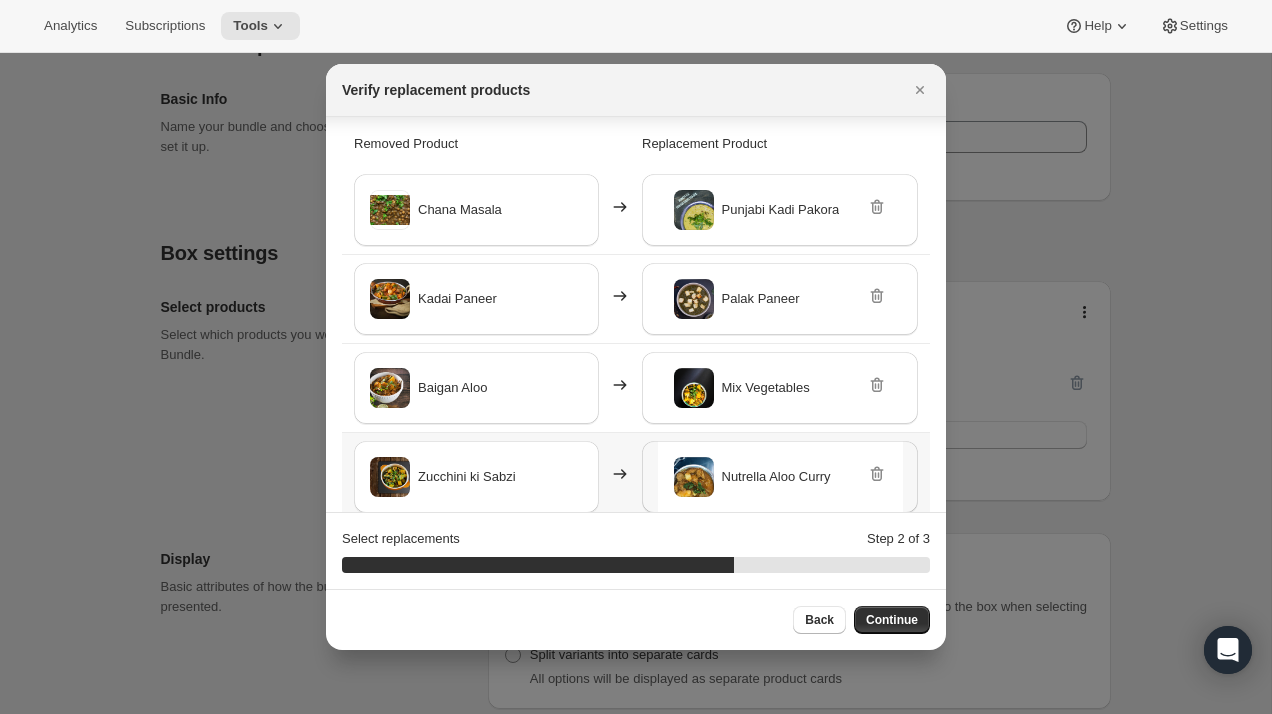 scroll, scrollTop: 0, scrollLeft: 0, axis: both 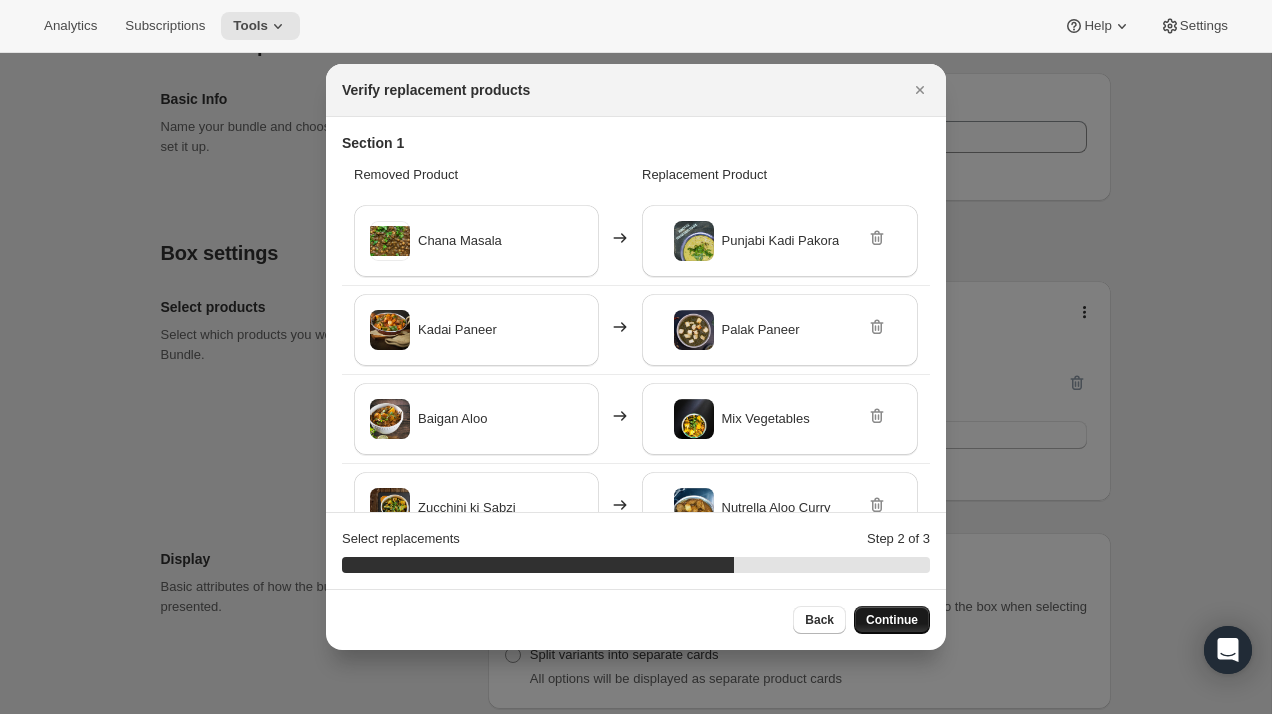 click on "Continue" at bounding box center [892, 620] 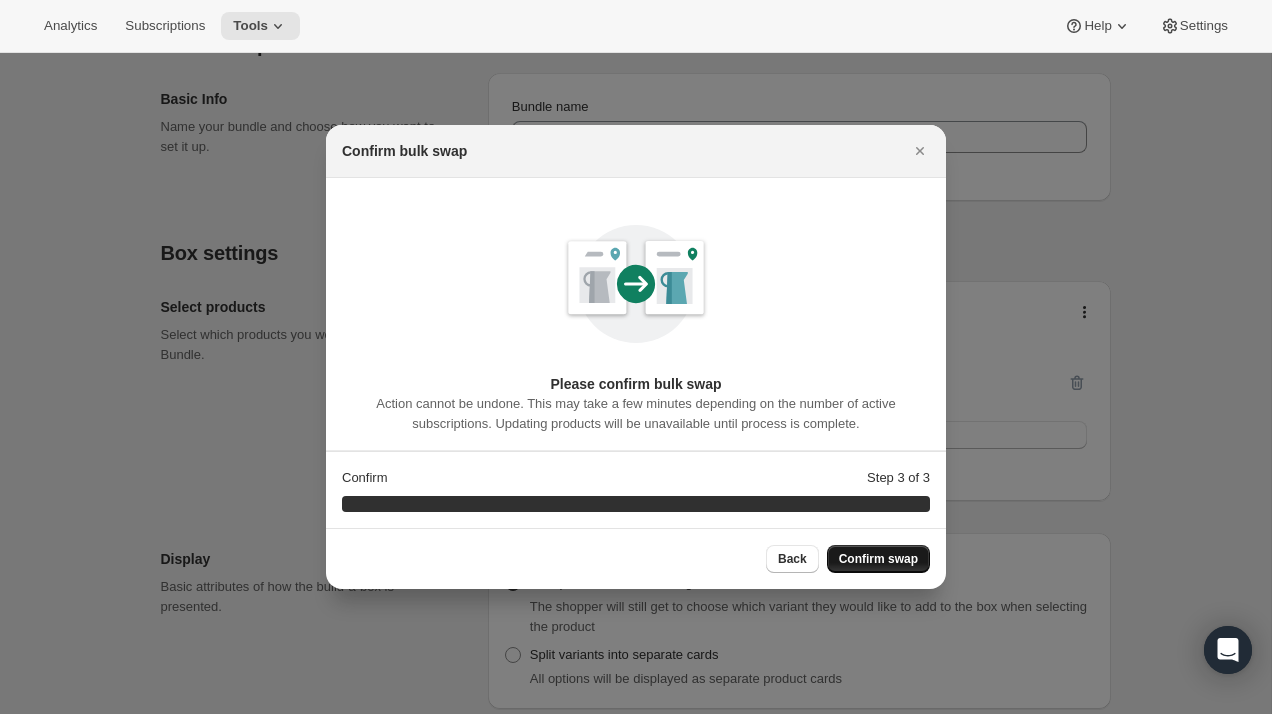 click on "Confirm swap" at bounding box center [878, 559] 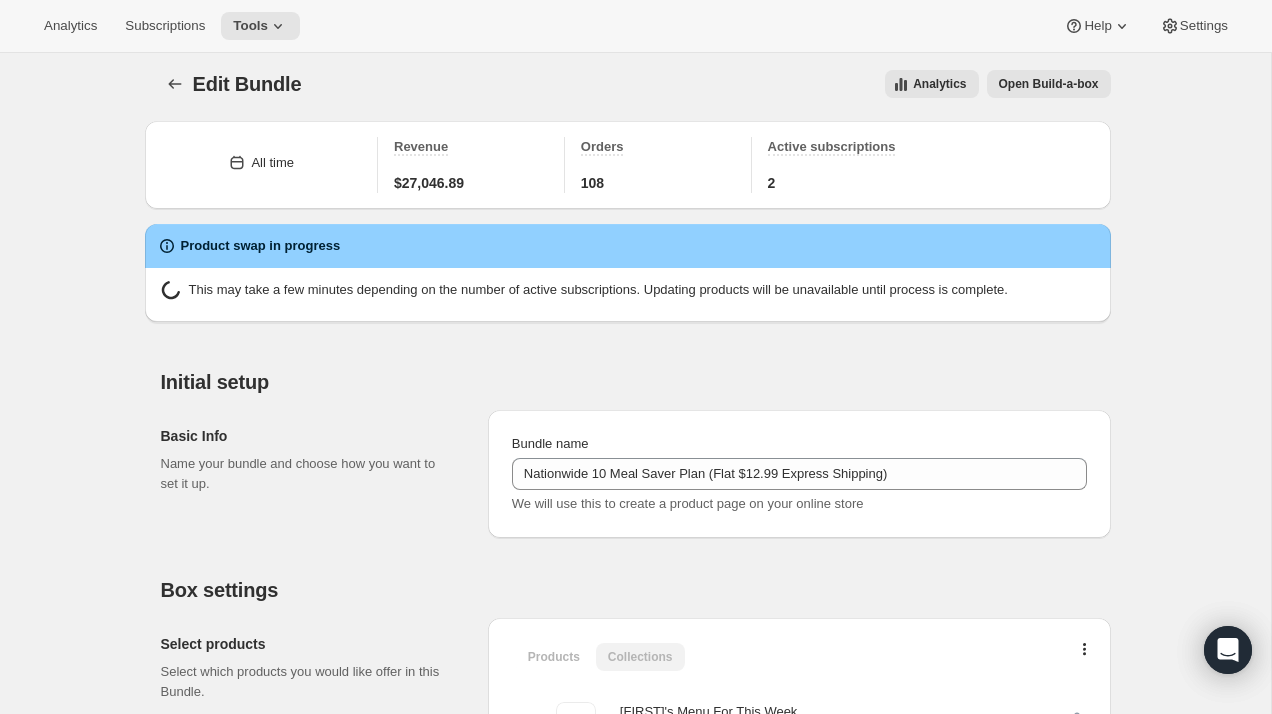 scroll, scrollTop: 215, scrollLeft: 0, axis: vertical 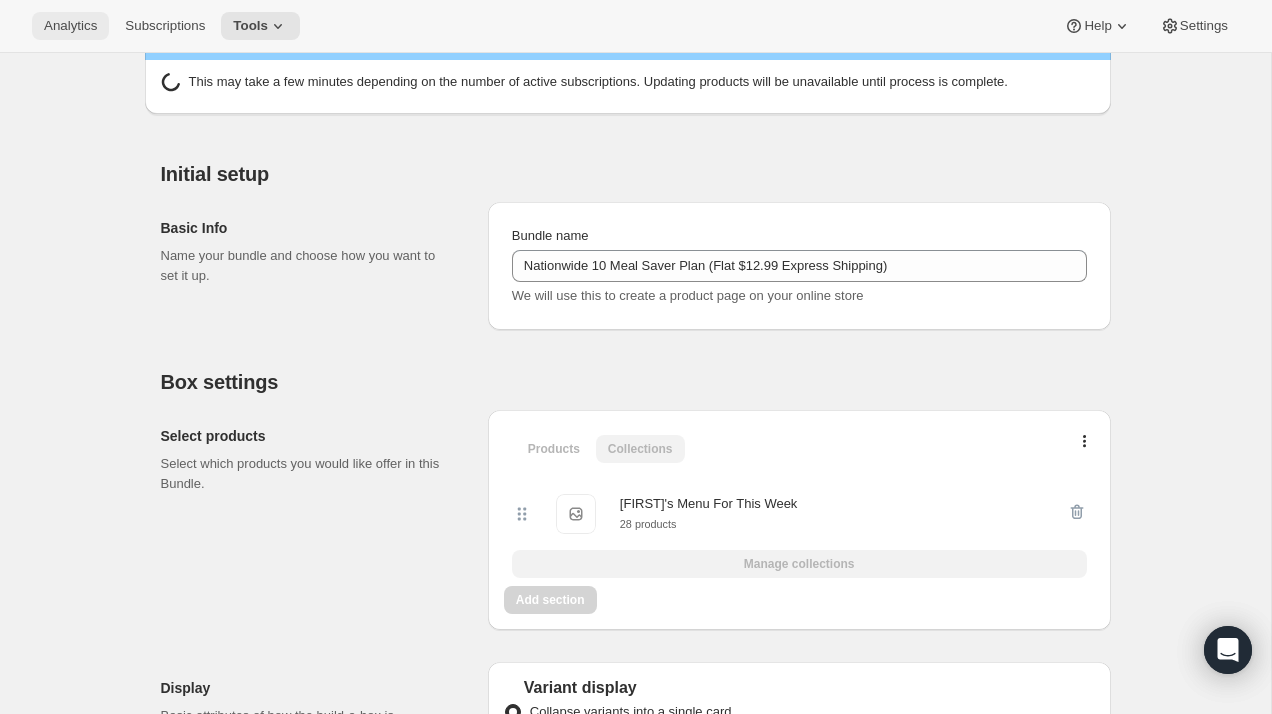 click on "Analytics" at bounding box center (70, 26) 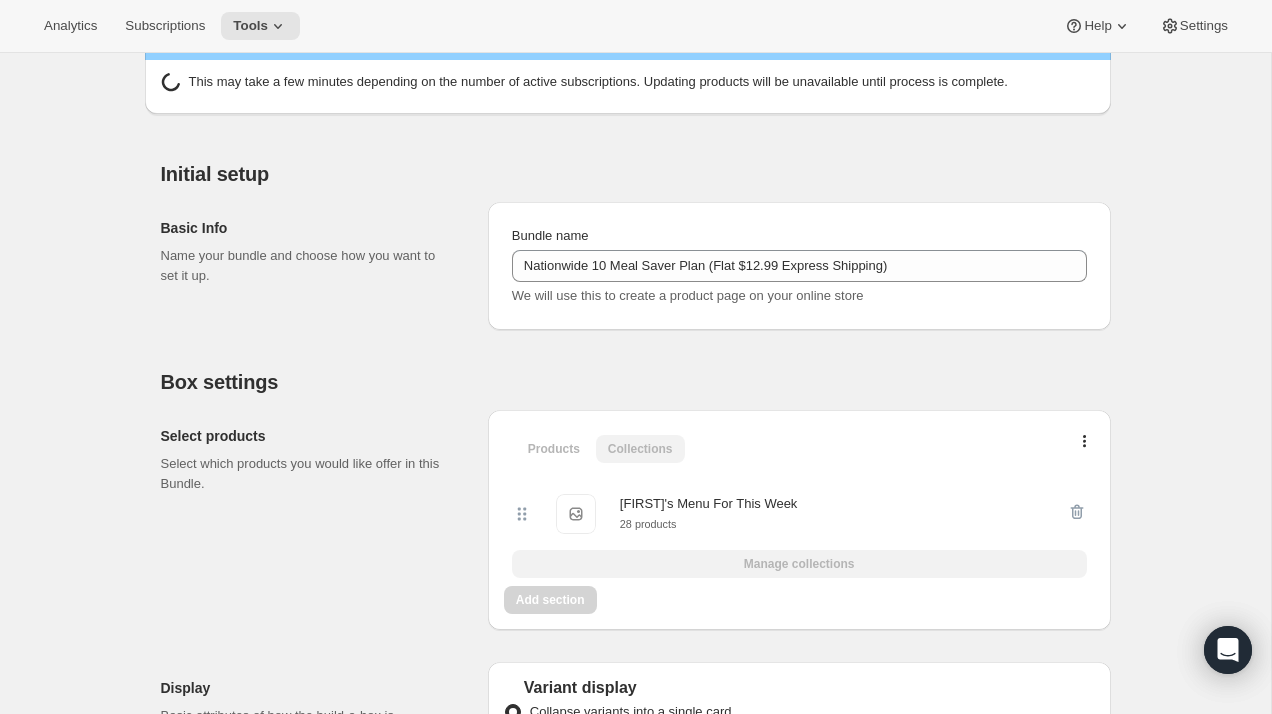 scroll, scrollTop: 0, scrollLeft: 0, axis: both 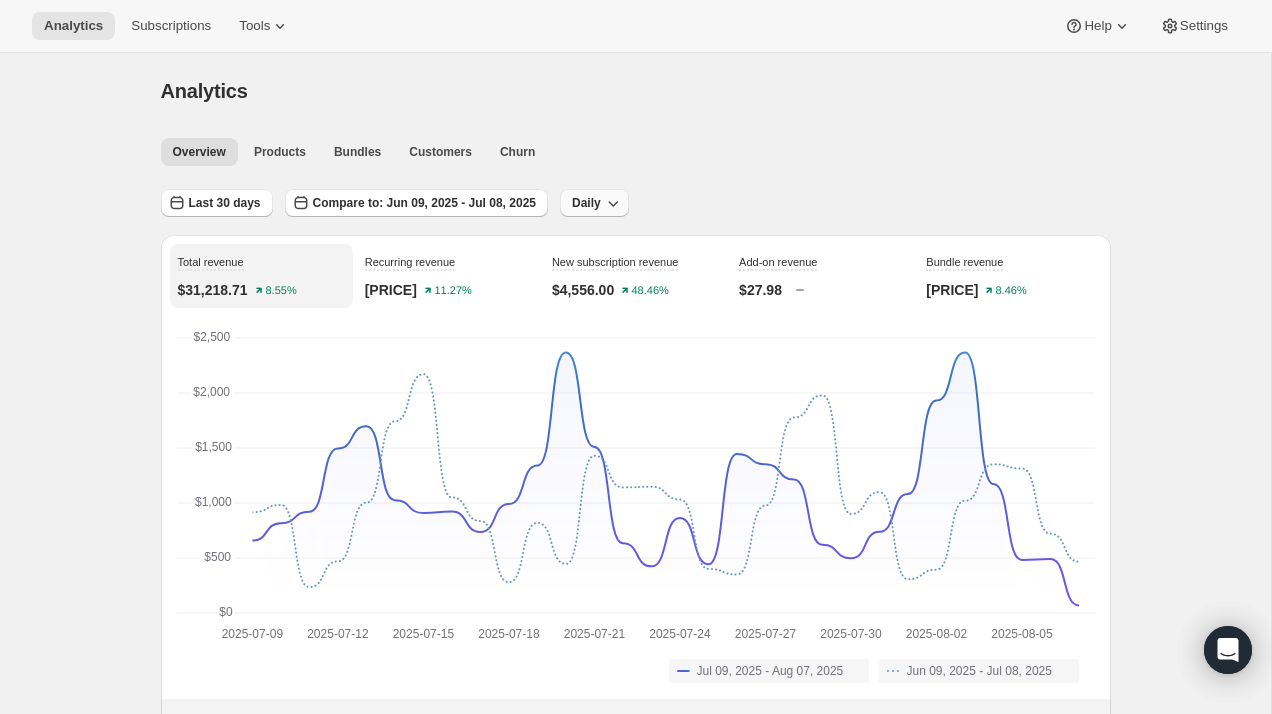 click on "Daily" at bounding box center [586, 203] 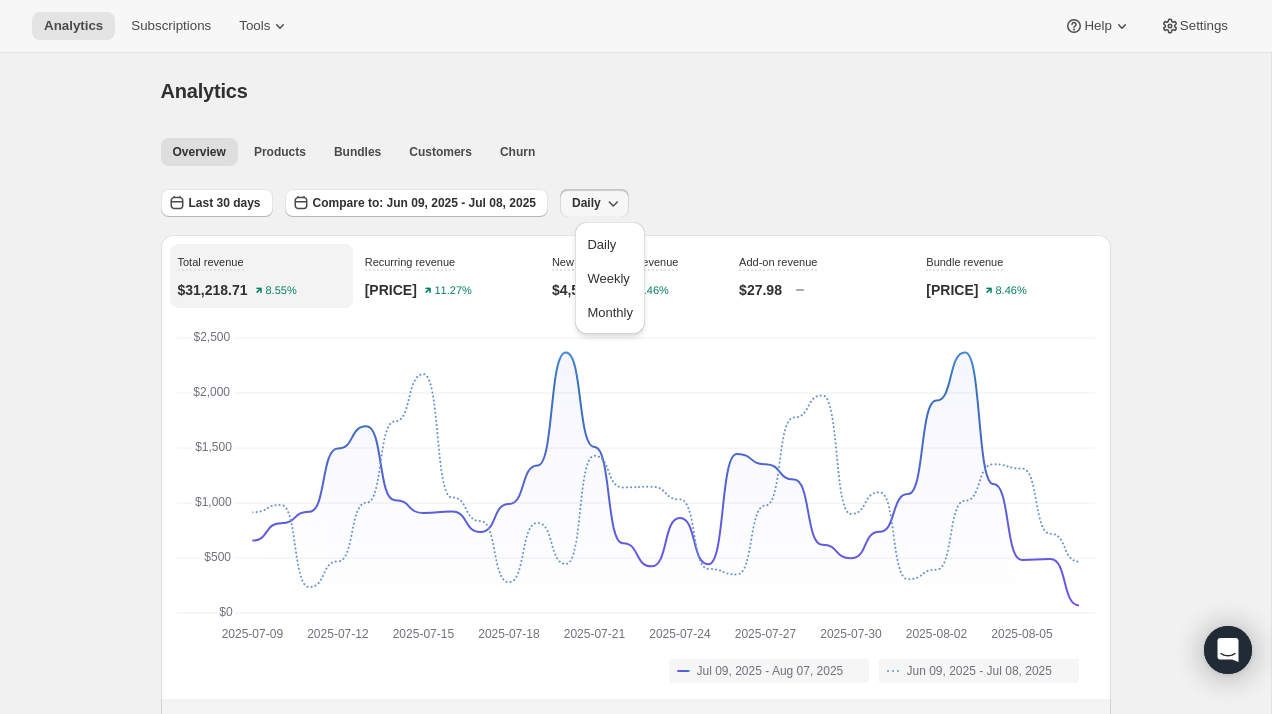 click on "Last 30 days Compare to: Jun 09, 2025 - Jul 08, 2025 Daily" at bounding box center [636, 196] 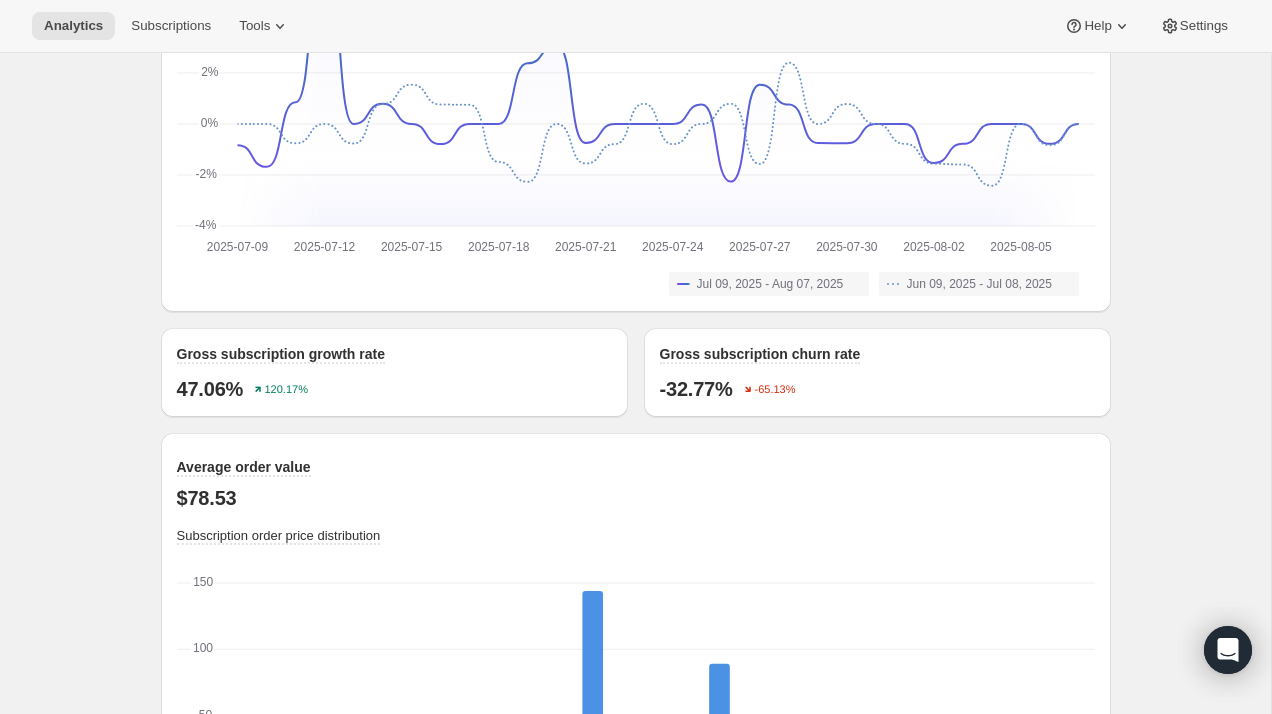 scroll, scrollTop: 1531, scrollLeft: 0, axis: vertical 